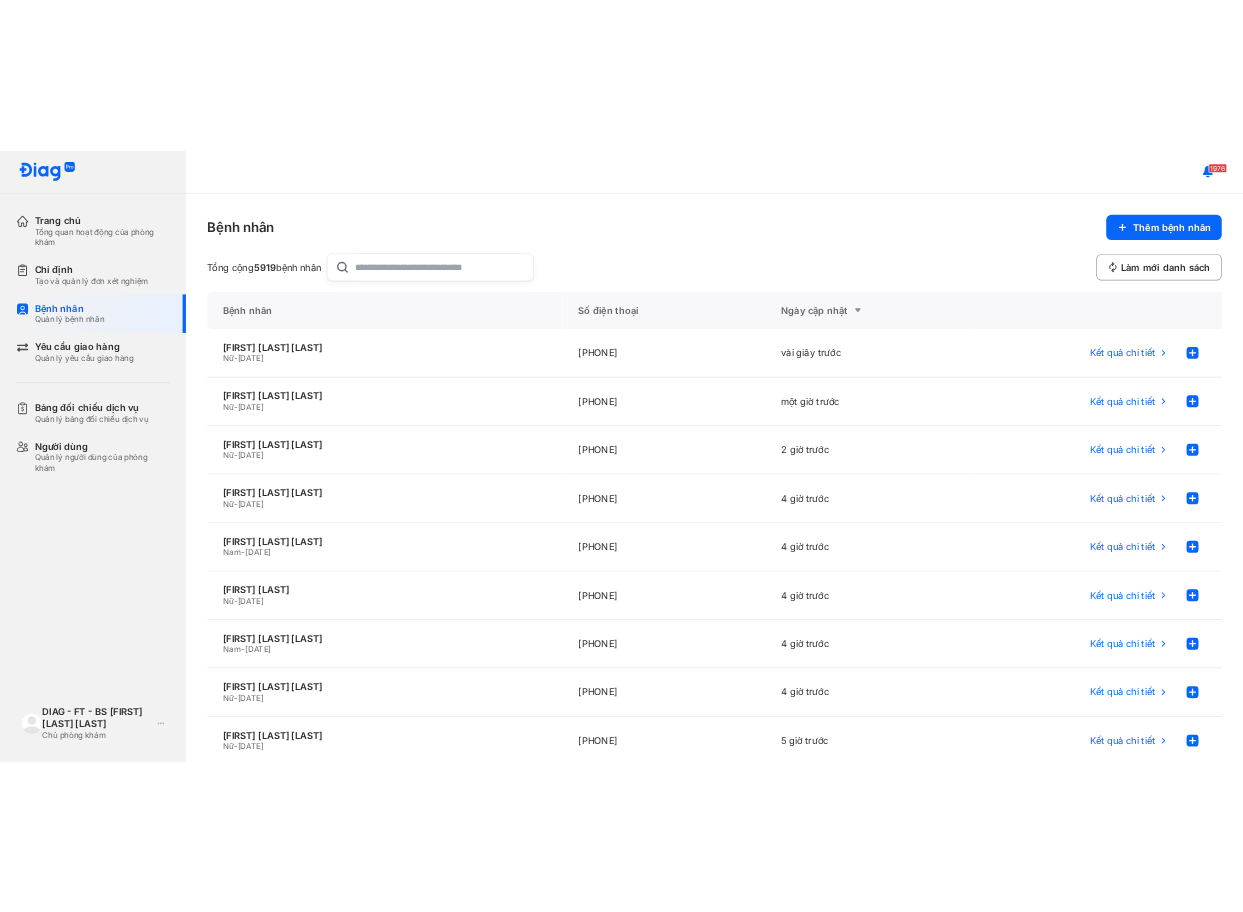 scroll, scrollTop: 0, scrollLeft: 0, axis: both 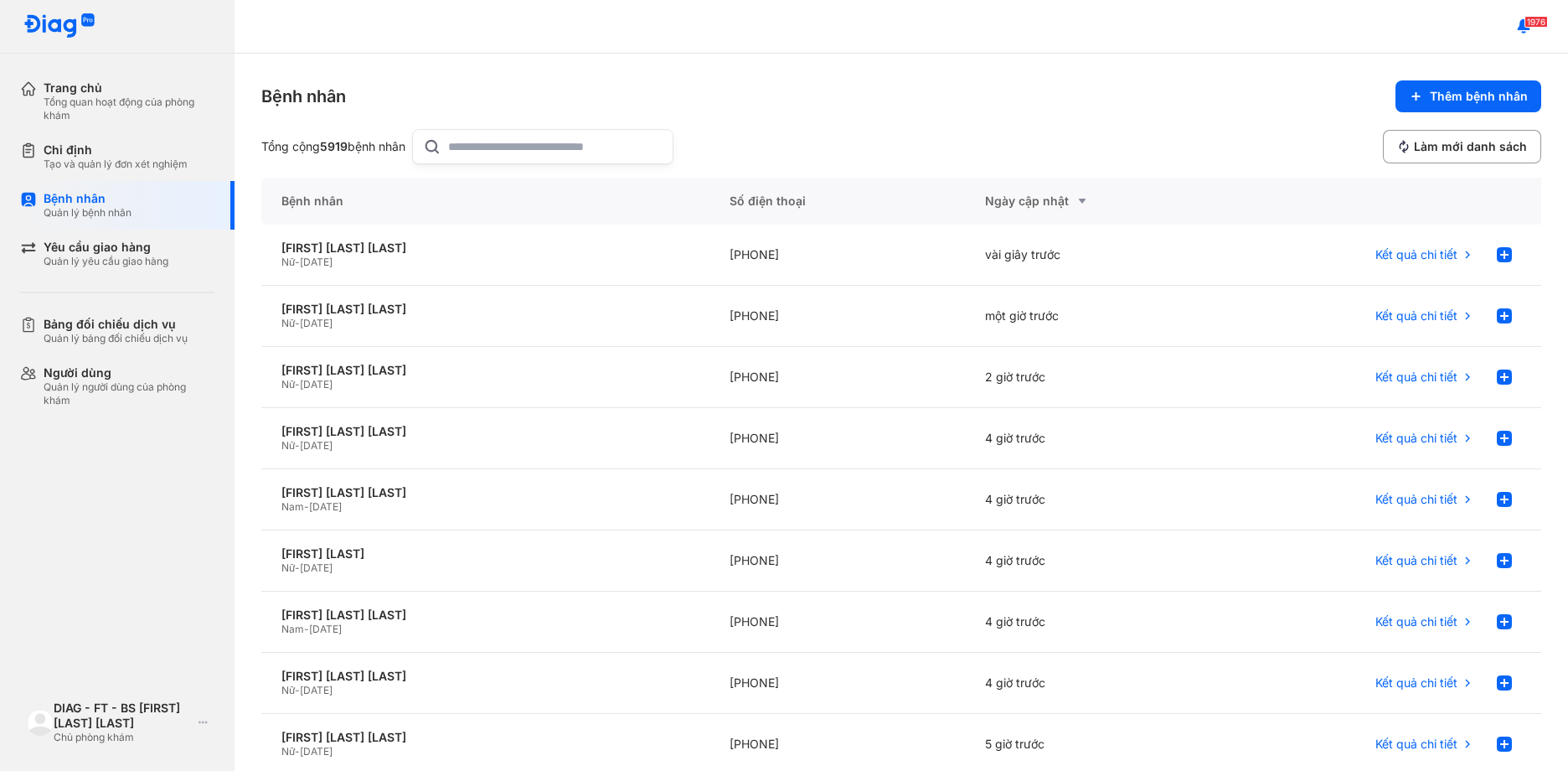 click on "Thêm bệnh nhân" 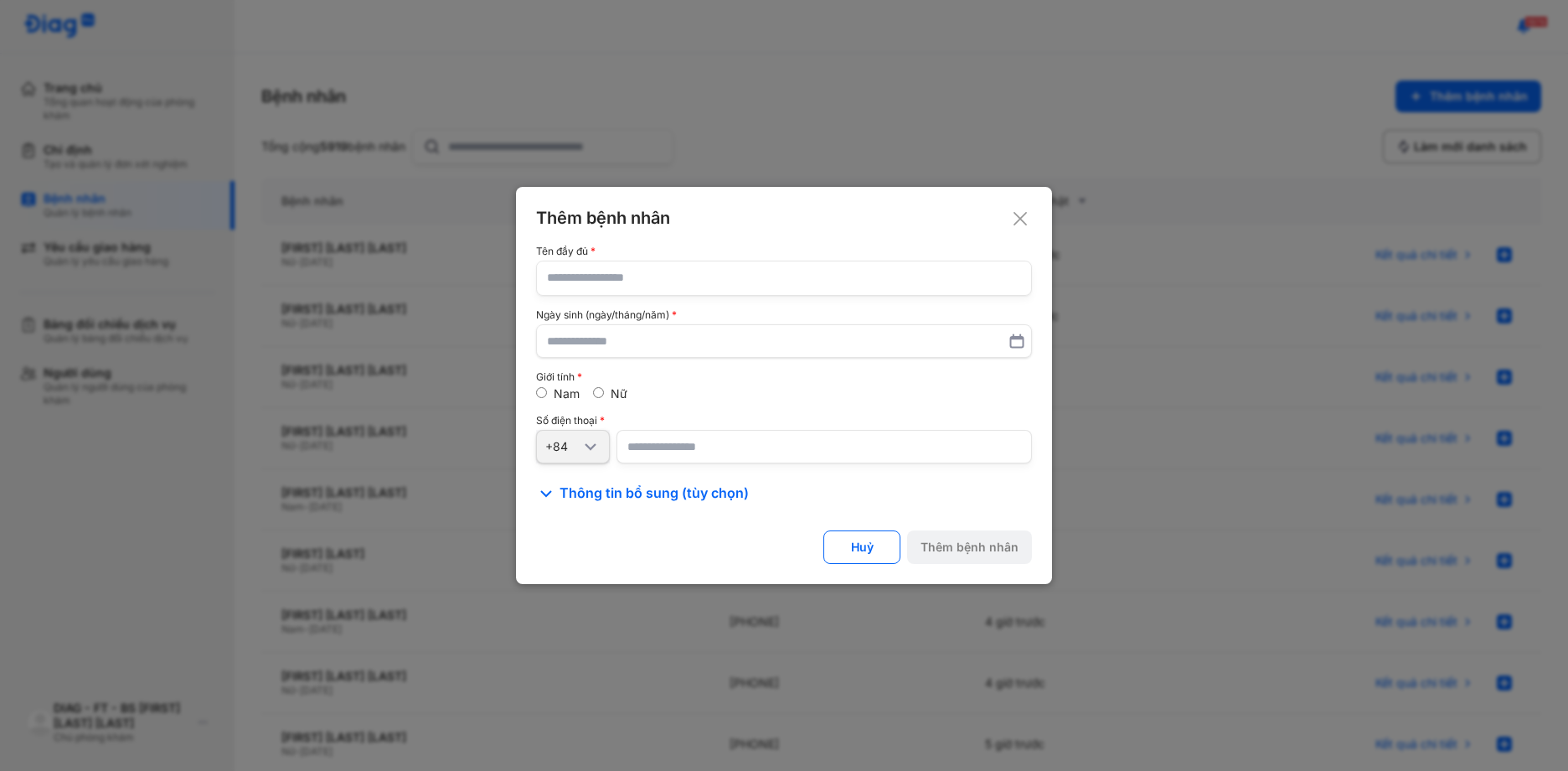 paste on "**********" 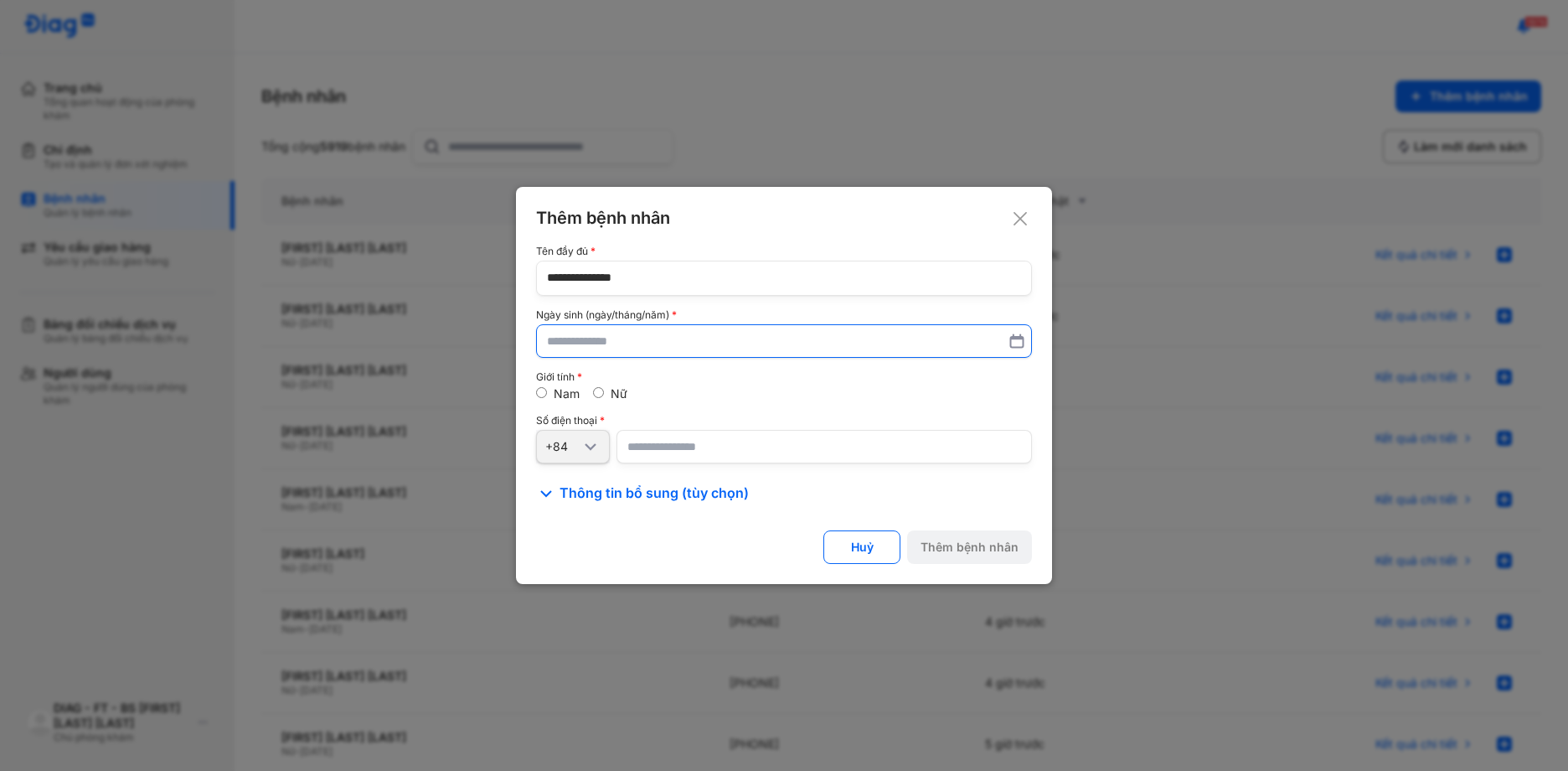 type on "**********" 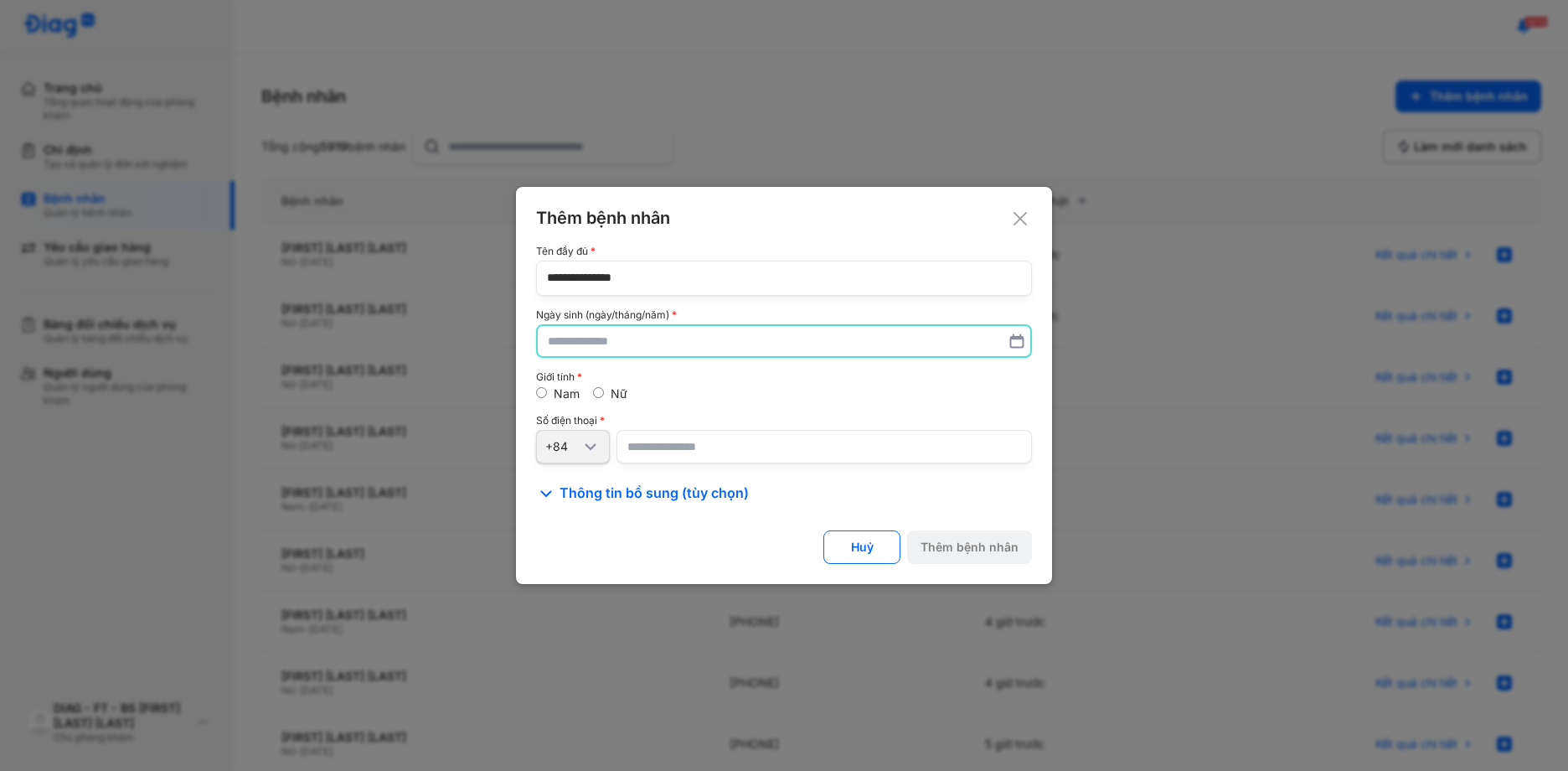 click at bounding box center (784, 341) 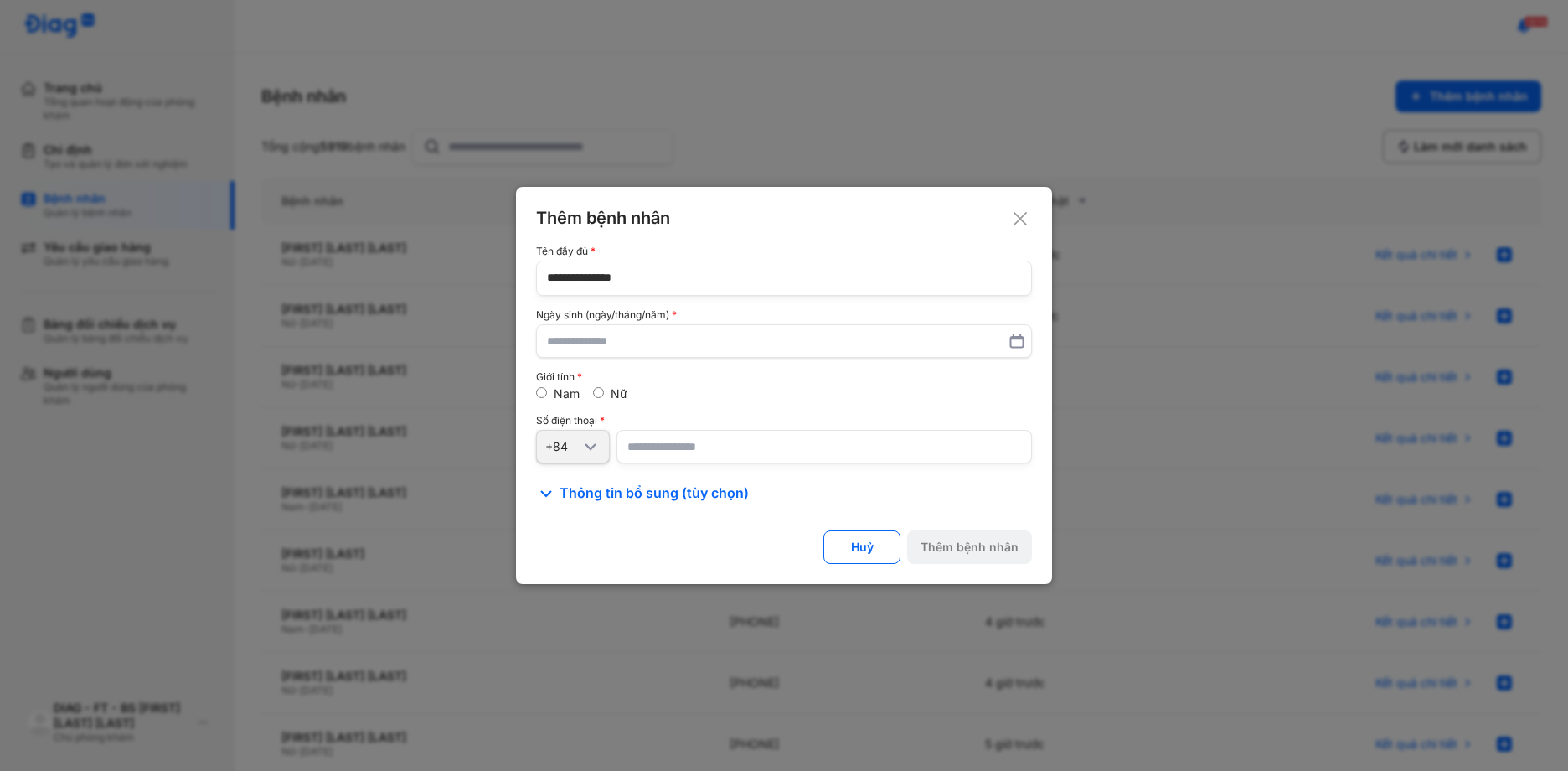 paste on "**********" 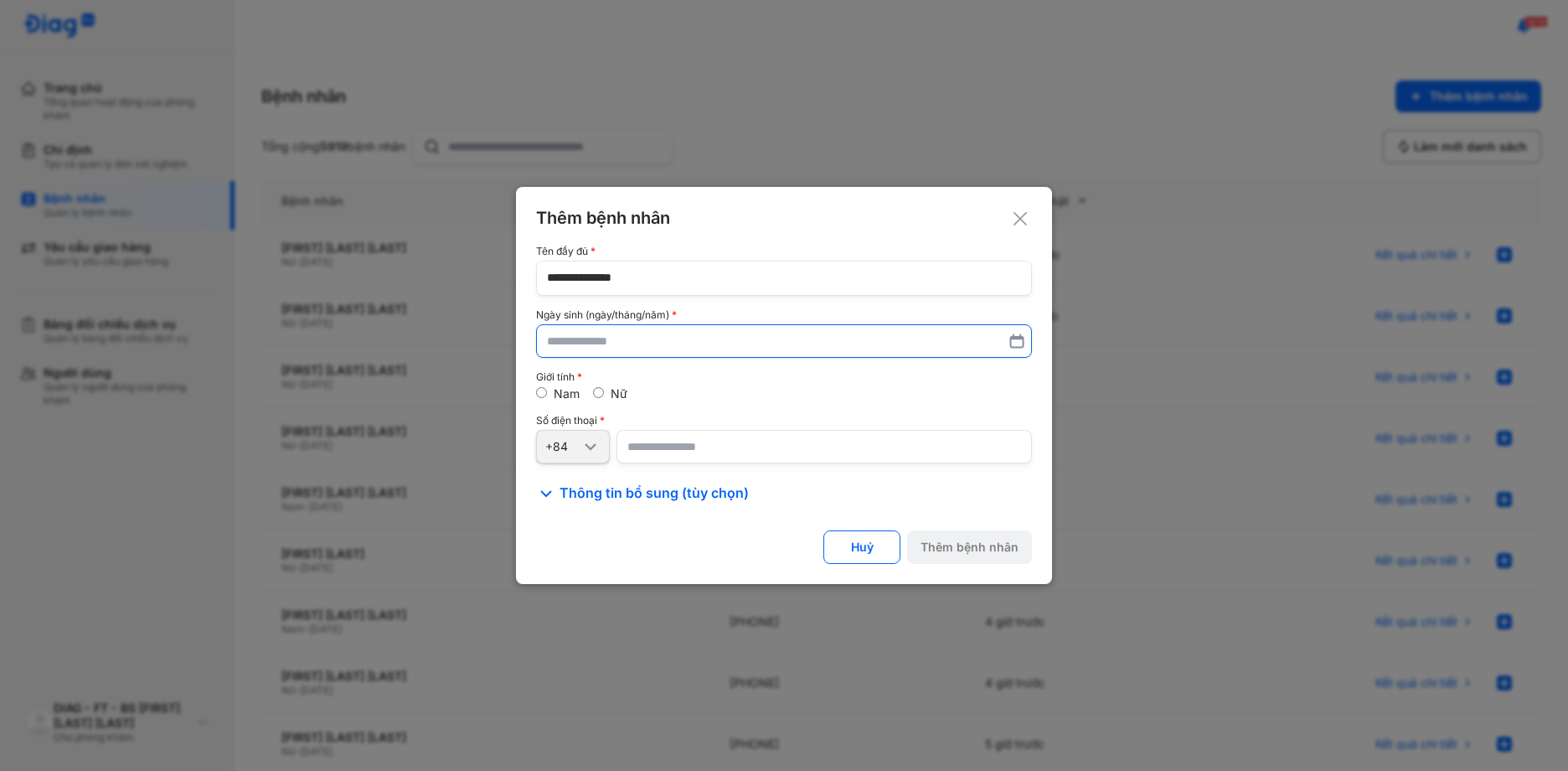 type on "**********" 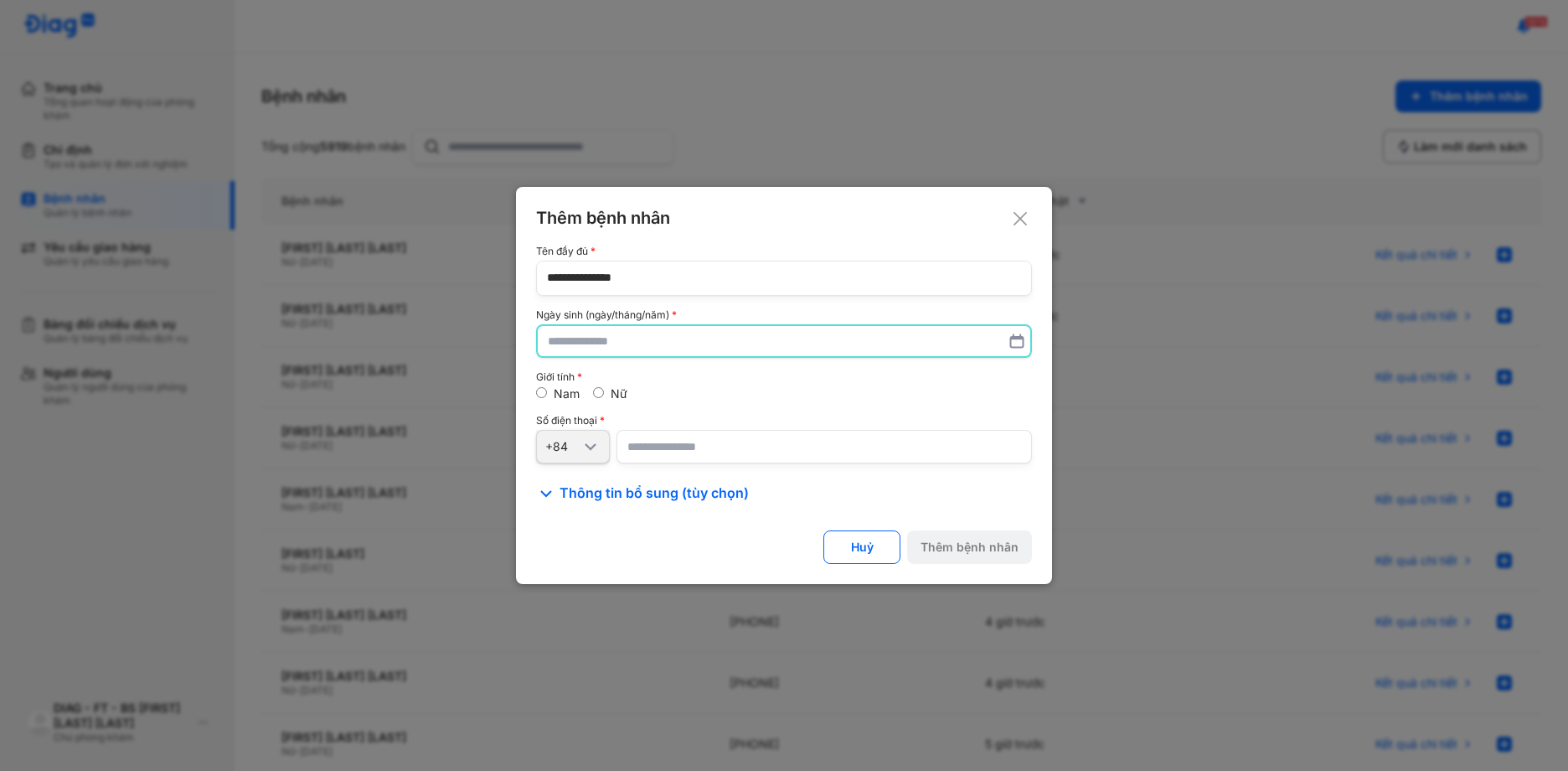 click at bounding box center (784, 341) 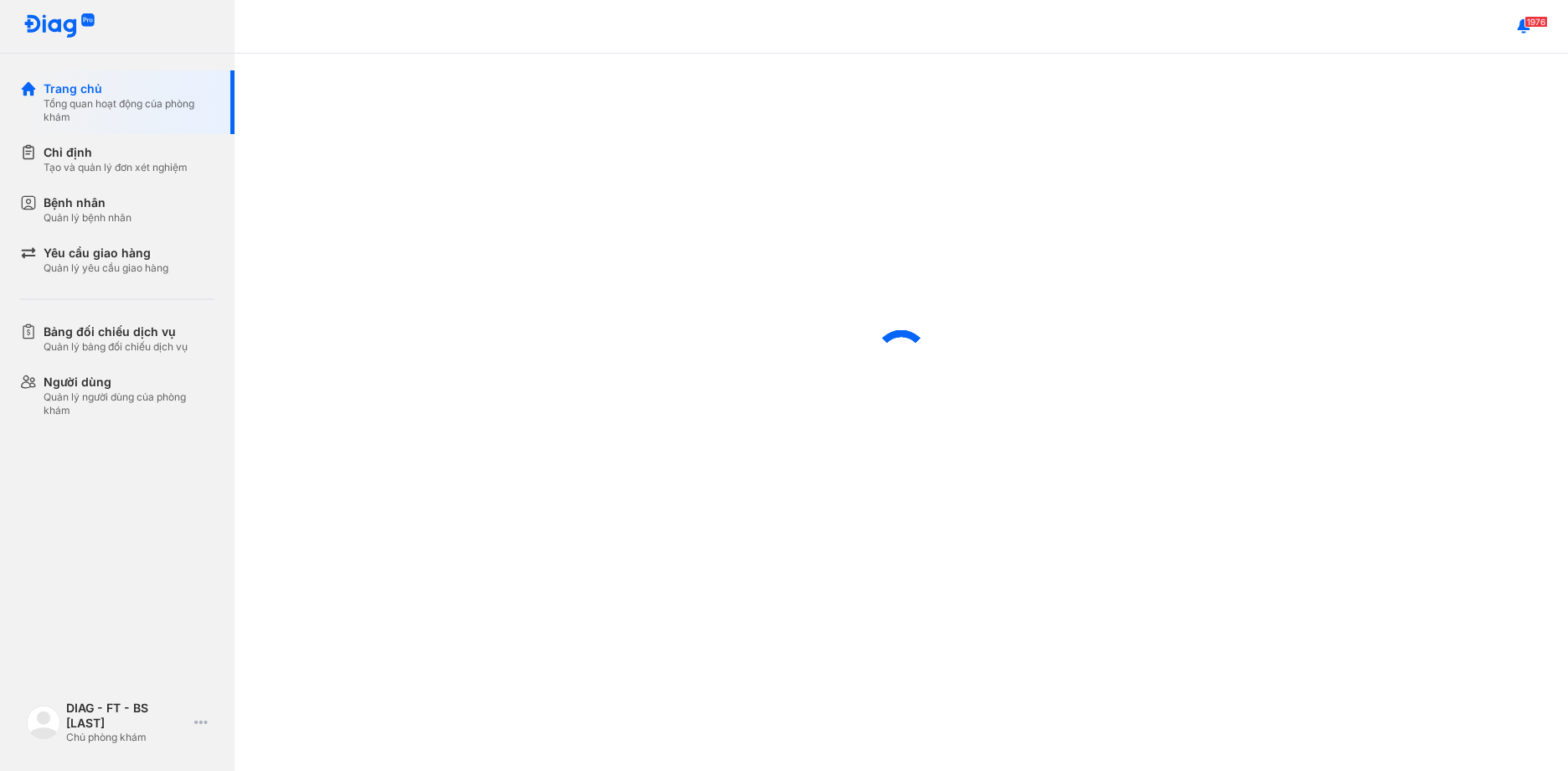 scroll, scrollTop: 0, scrollLeft: 0, axis: both 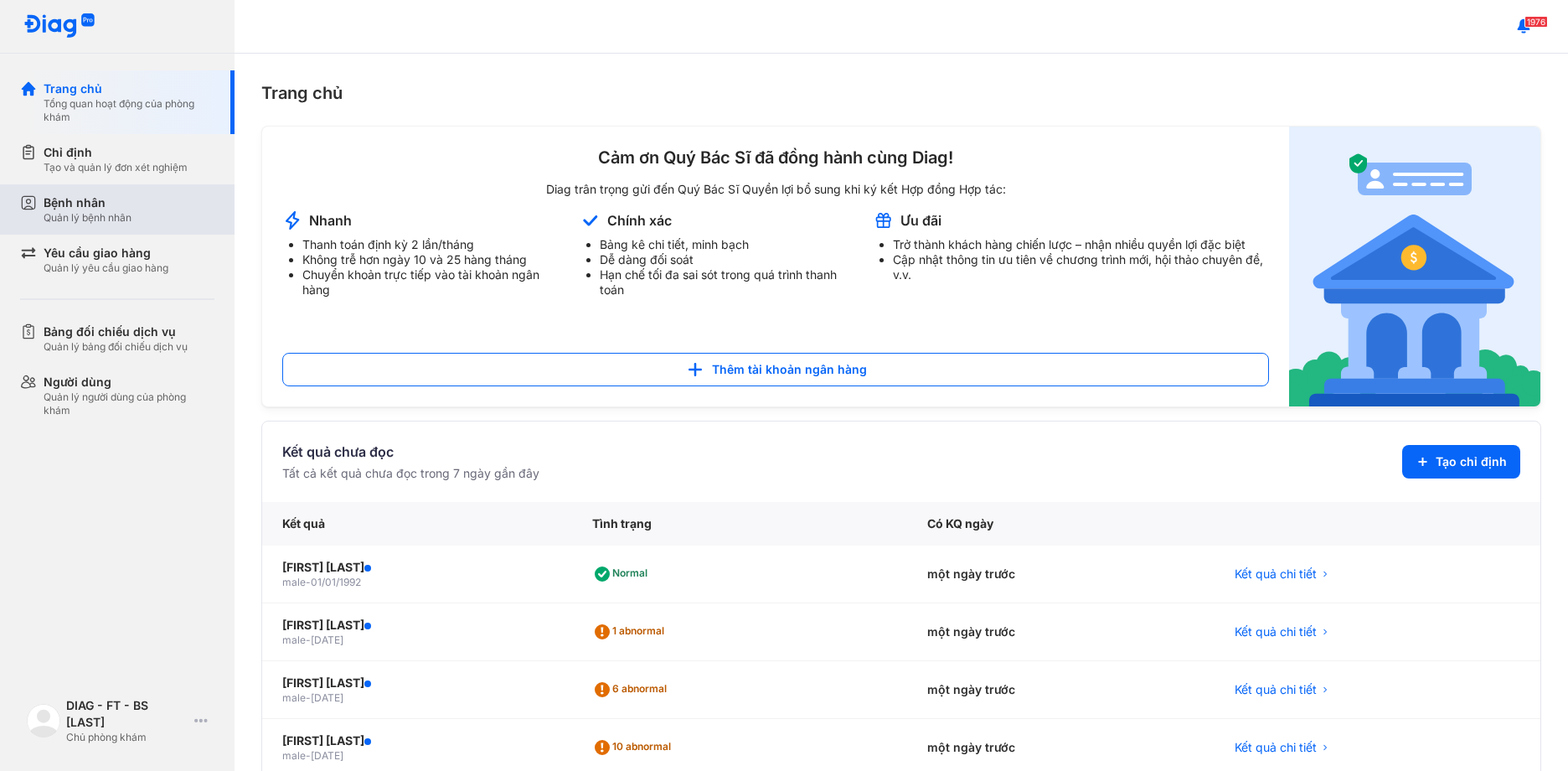 click on "Bệnh nhân" at bounding box center [87, 203] 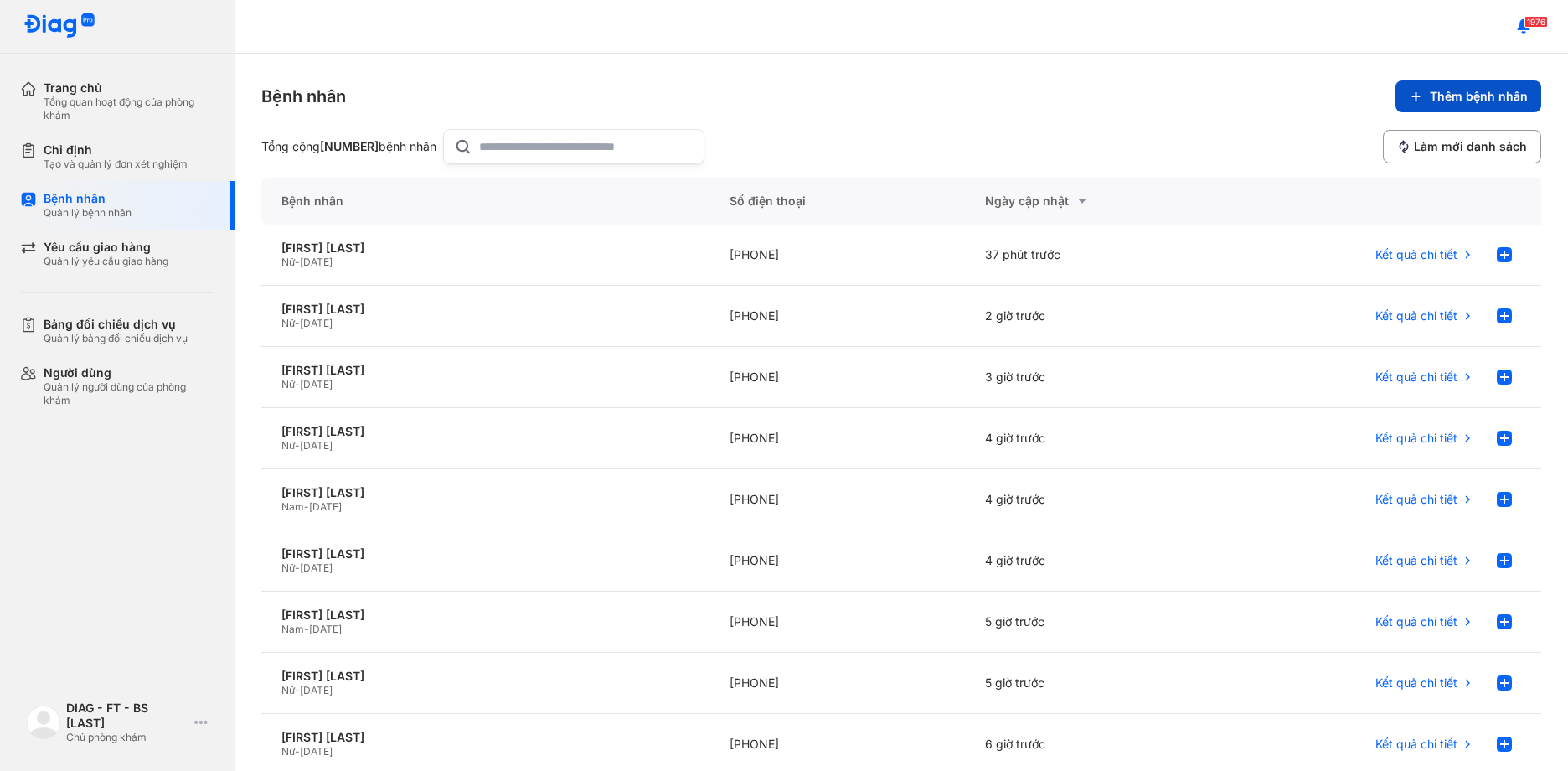 click on "Thêm bệnh nhân" 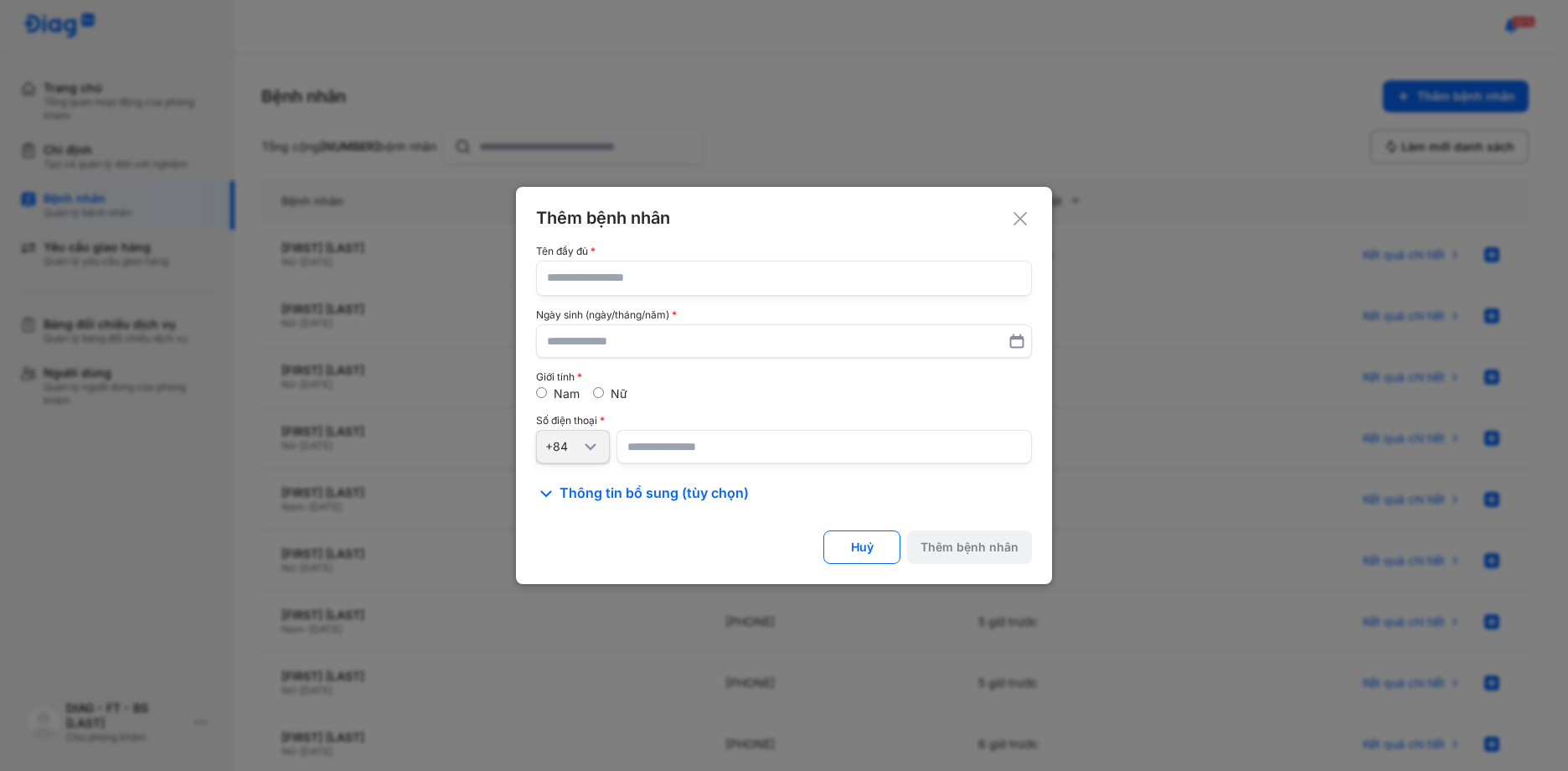 paste on "**********" 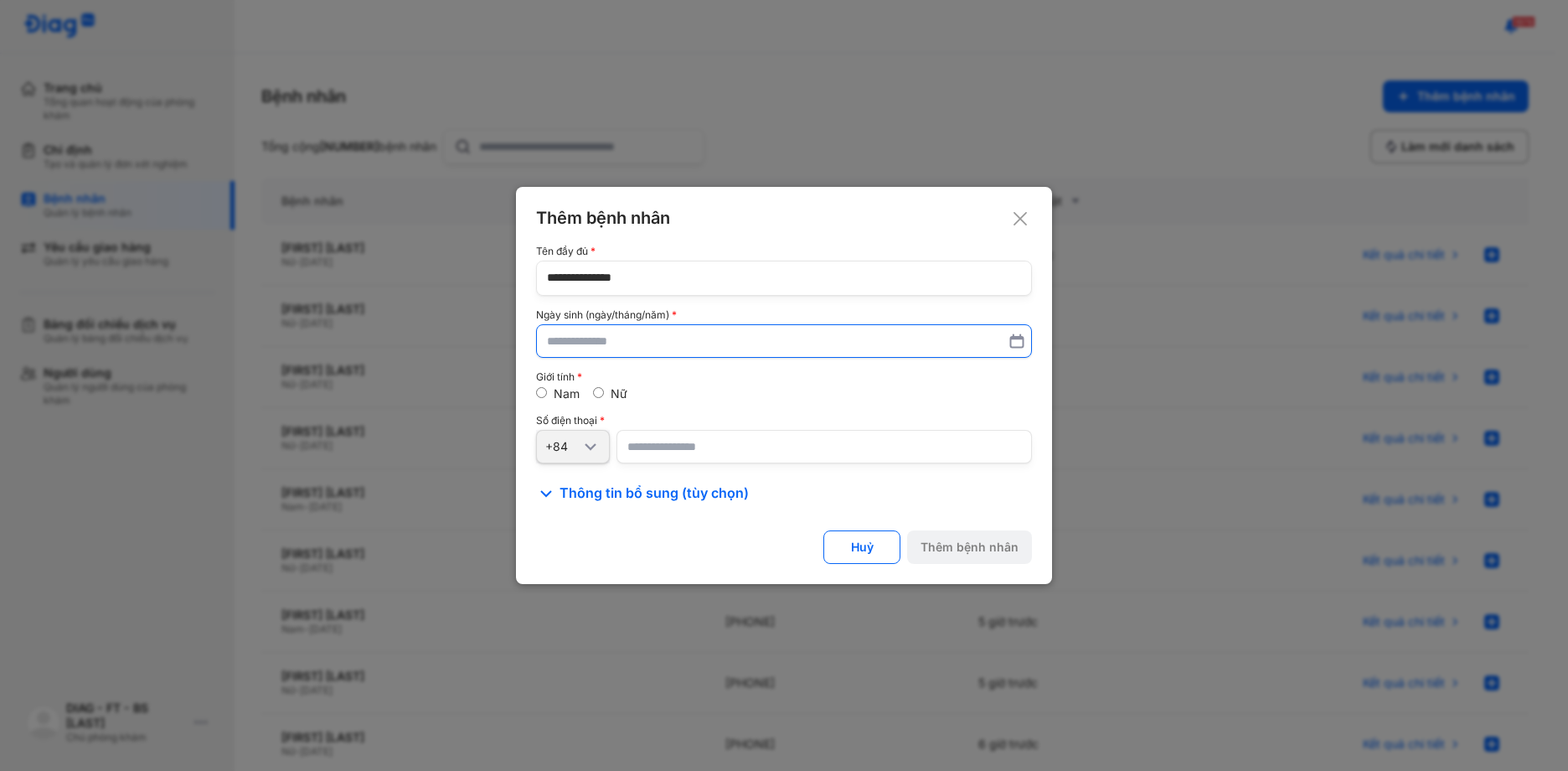 type on "**********" 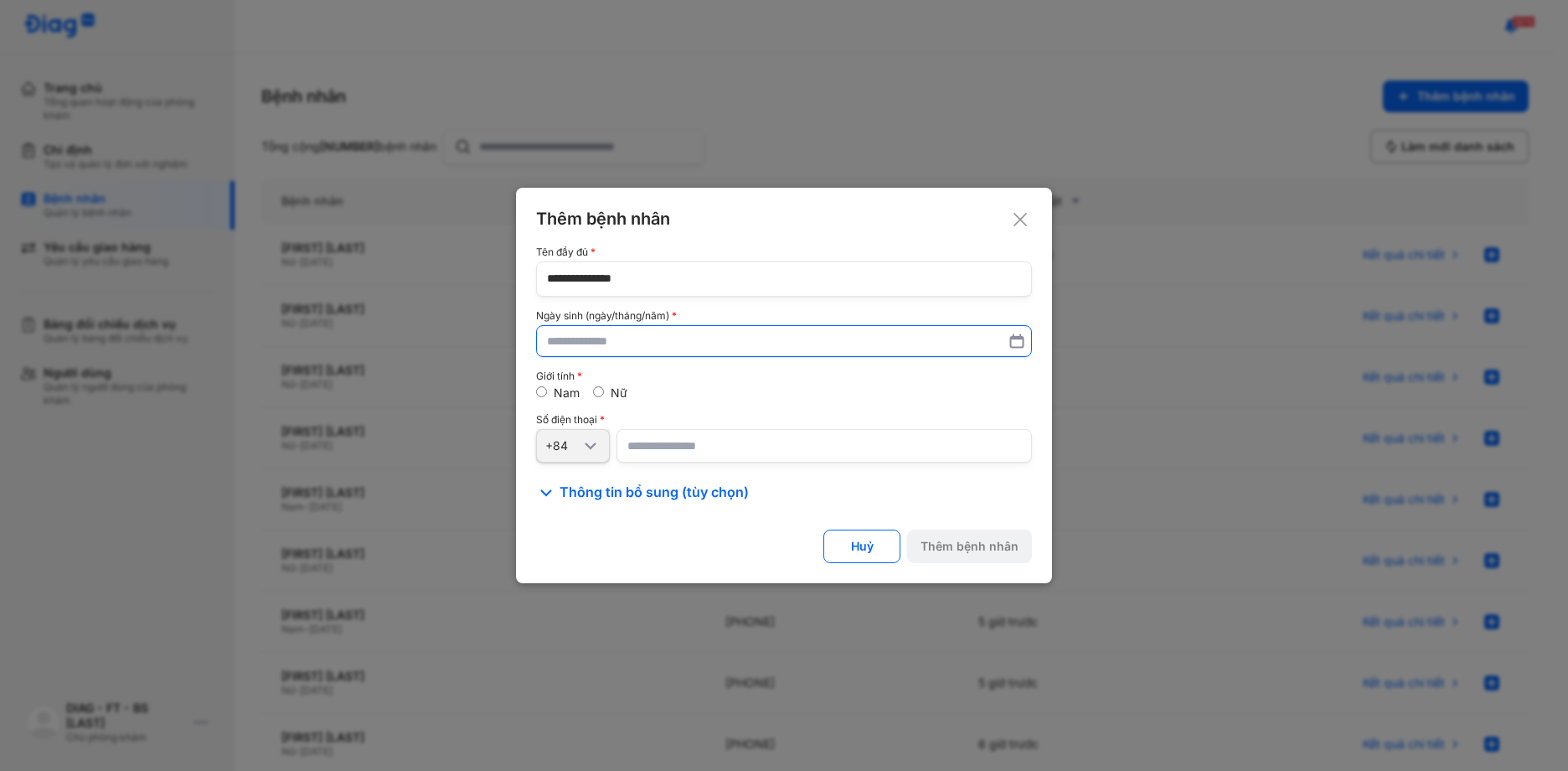 click at bounding box center [784, 341] 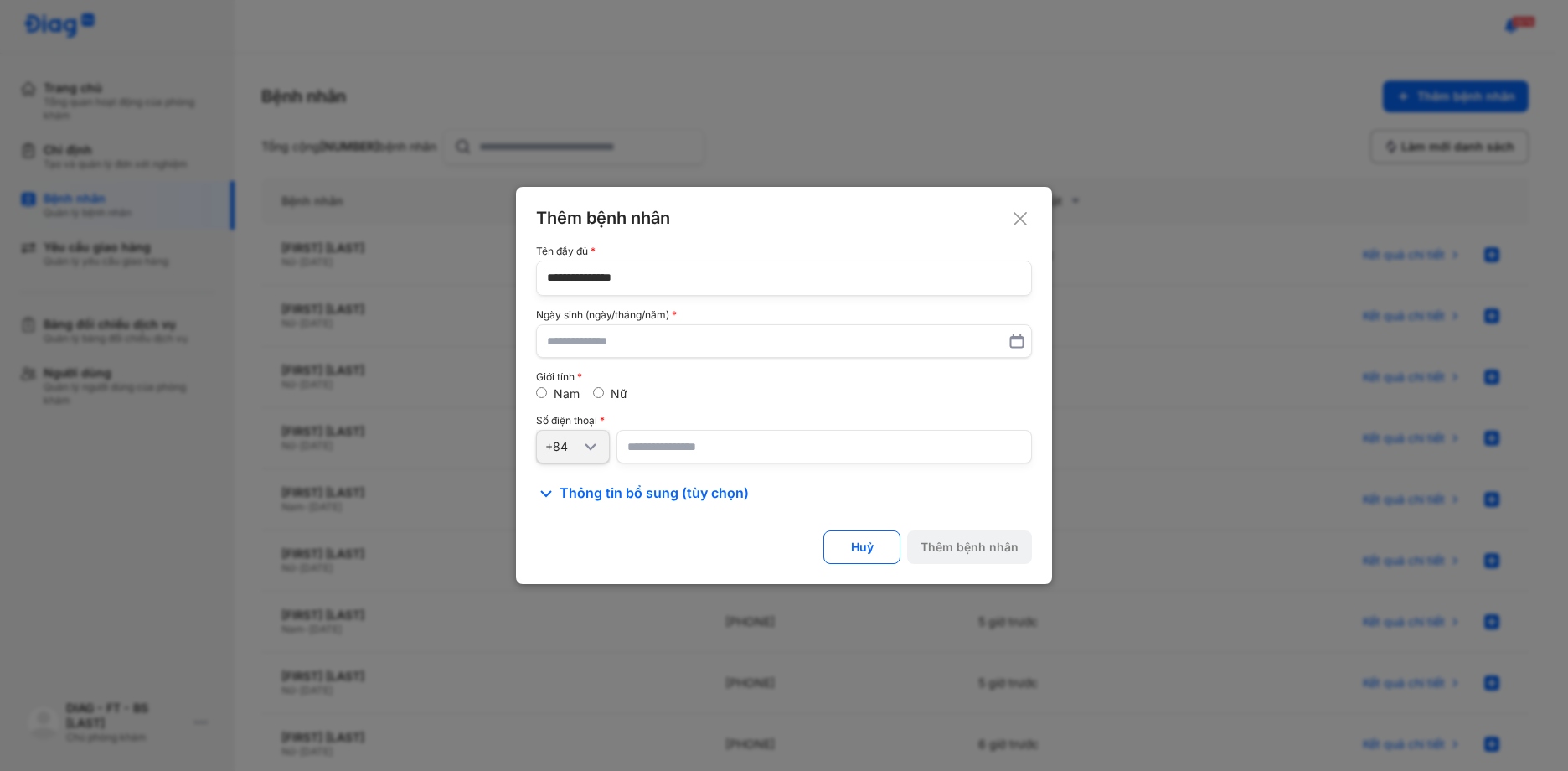 paste on "**********" 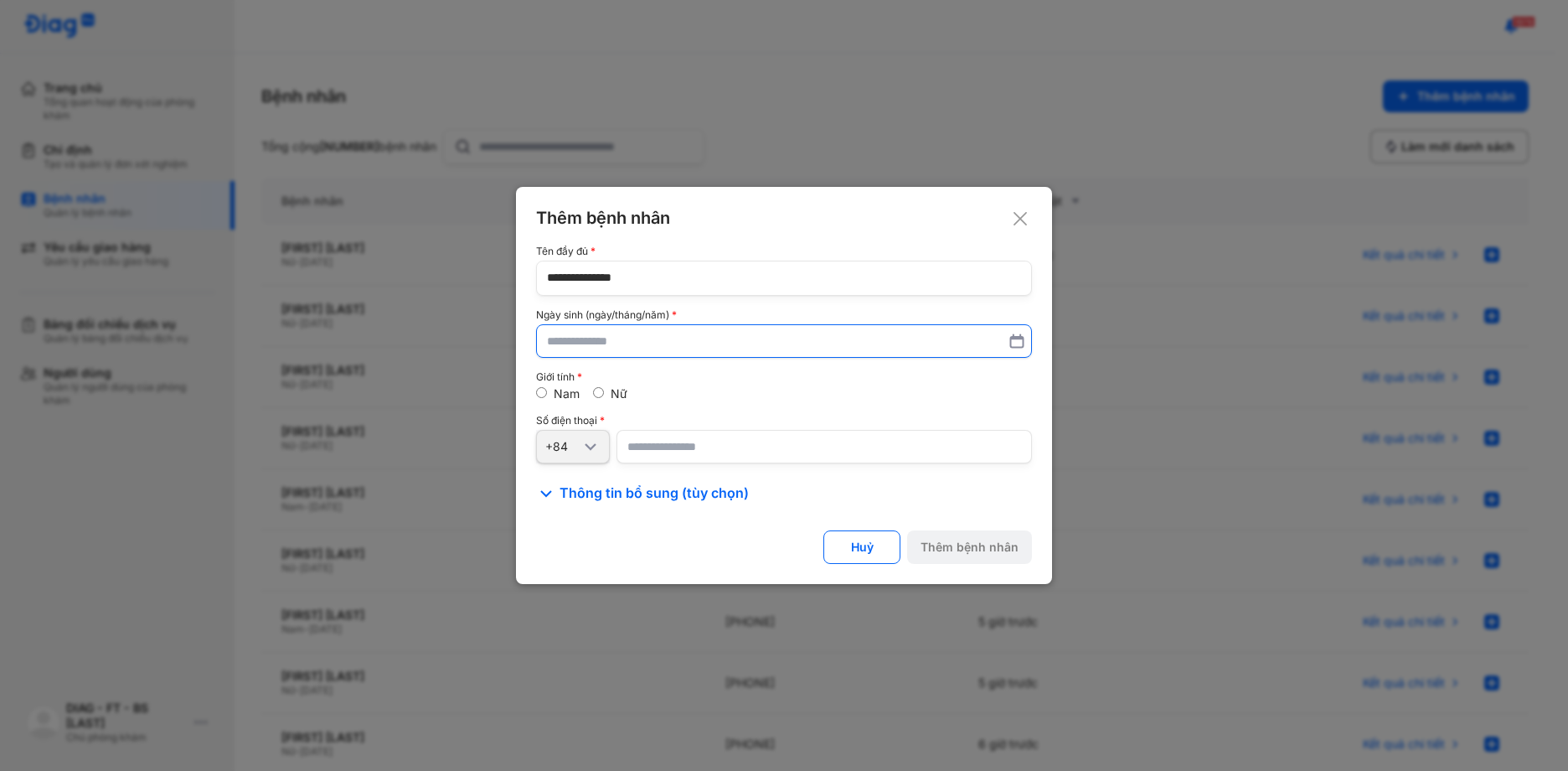 type on "**********" 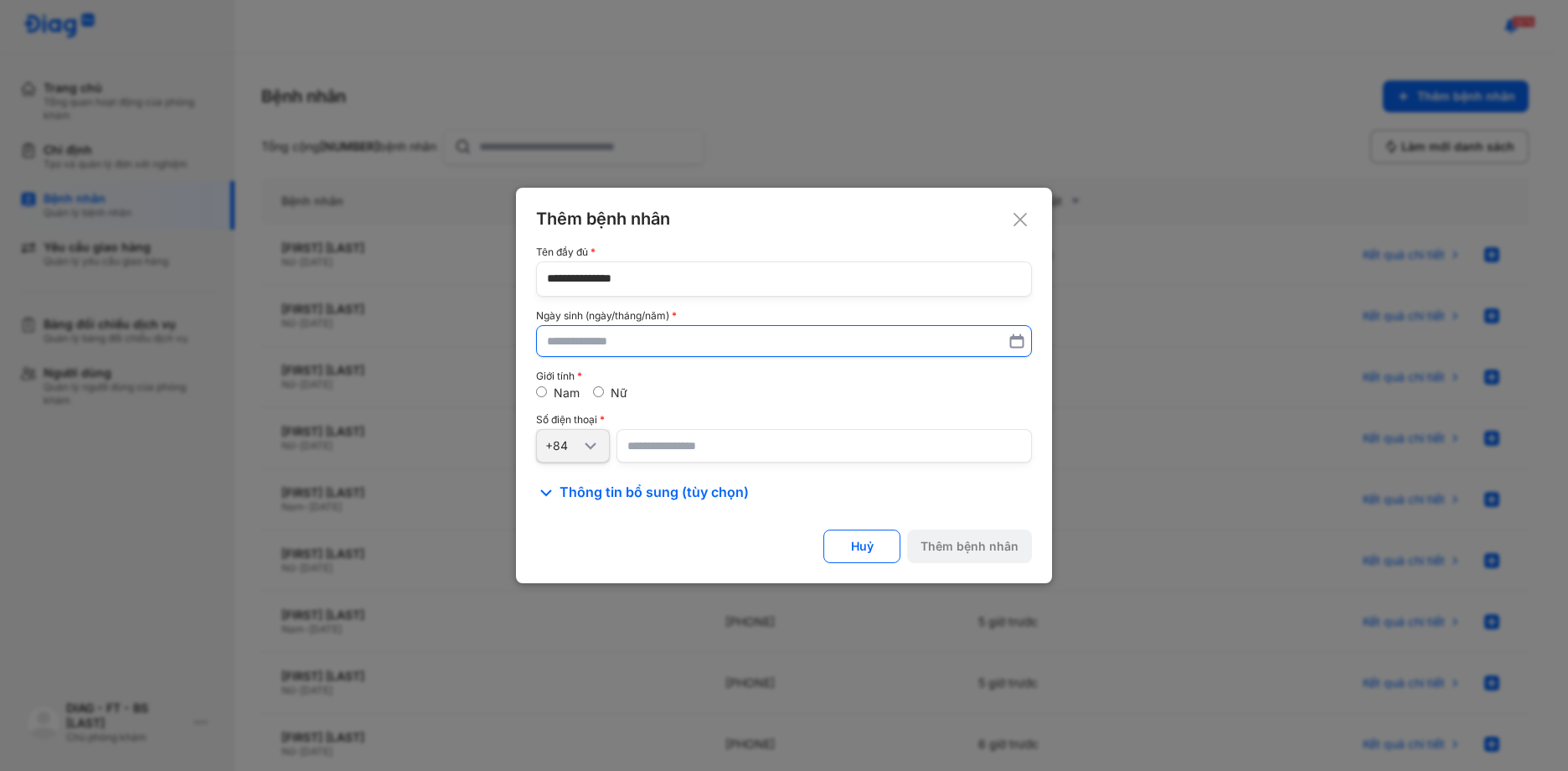 click at bounding box center [784, 341] 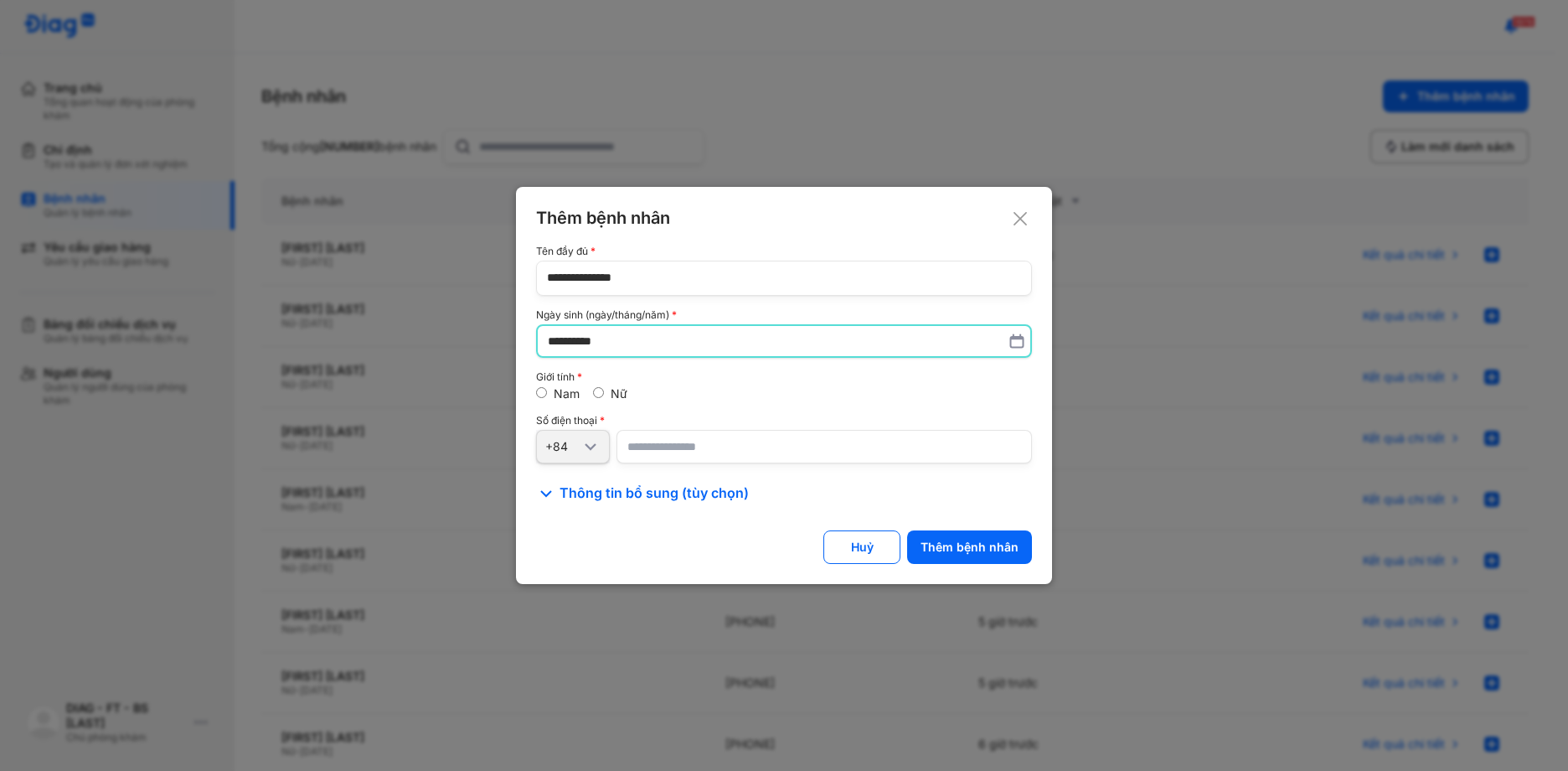 type on "**********" 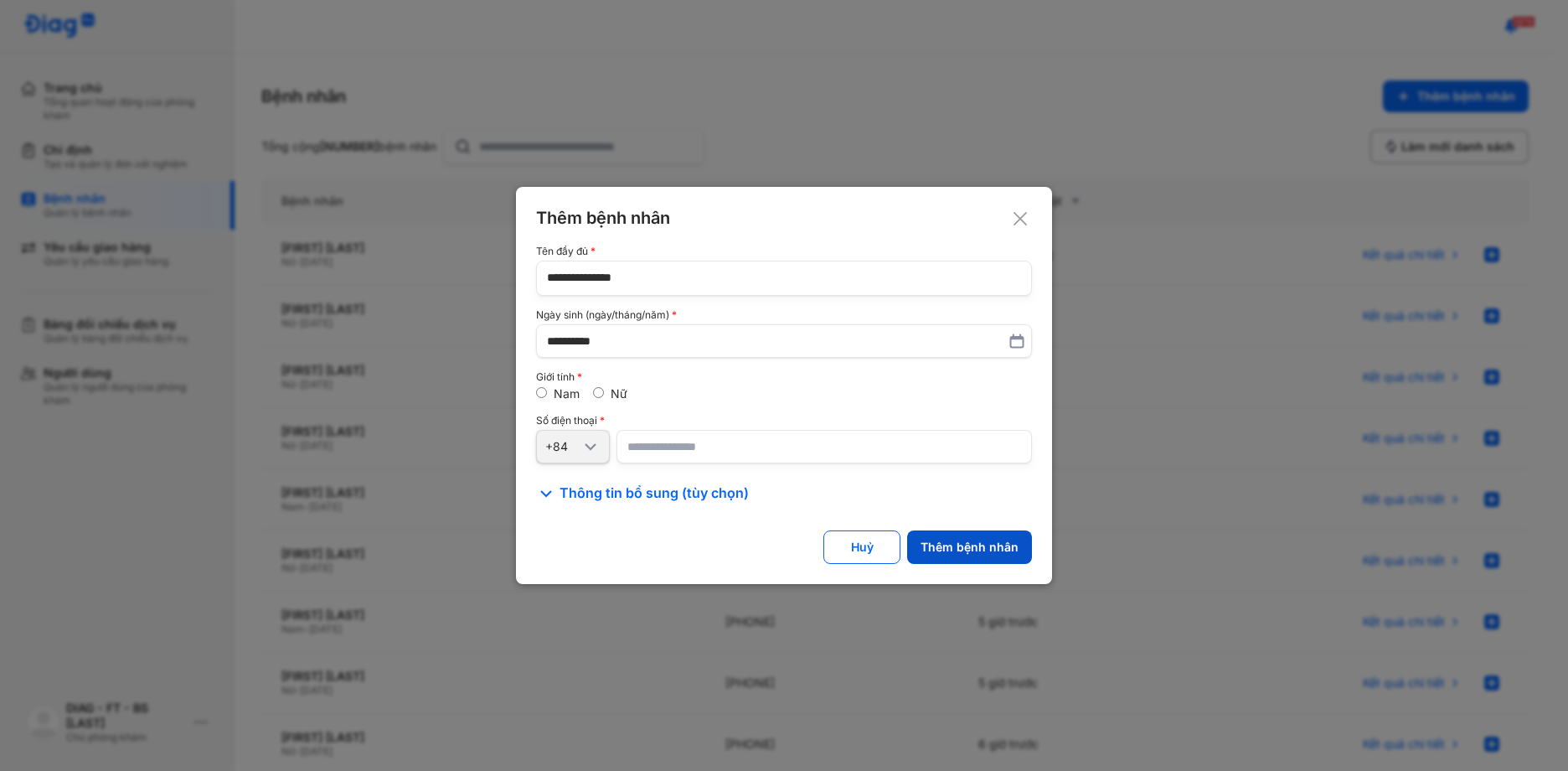 click on "Thêm bệnh nhân" 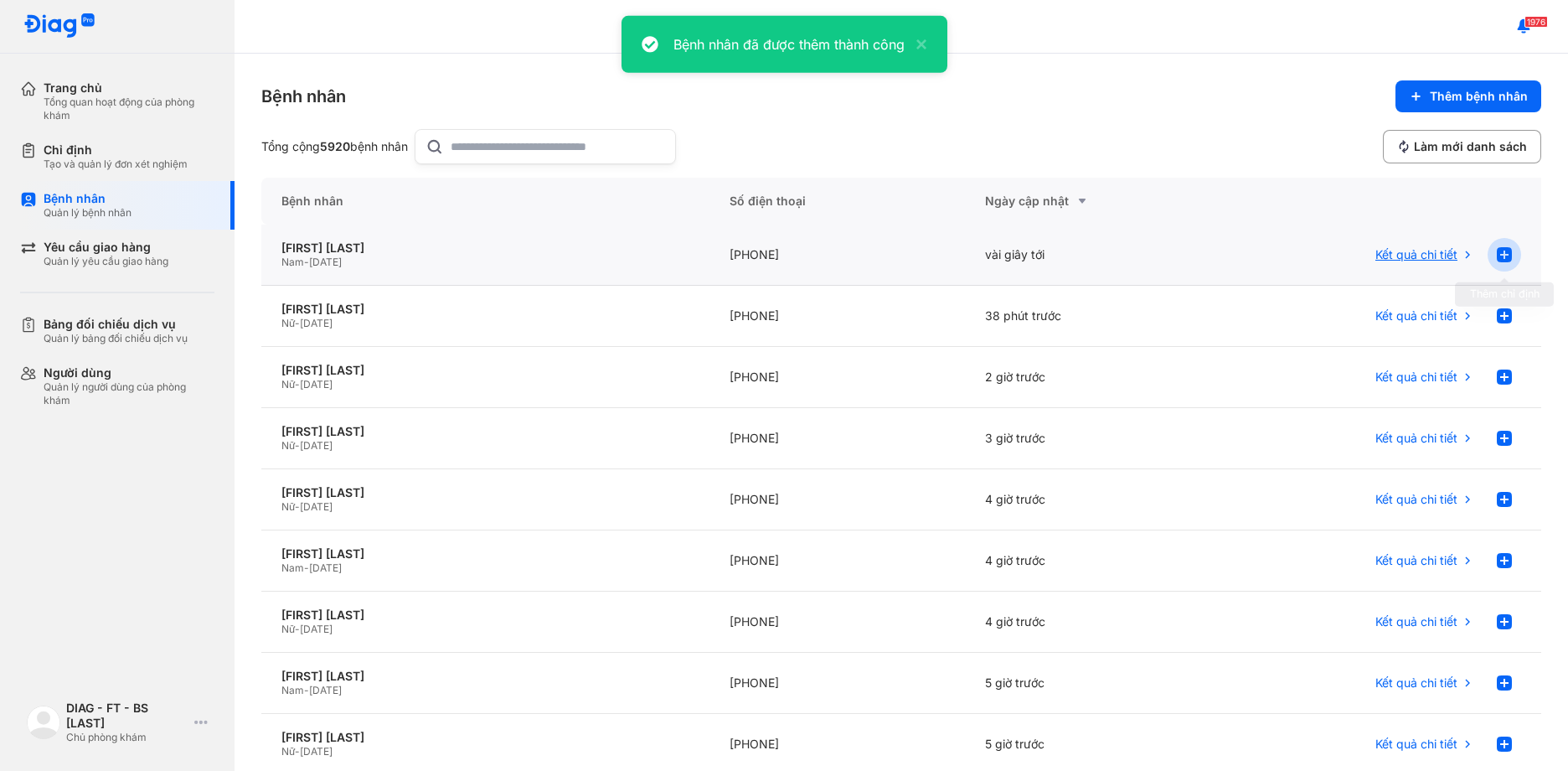 click 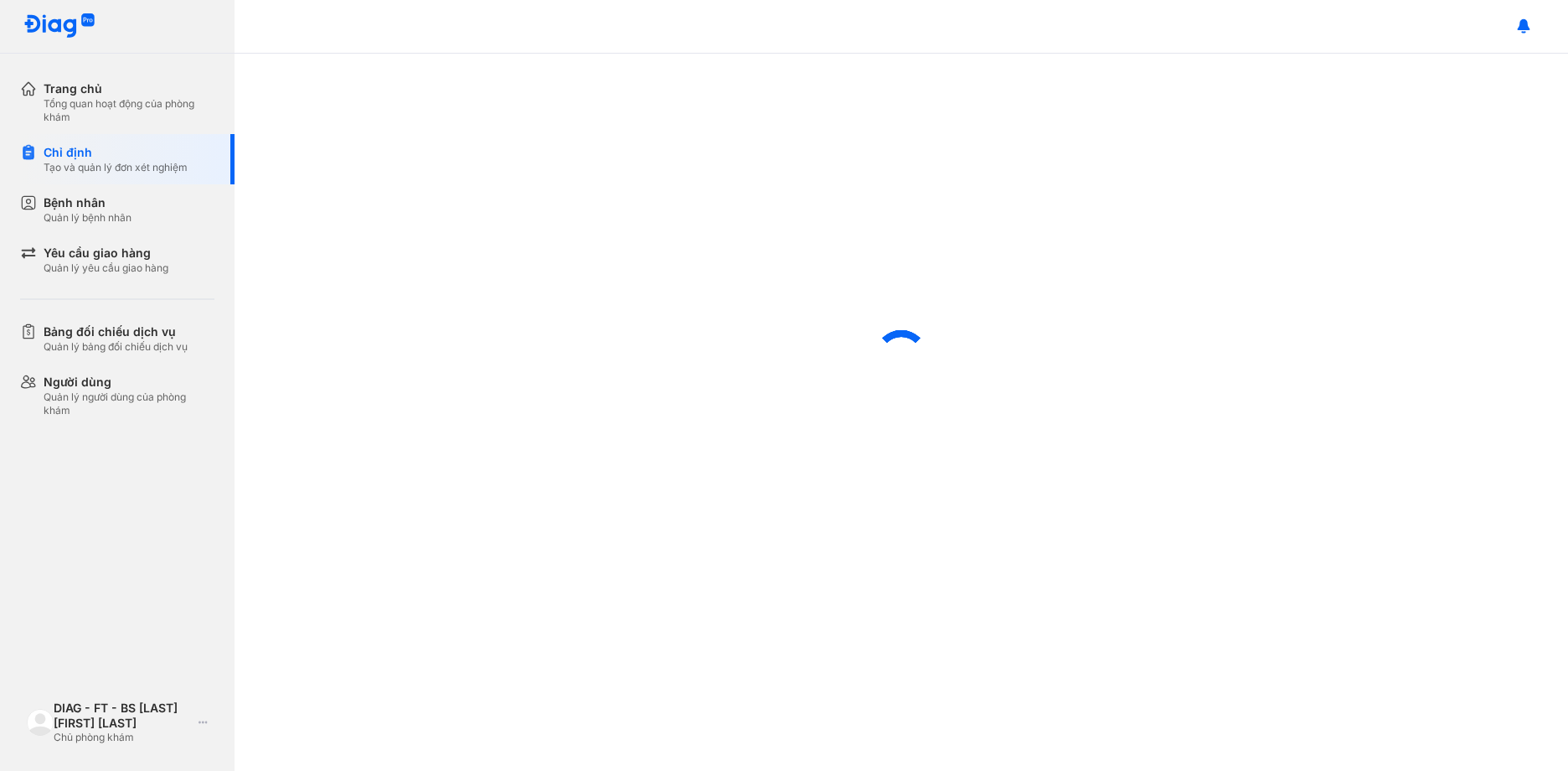 scroll, scrollTop: 0, scrollLeft: 0, axis: both 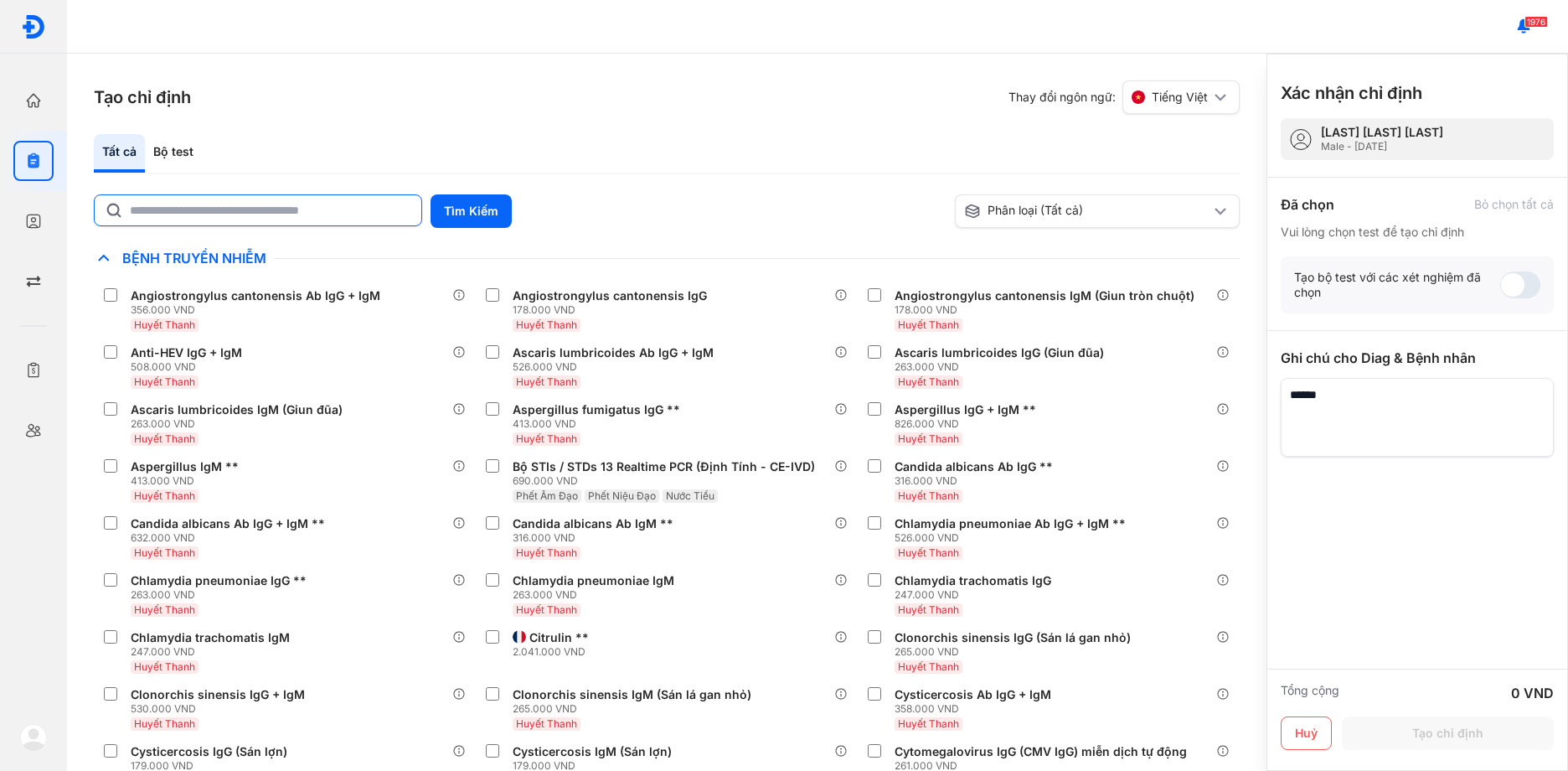 click 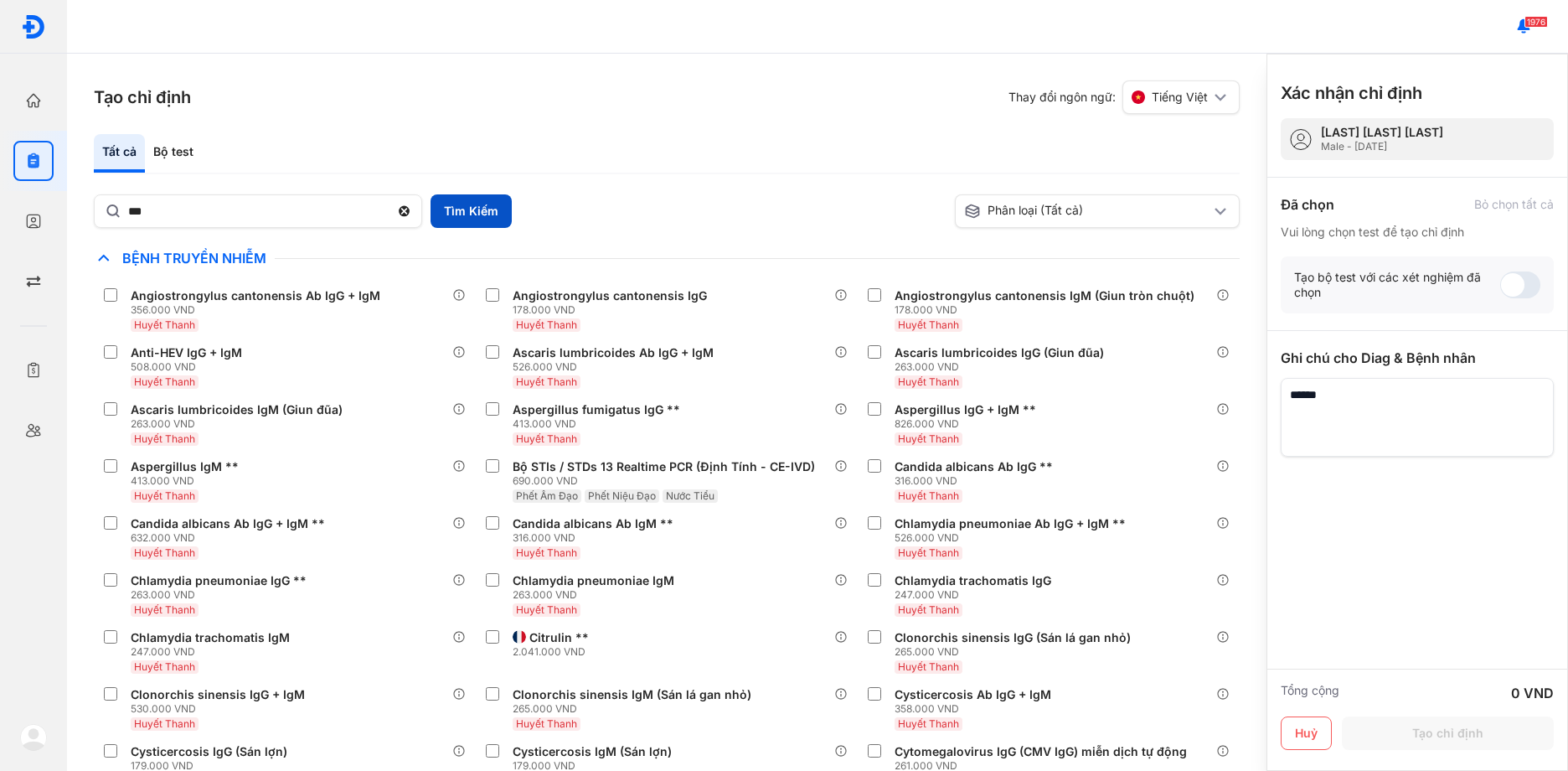 click on "Tìm Kiếm" at bounding box center [471, 211] 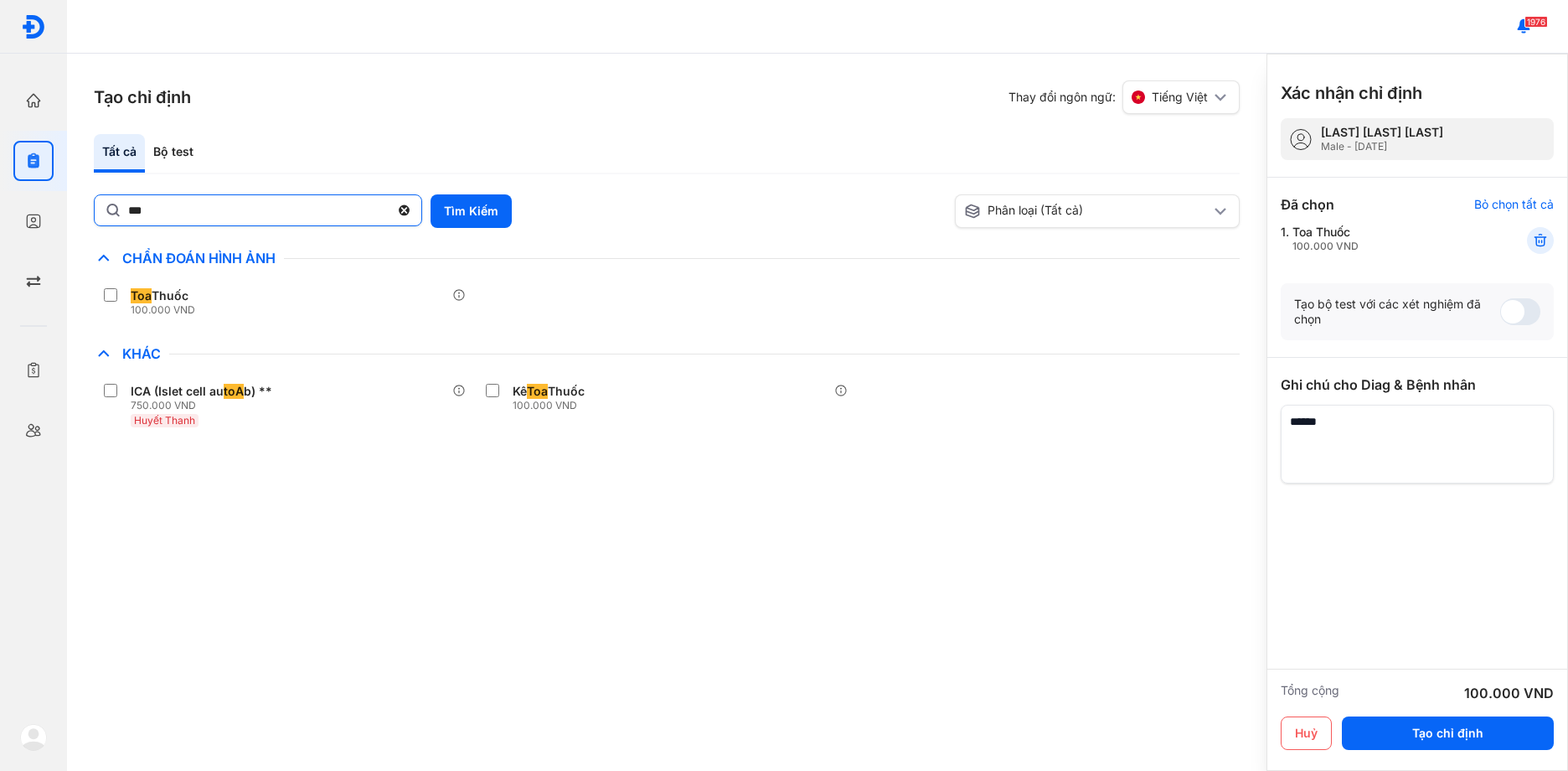click on "***" 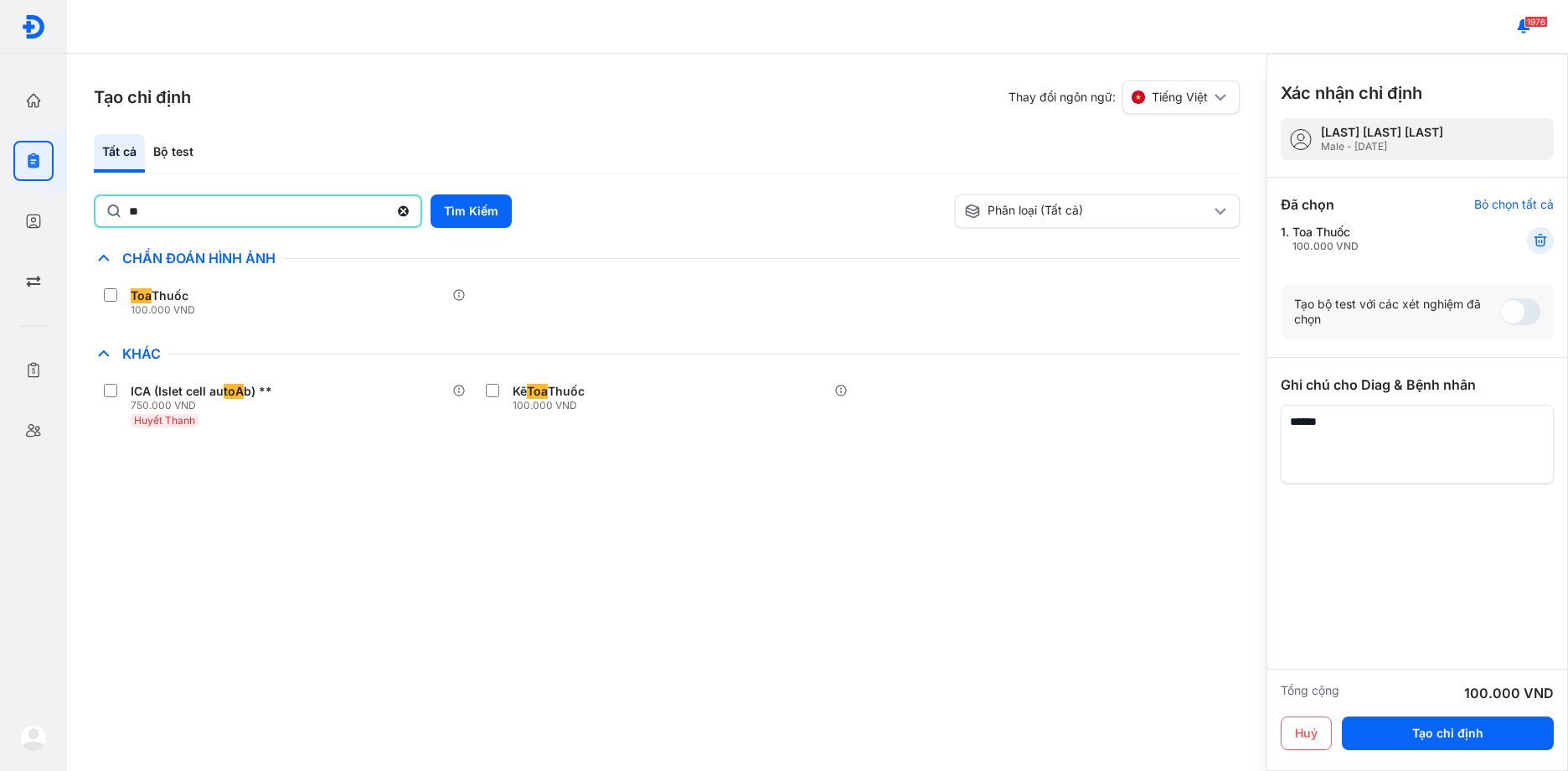 type on "*" 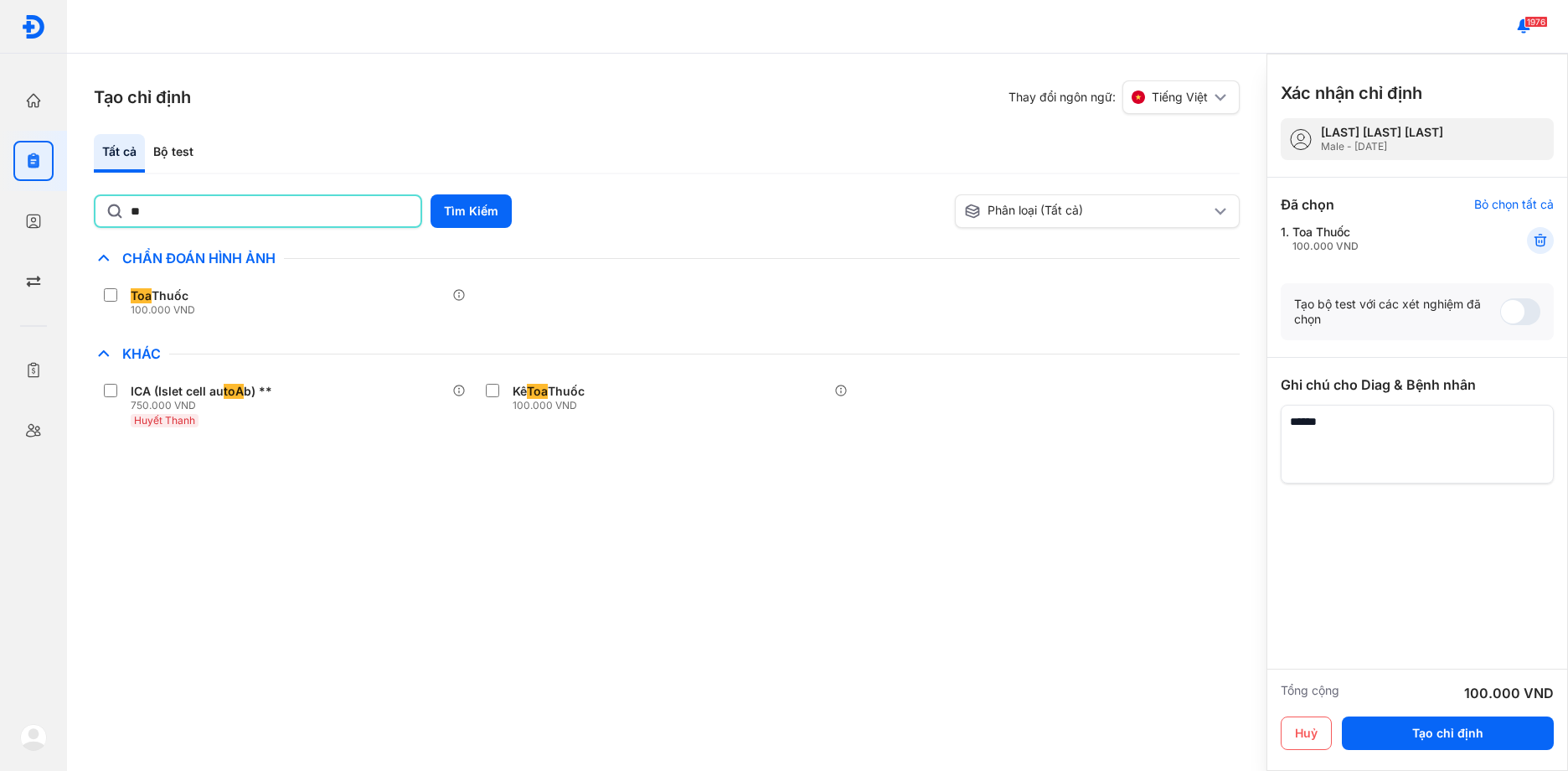 type on "*" 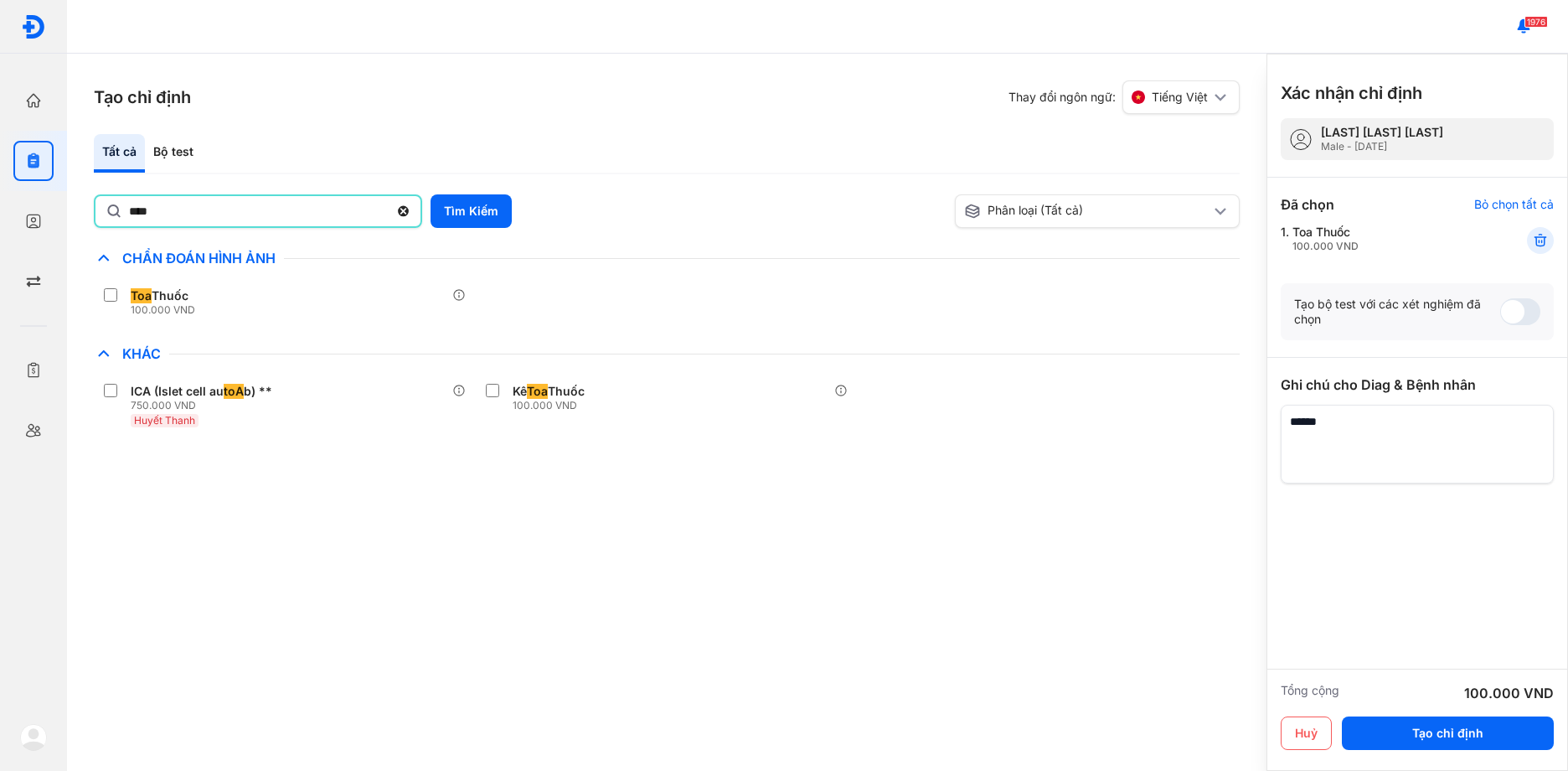 type on "**********" 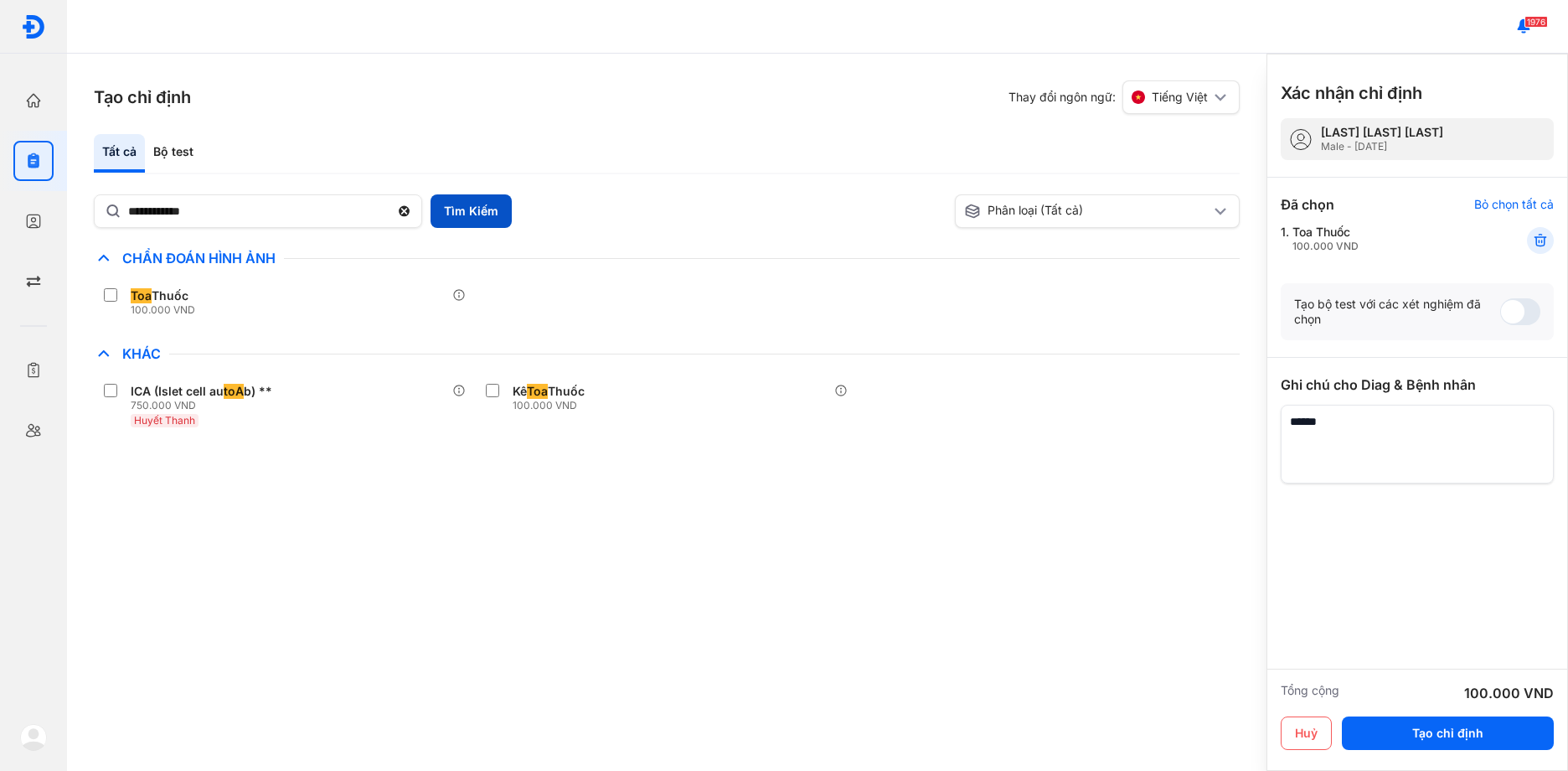 click on "Tìm Kiếm" at bounding box center [471, 211] 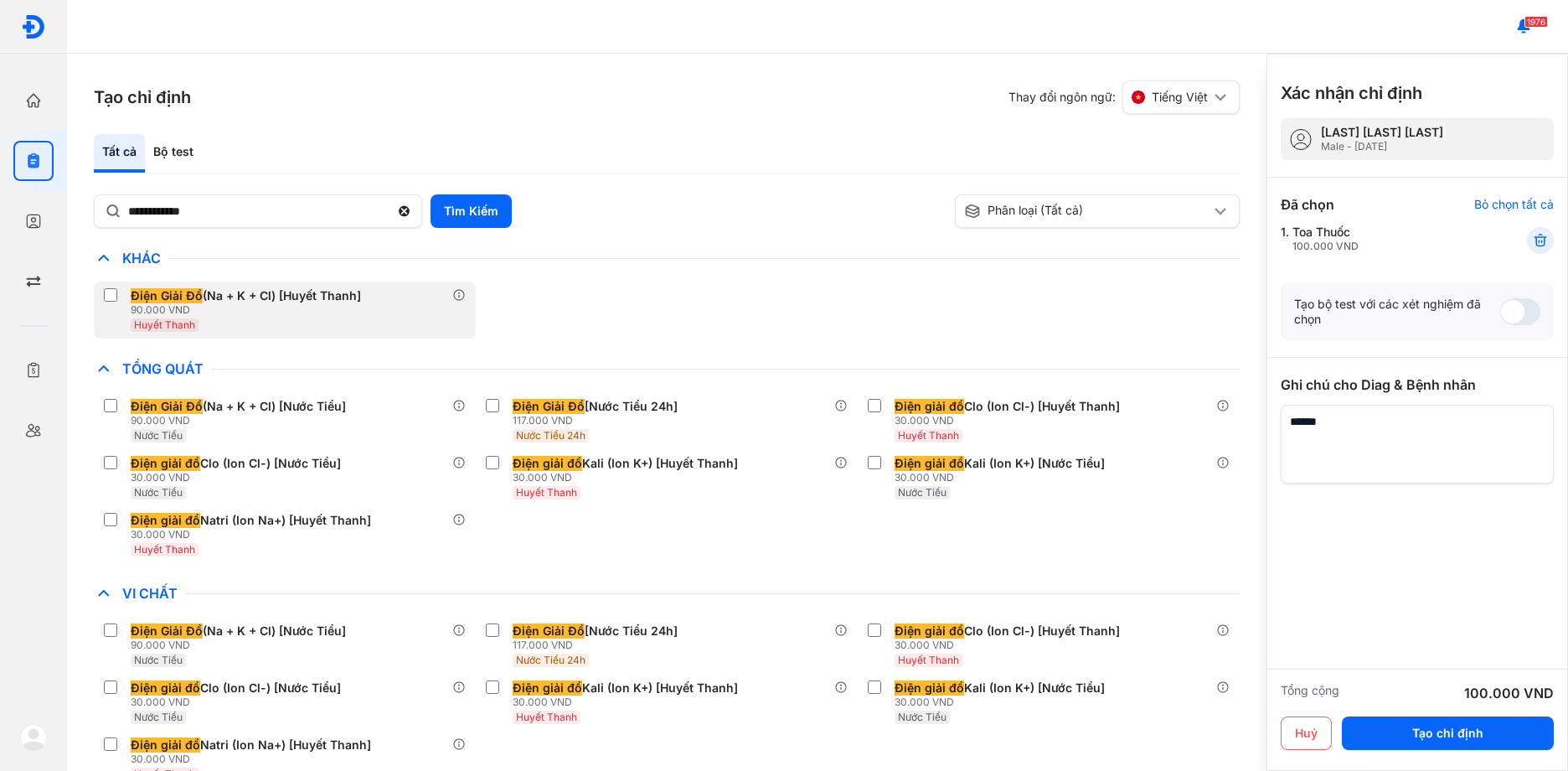 type 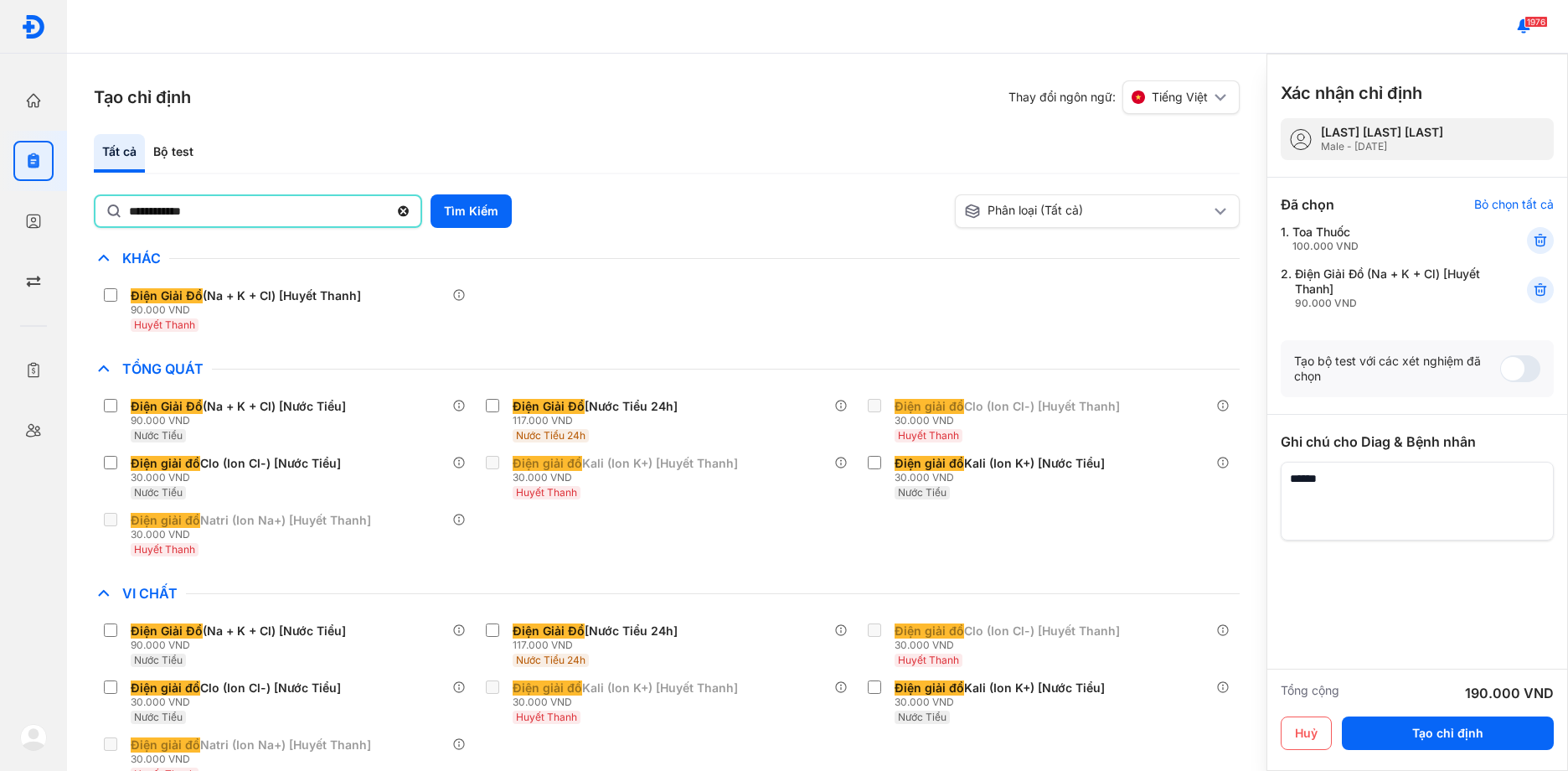 click on "**********" 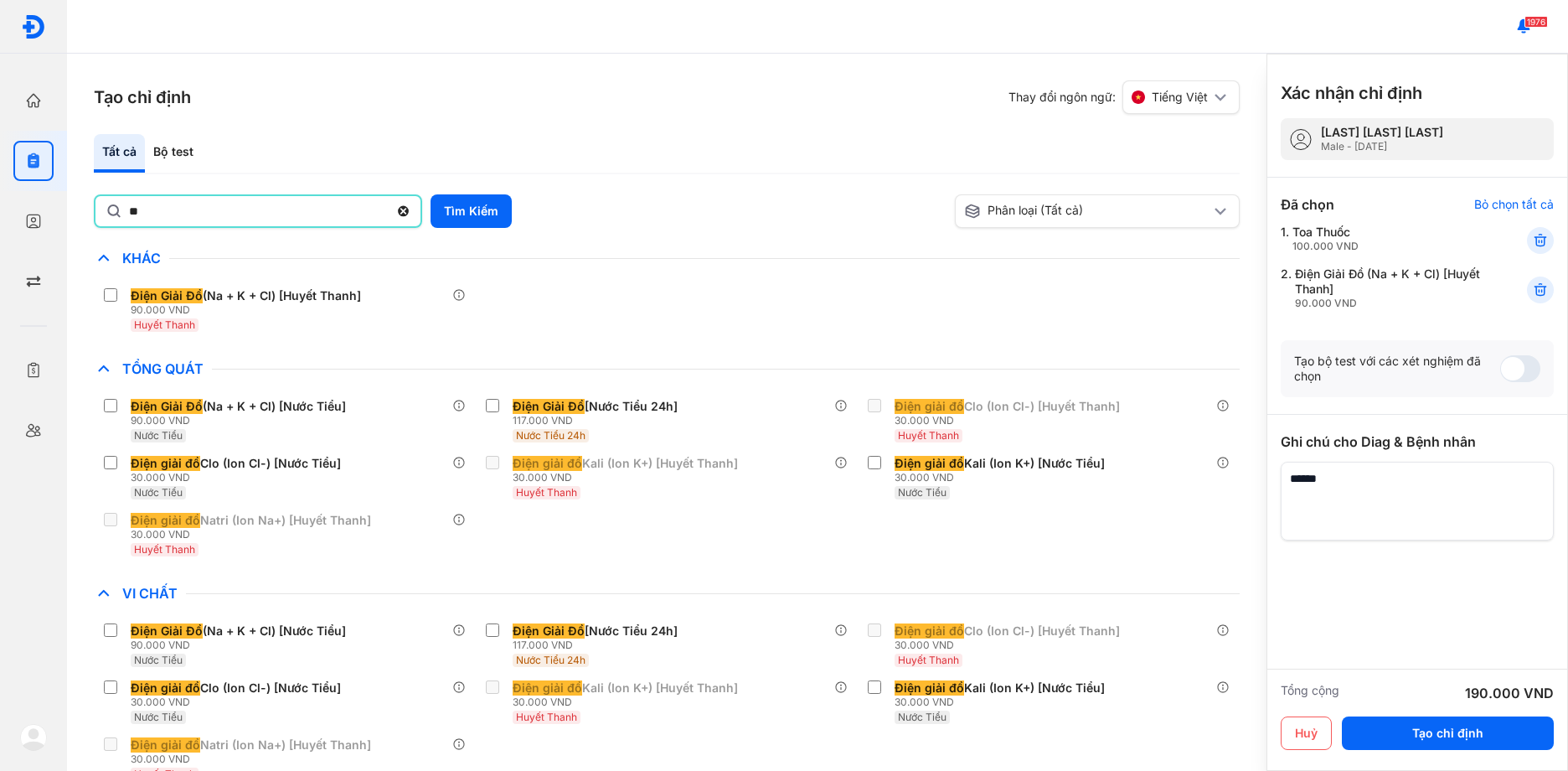 type on "*" 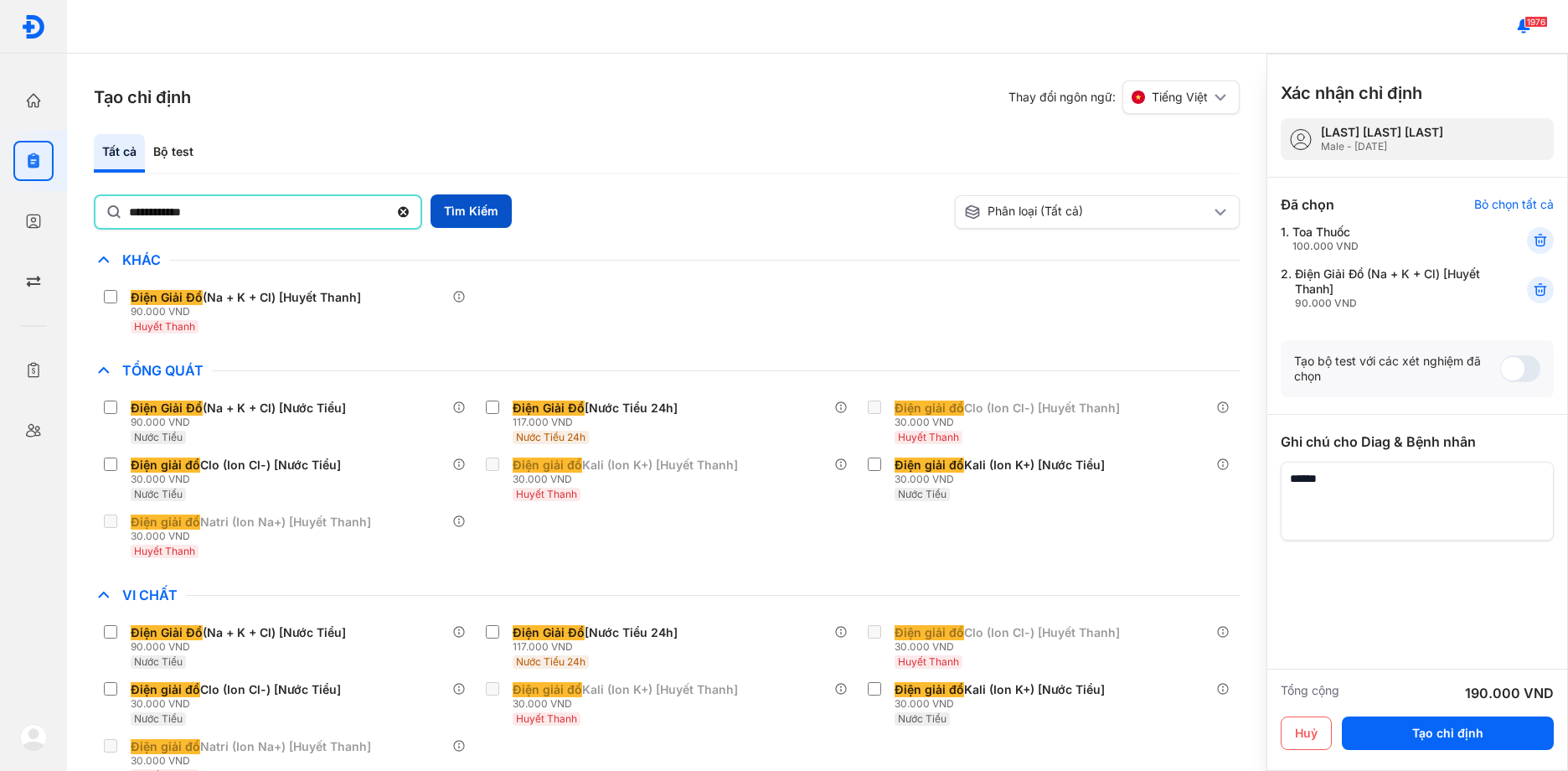 click on "Tìm Kiếm" at bounding box center [471, 211] 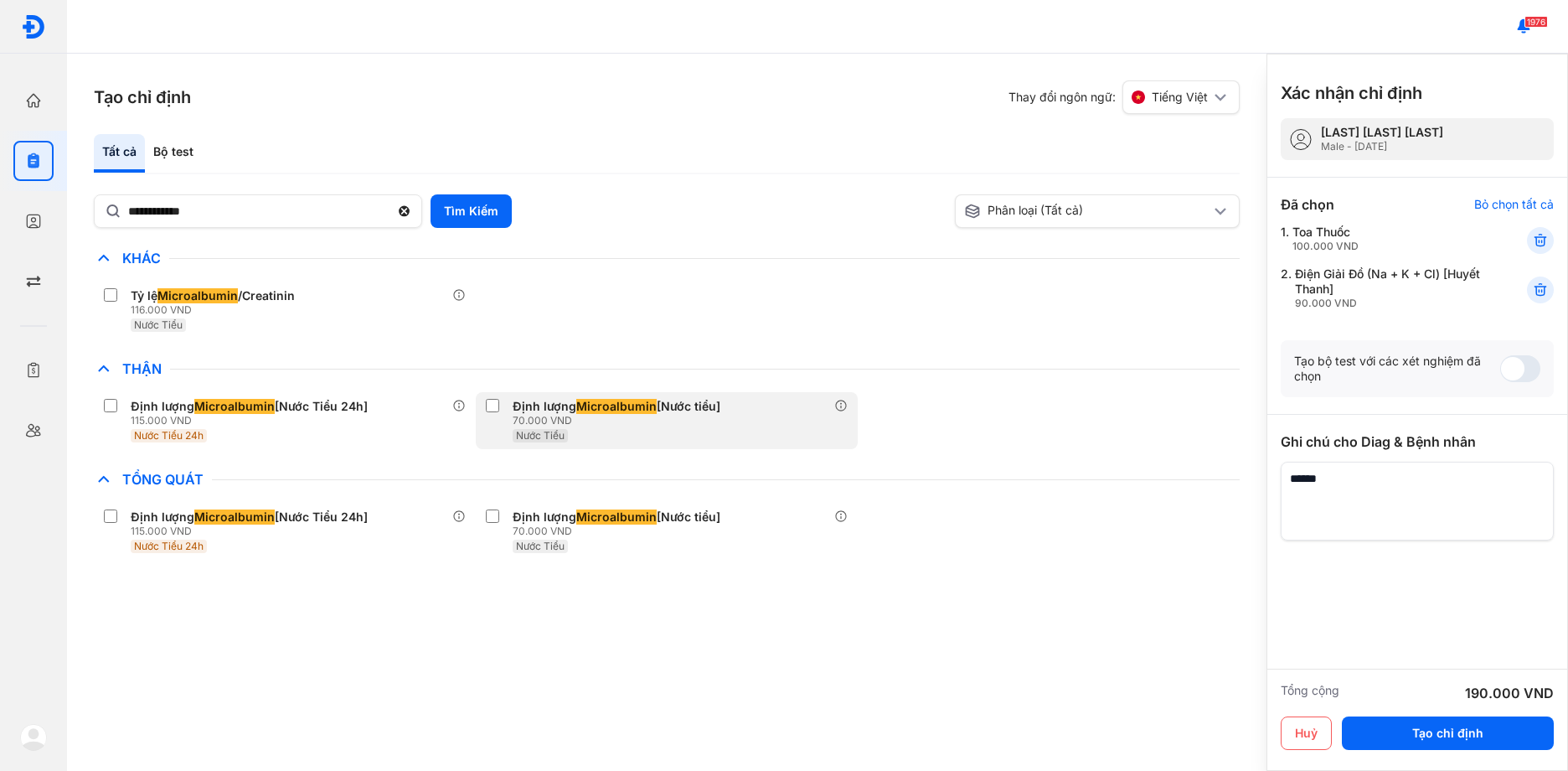 click at bounding box center (496, 407) 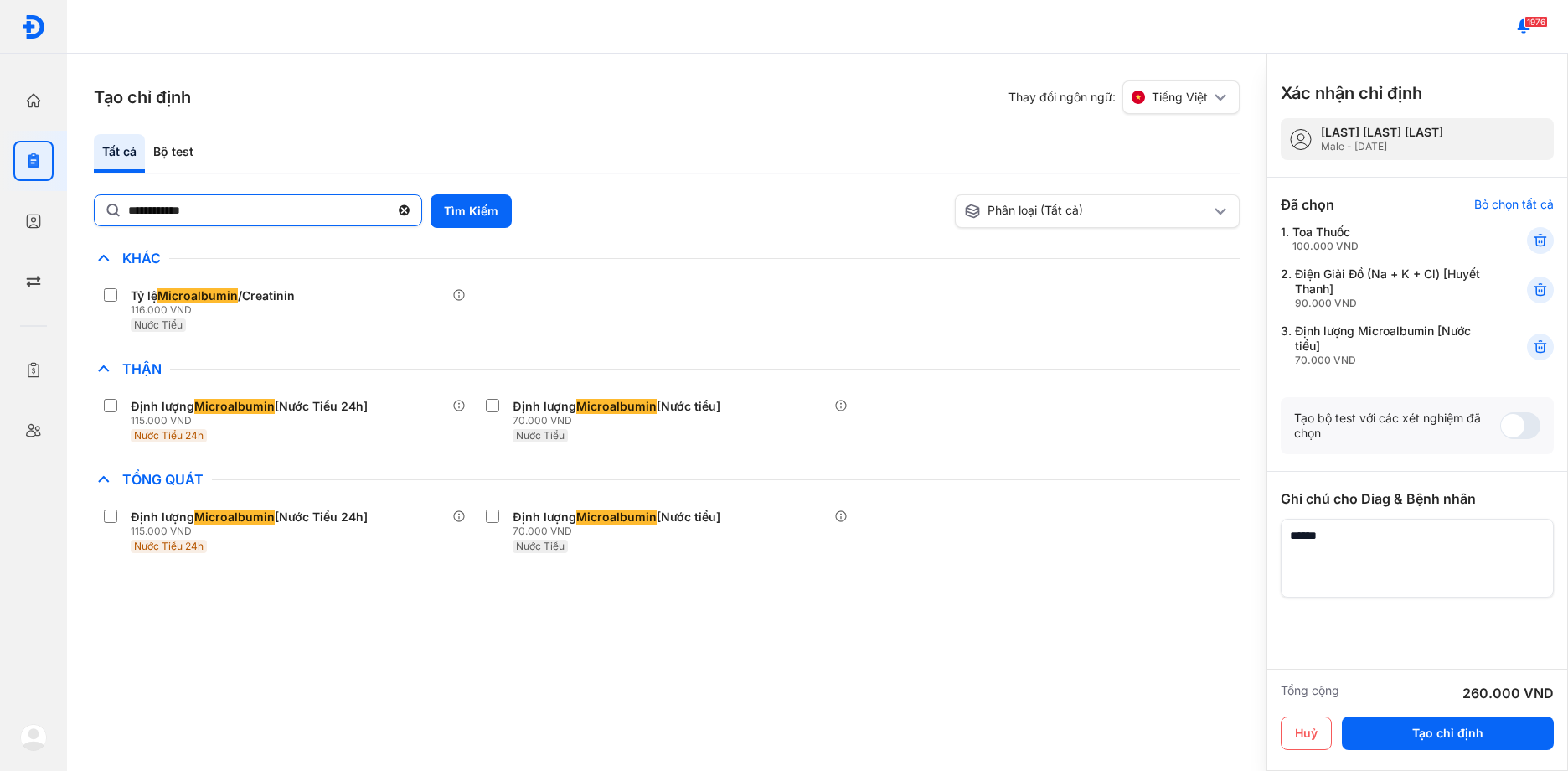 click on "**********" 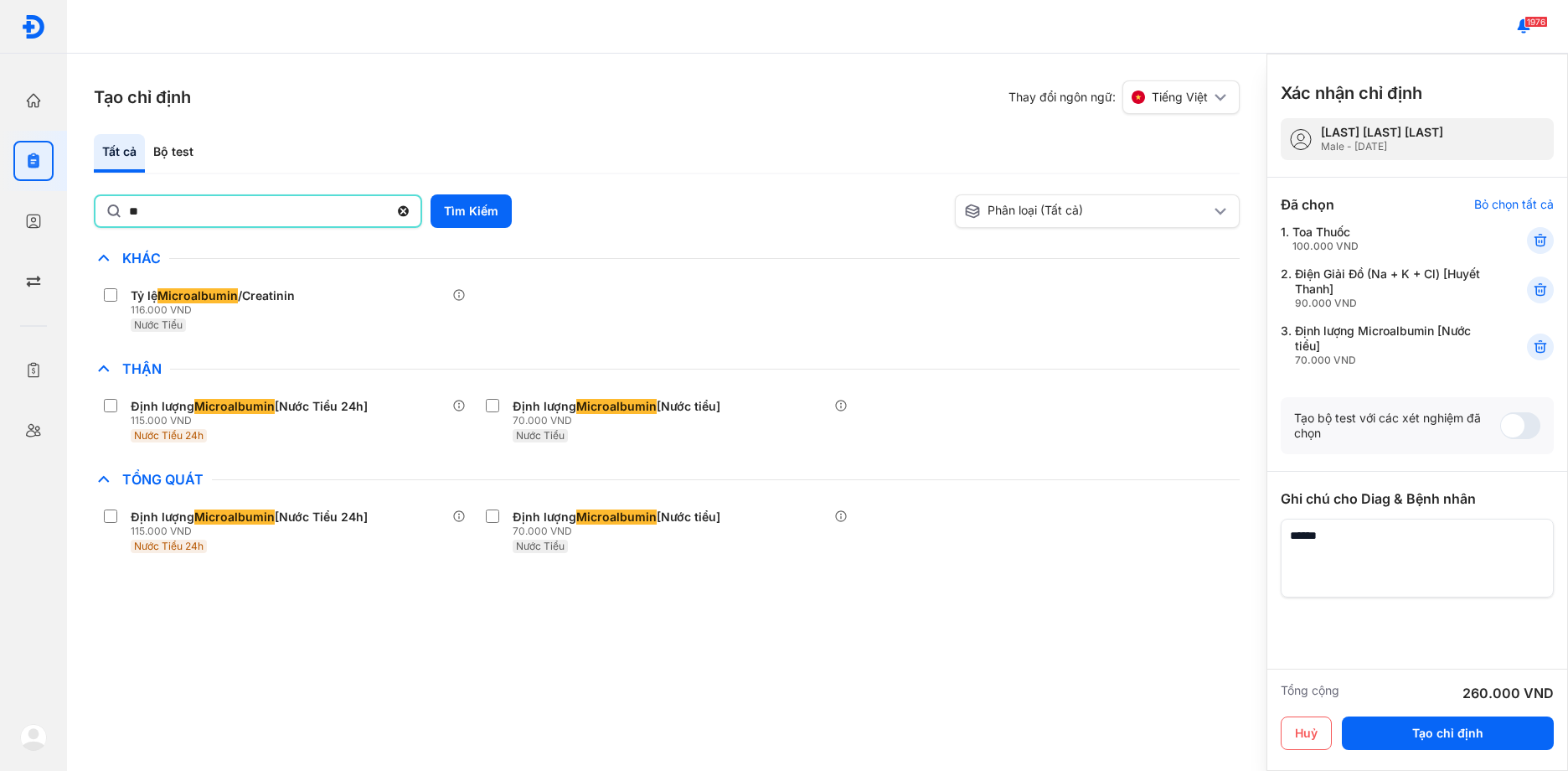 type on "*" 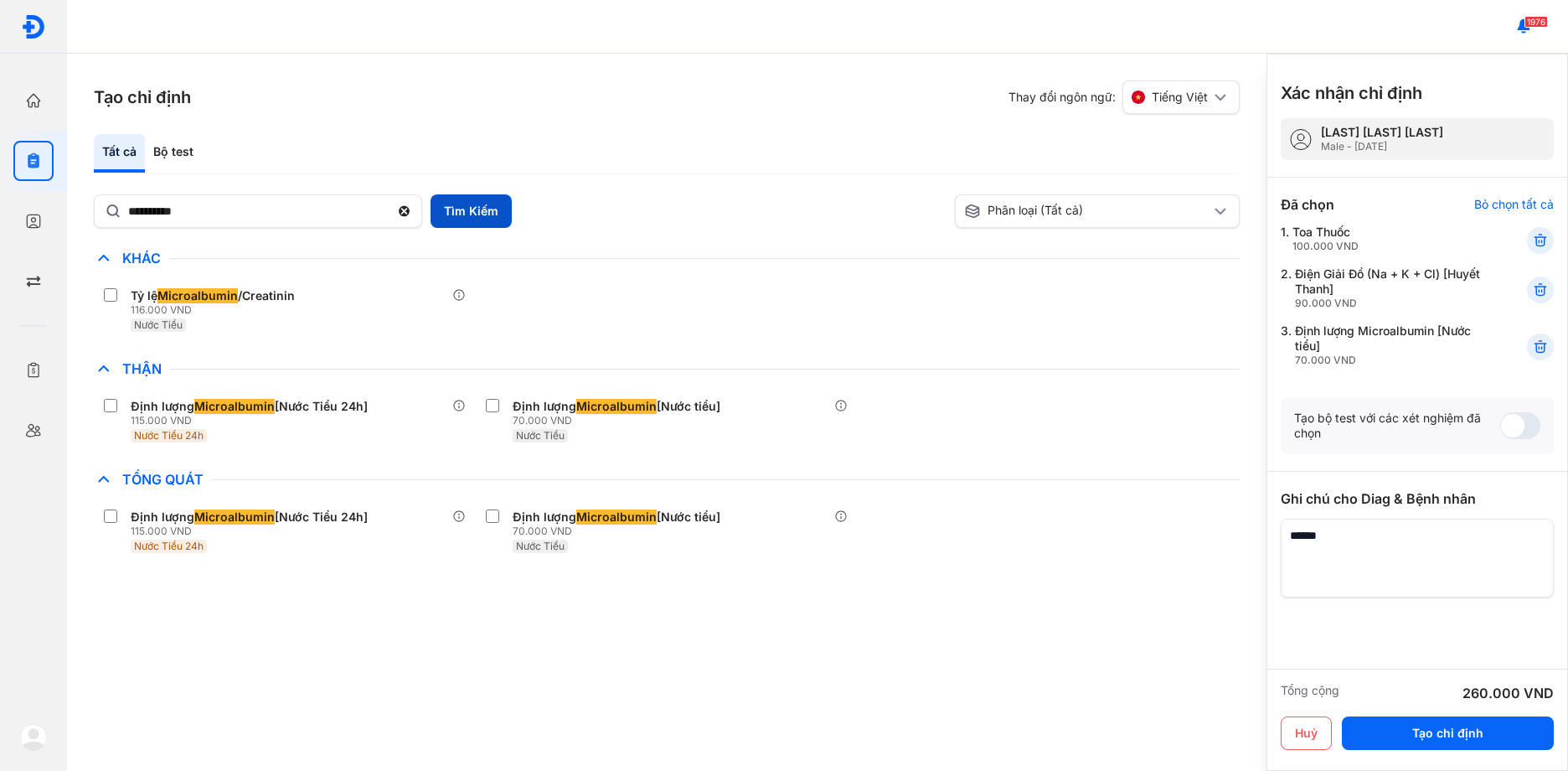click on "Tìm Kiếm" at bounding box center [471, 211] 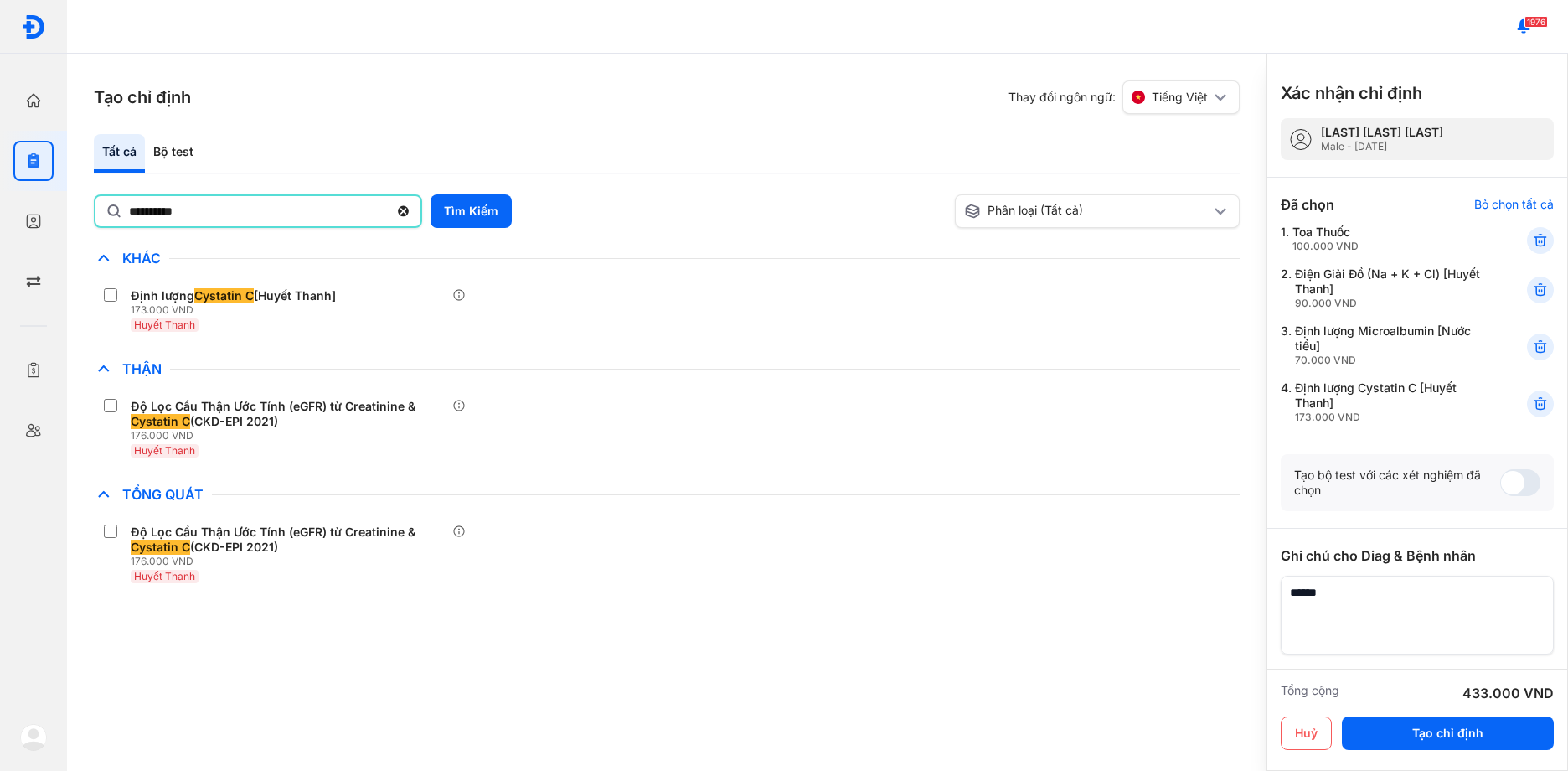 click on "**********" 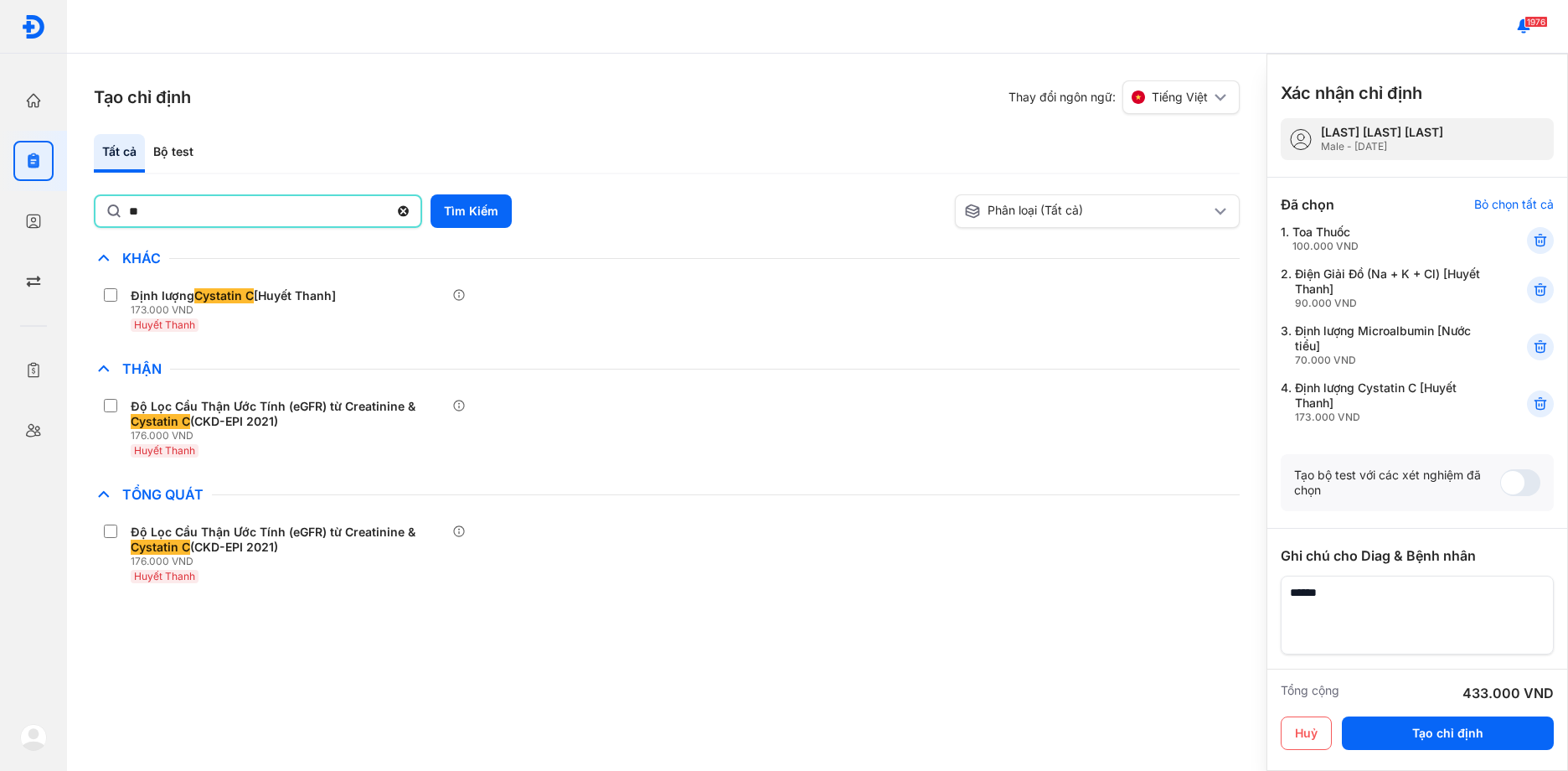 type on "*" 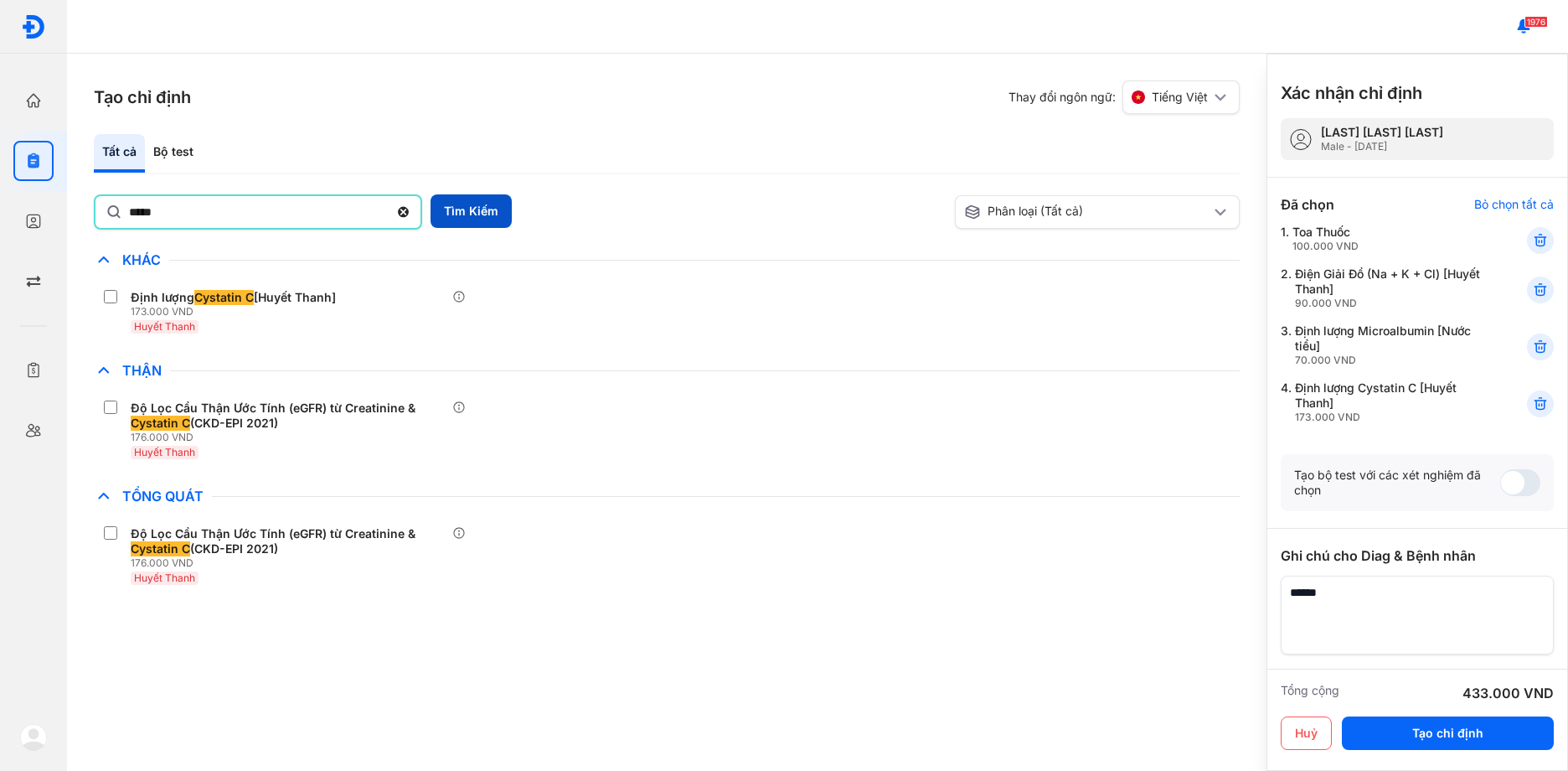 click on "Tìm Kiếm" at bounding box center [471, 211] 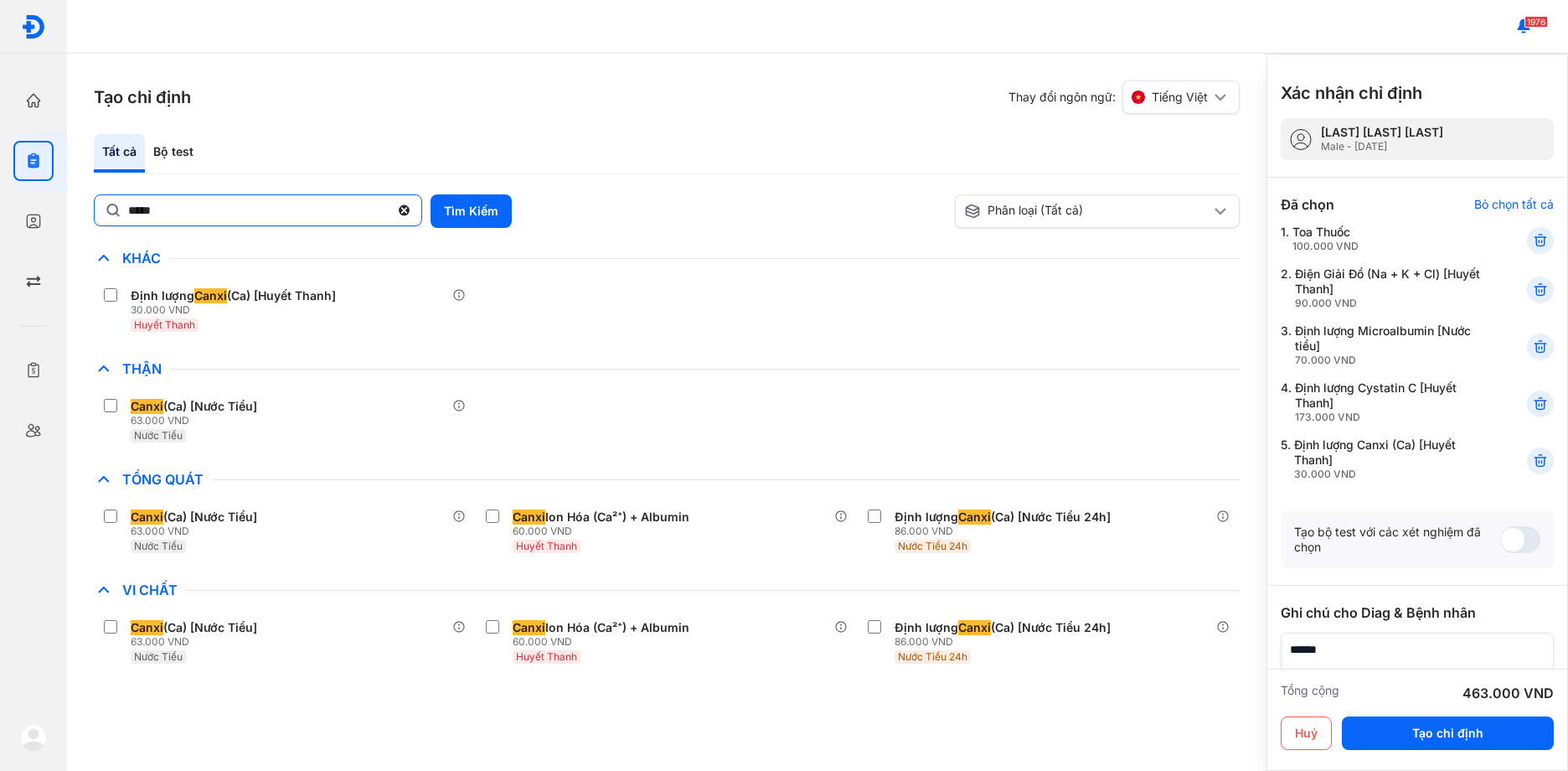 click on "*****" 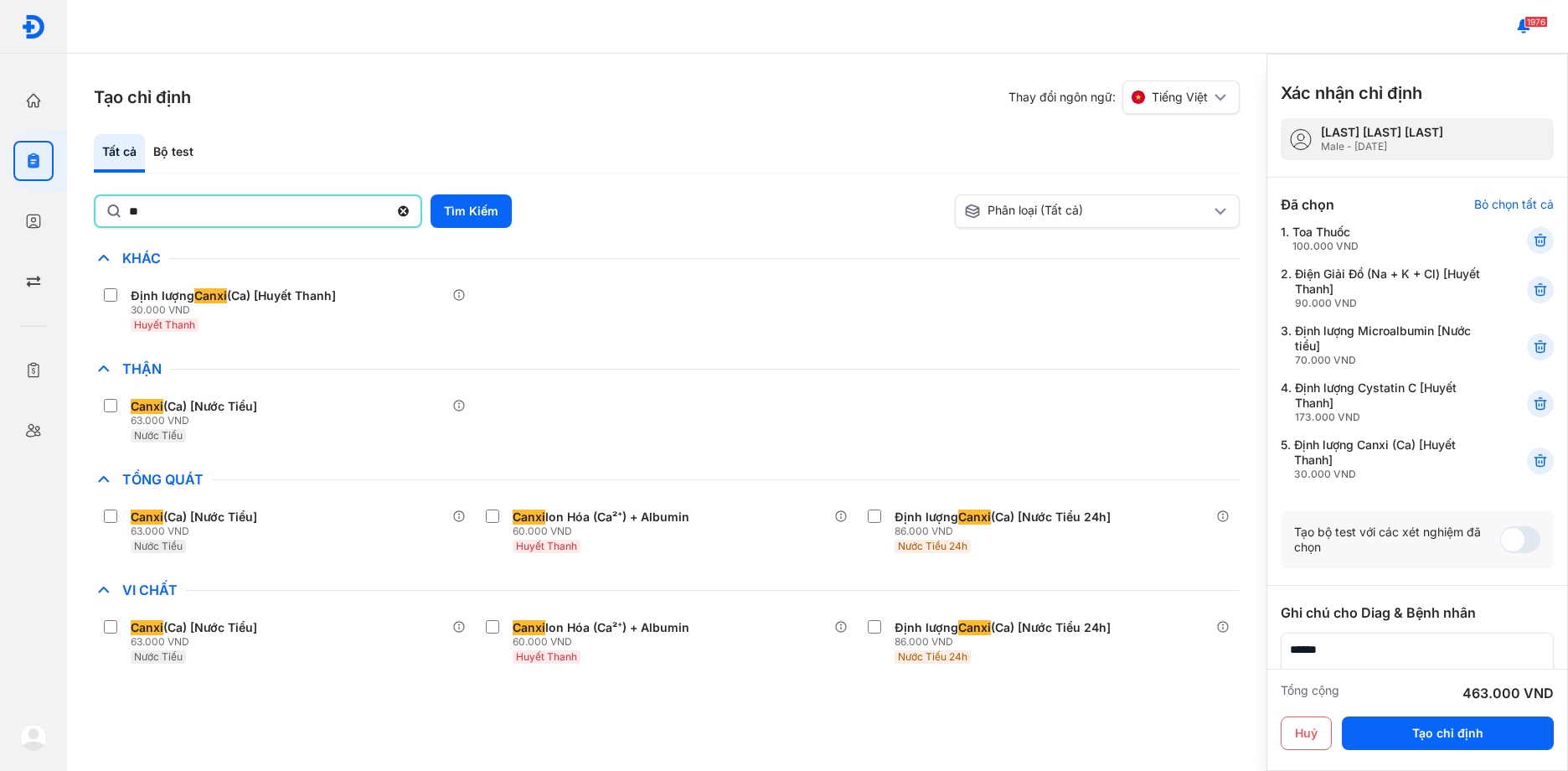 type on "*" 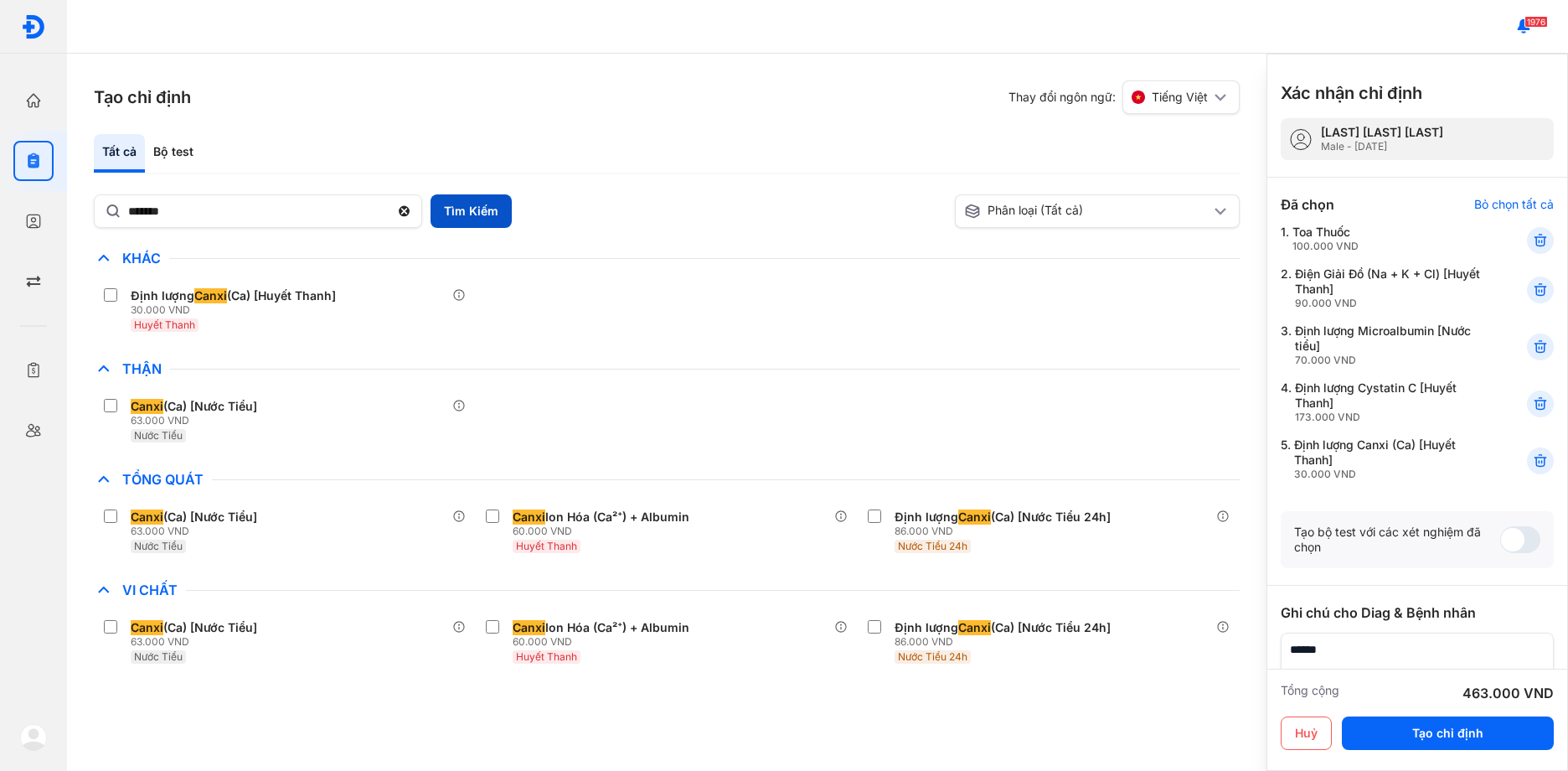 click on "Tìm Kiếm" at bounding box center [471, 211] 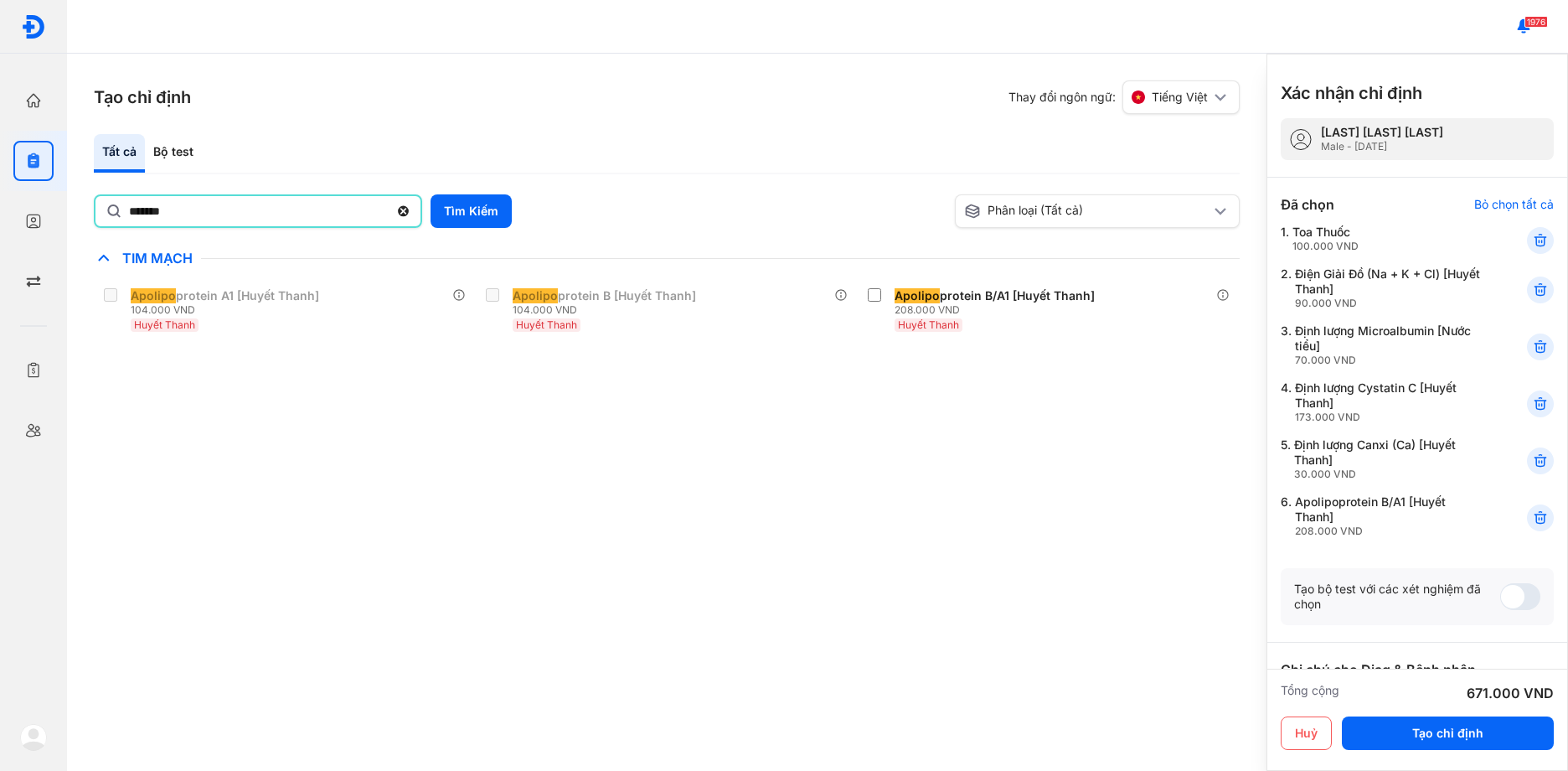 click on "*******" 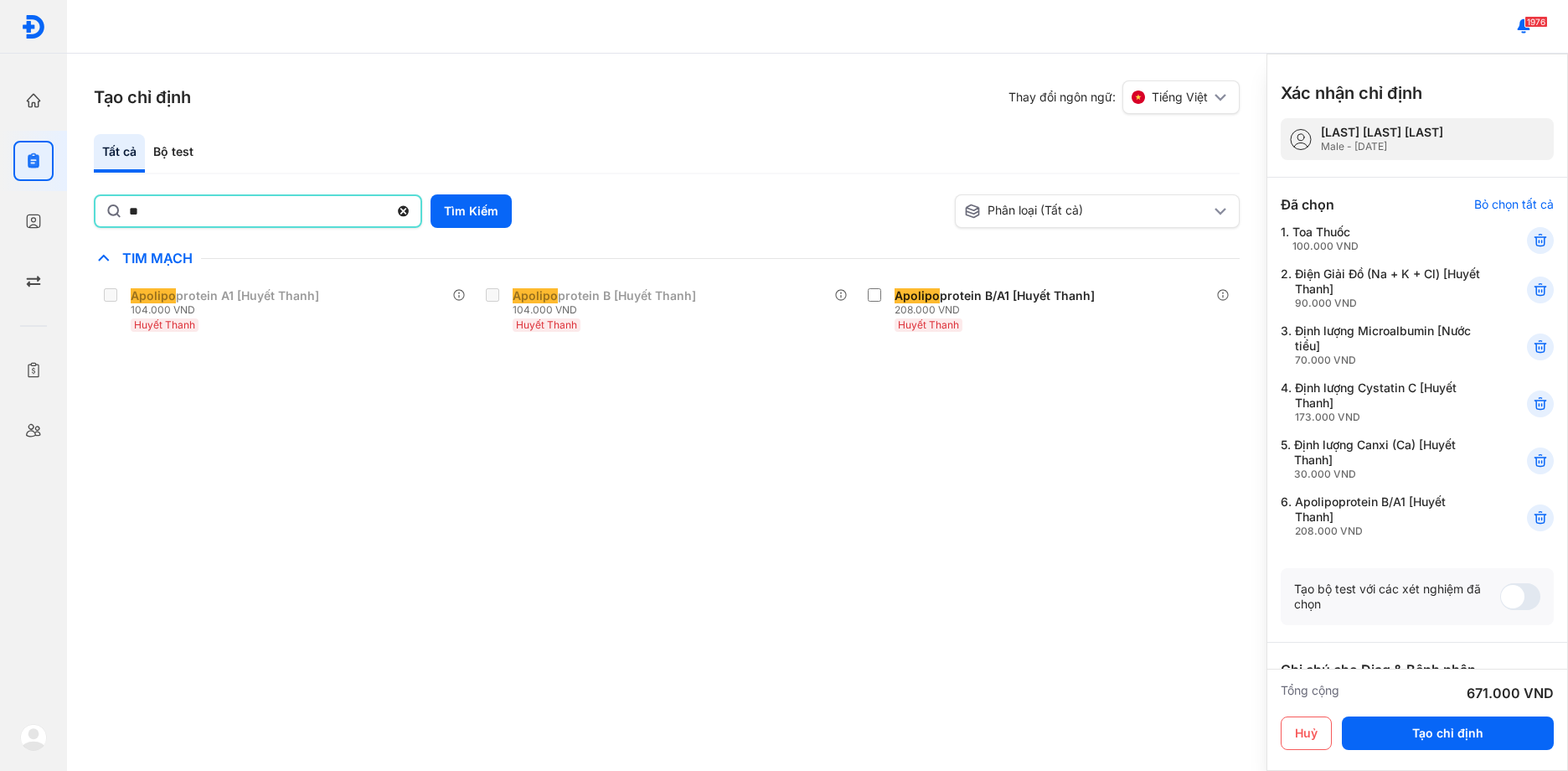 type on "*" 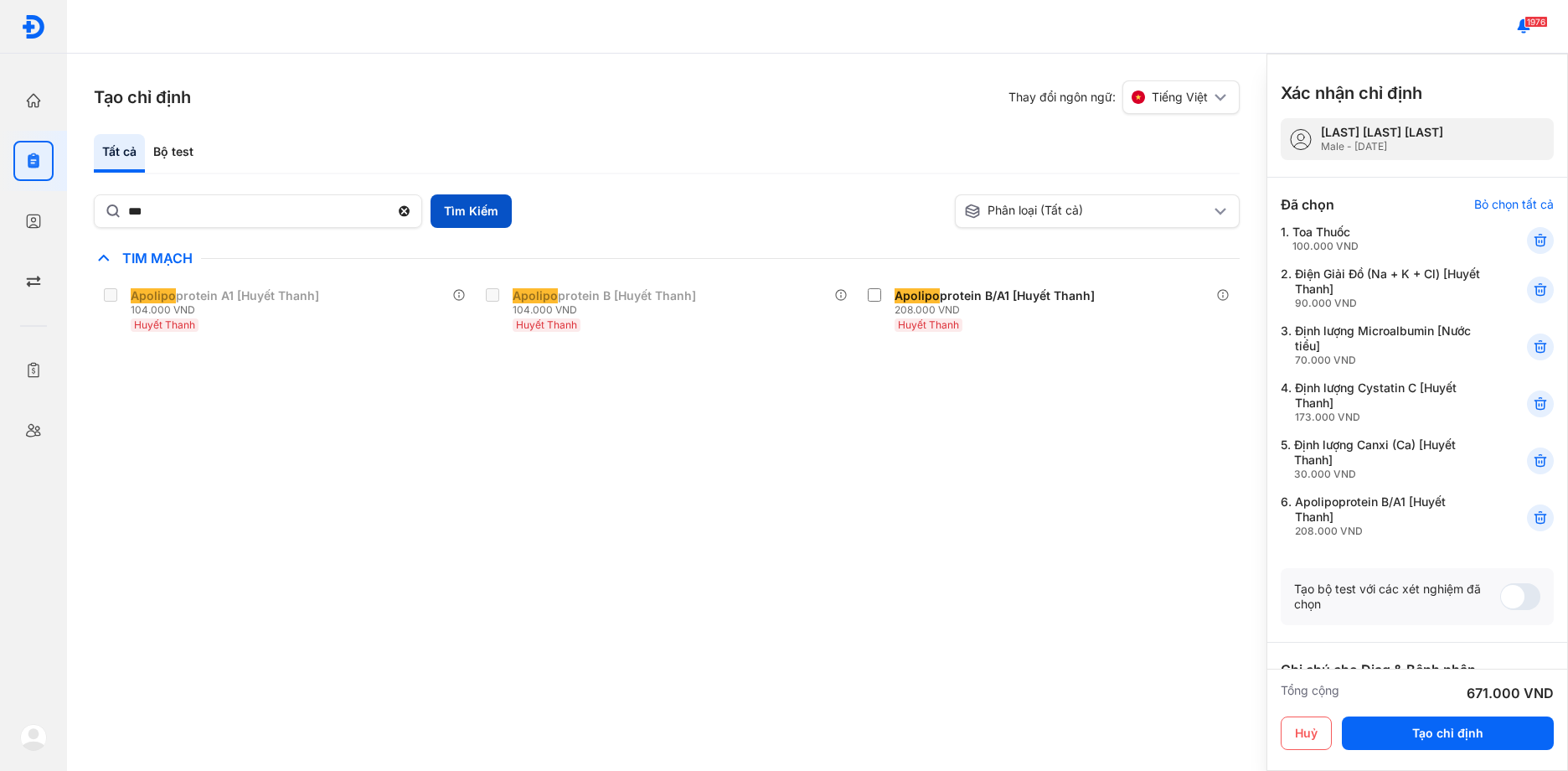 click on "Tìm Kiếm" at bounding box center [471, 211] 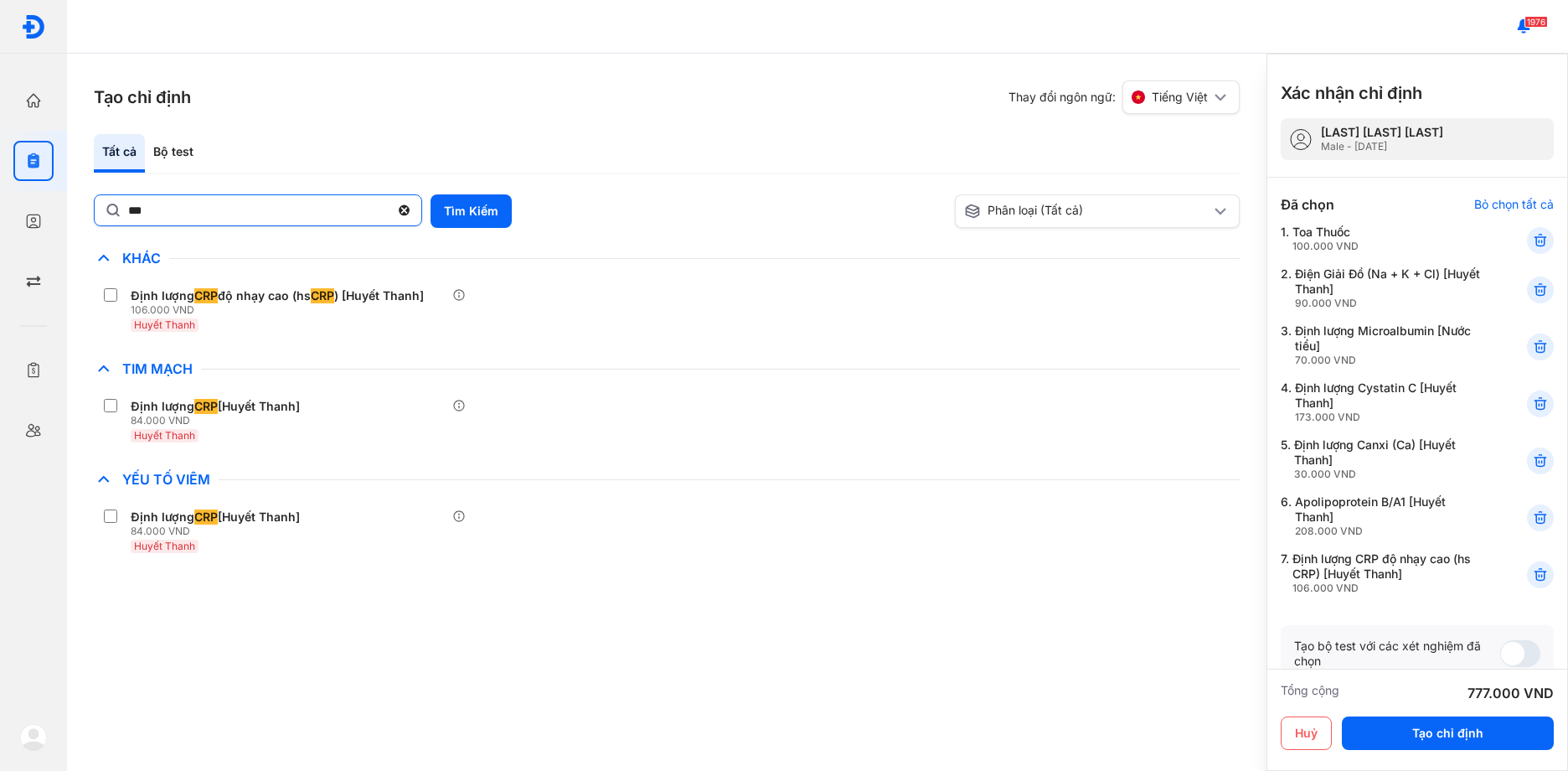 click on "***" 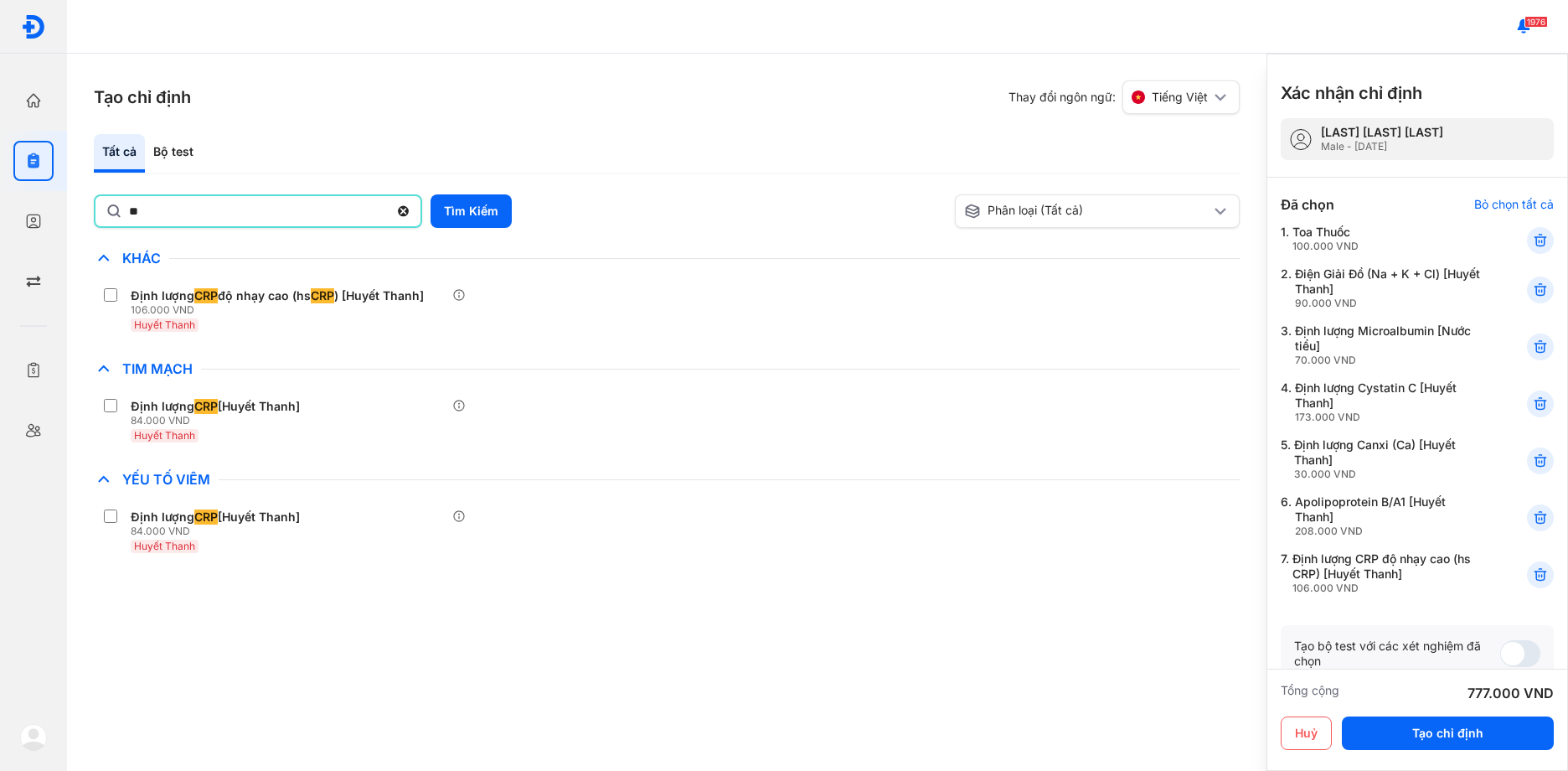 type on "*" 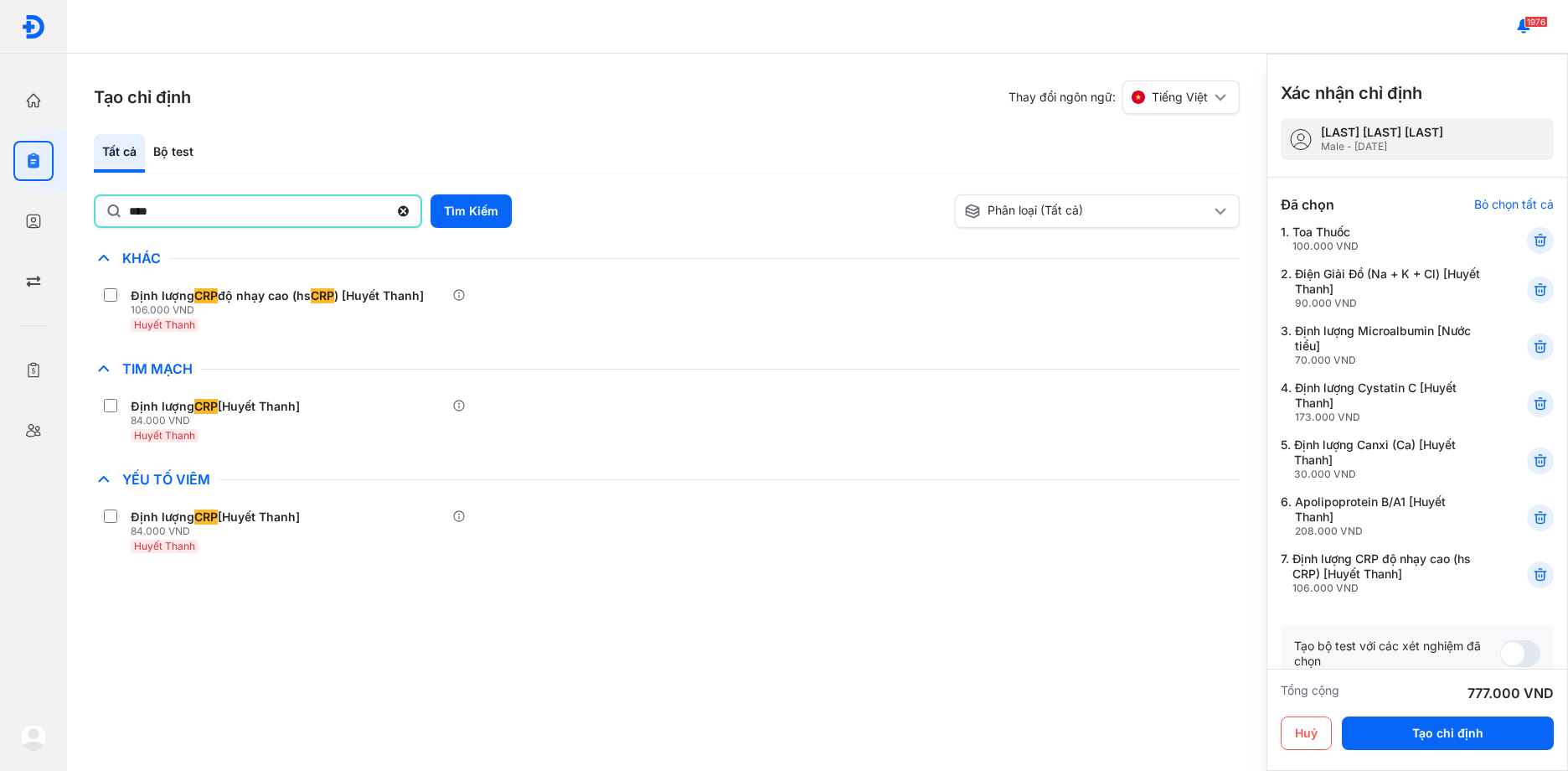 type on "**********" 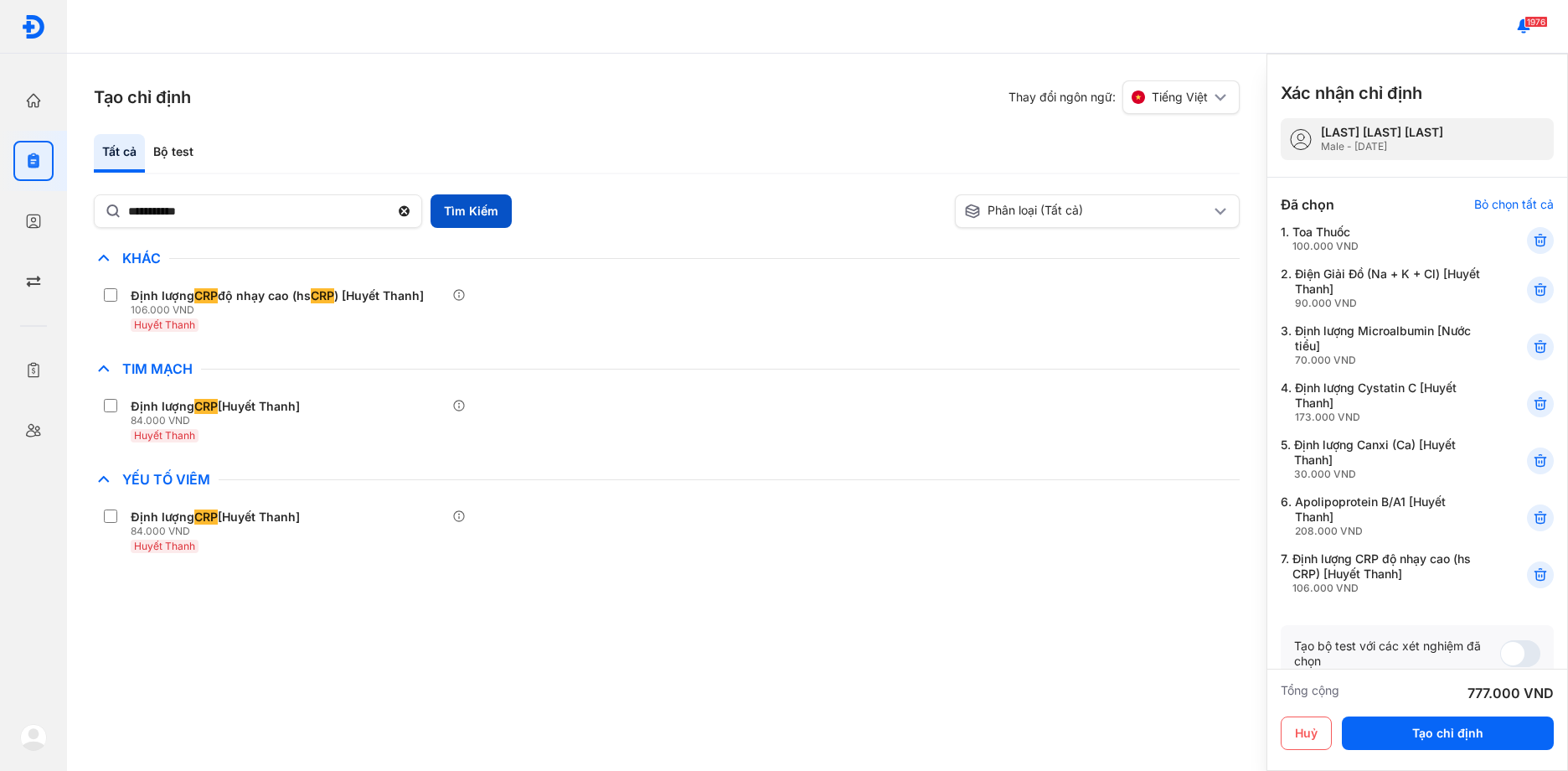 click on "Tìm Kiếm" at bounding box center (471, 211) 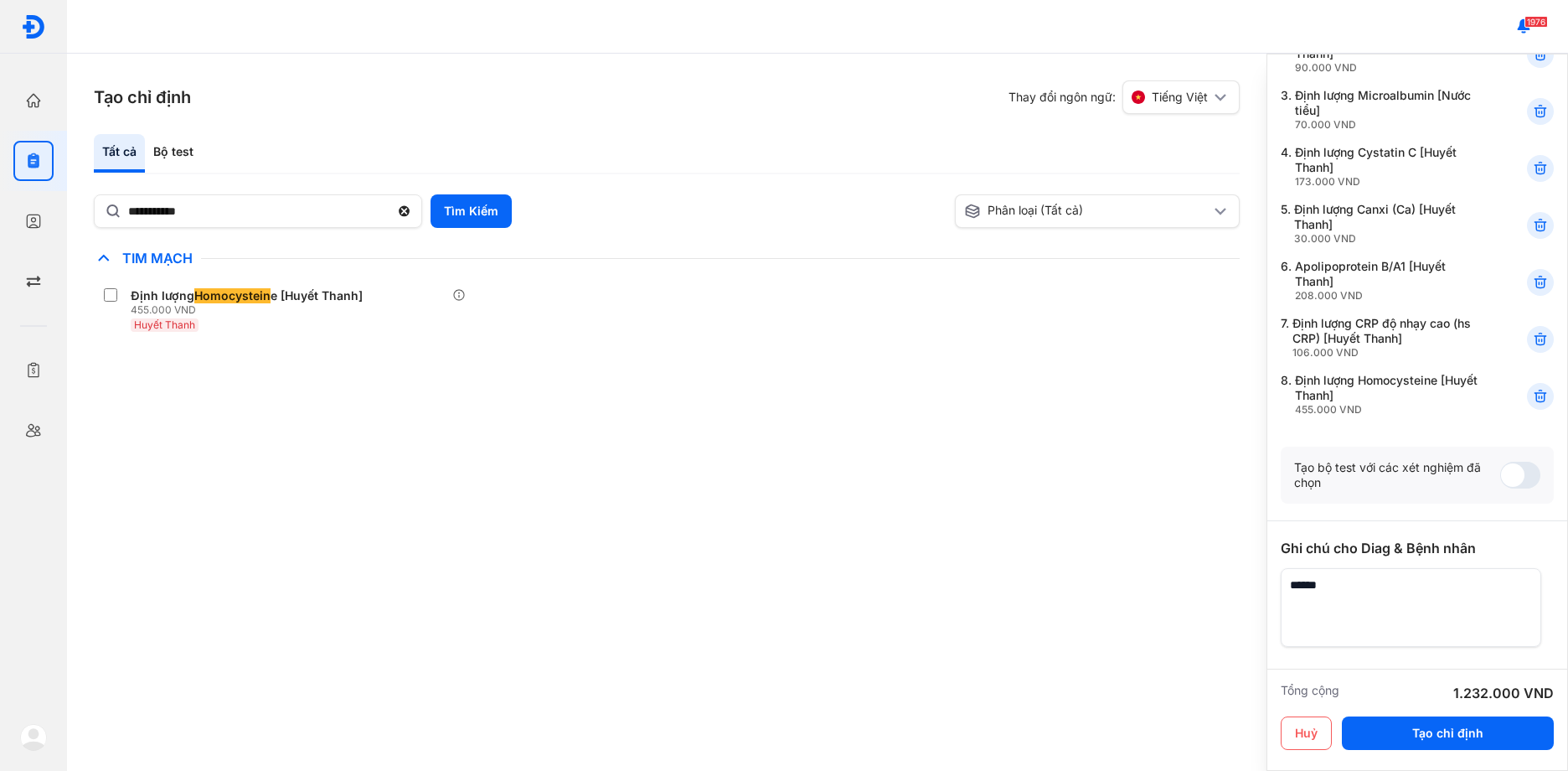 scroll, scrollTop: 251, scrollLeft: 0, axis: vertical 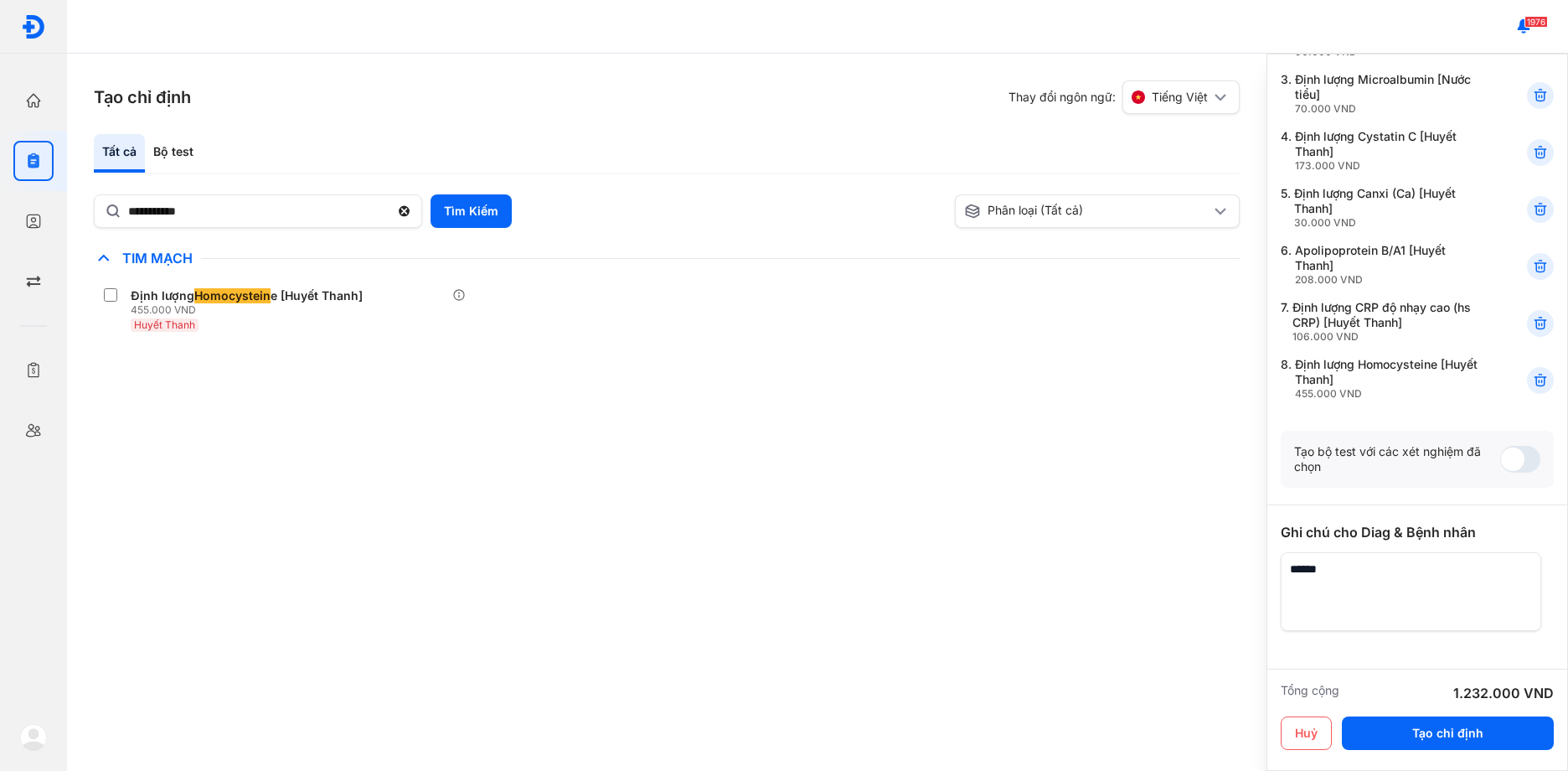 click at bounding box center (1411, 592) 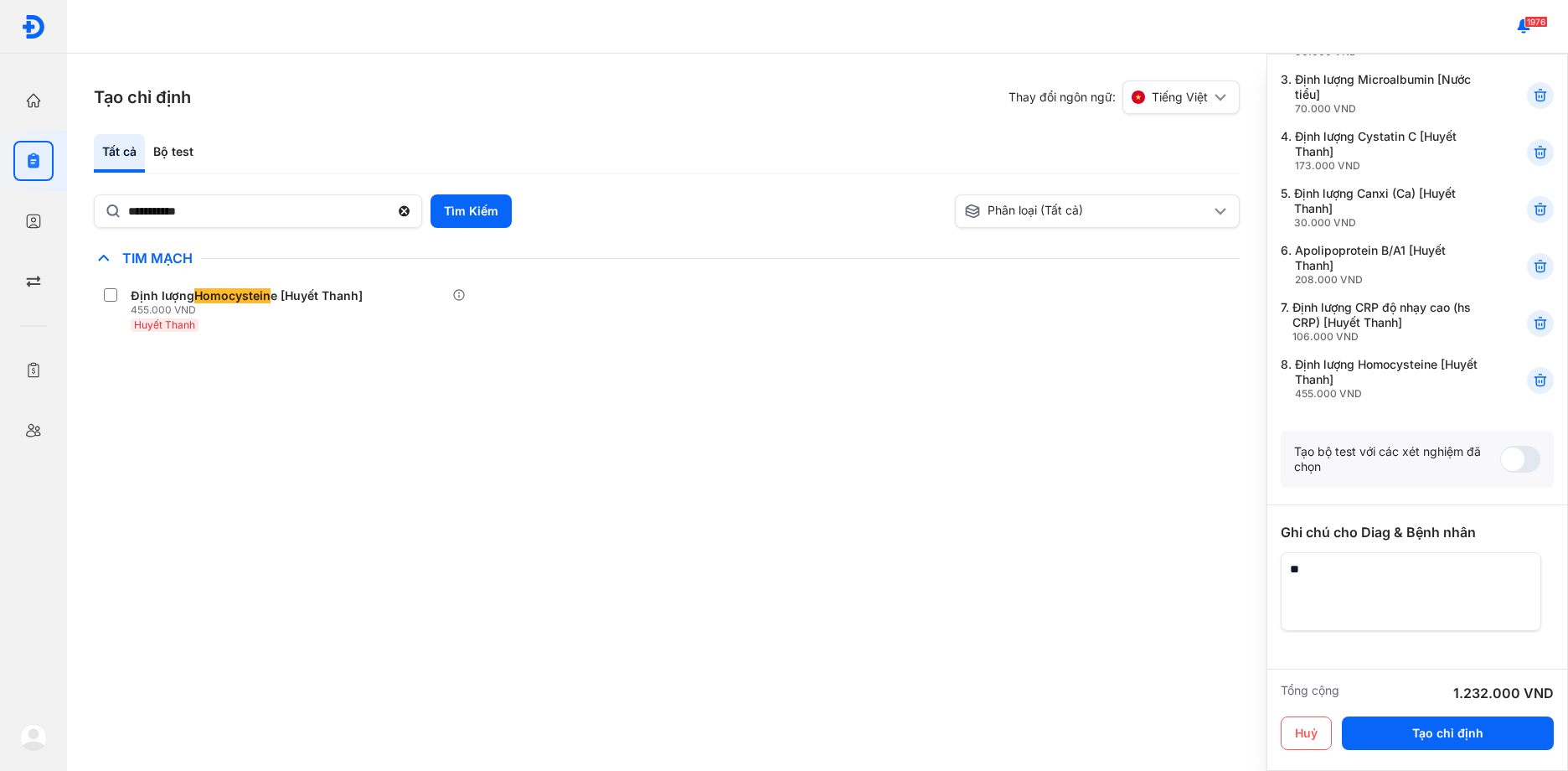 type on "*" 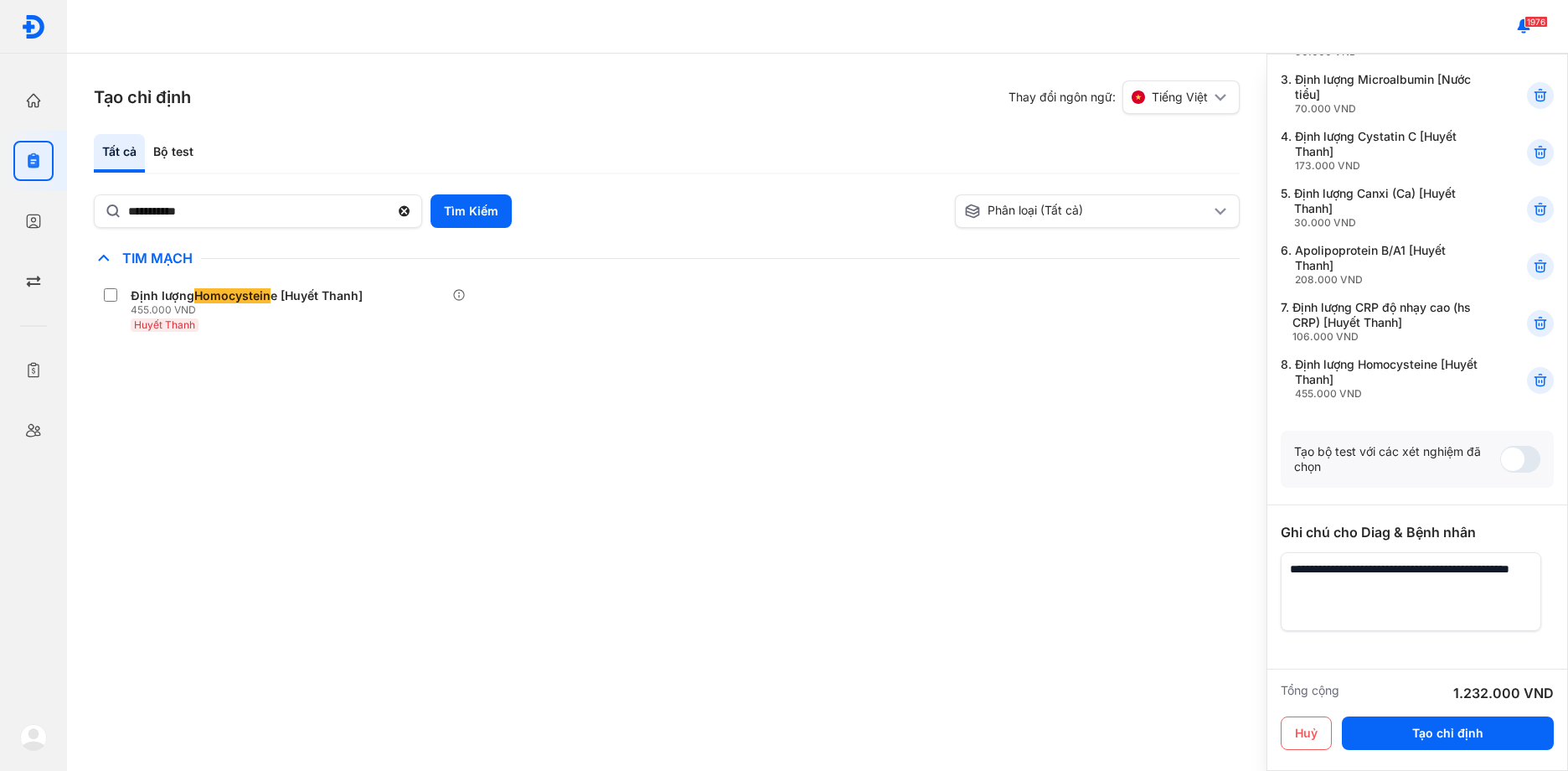 click at bounding box center [1411, 592] 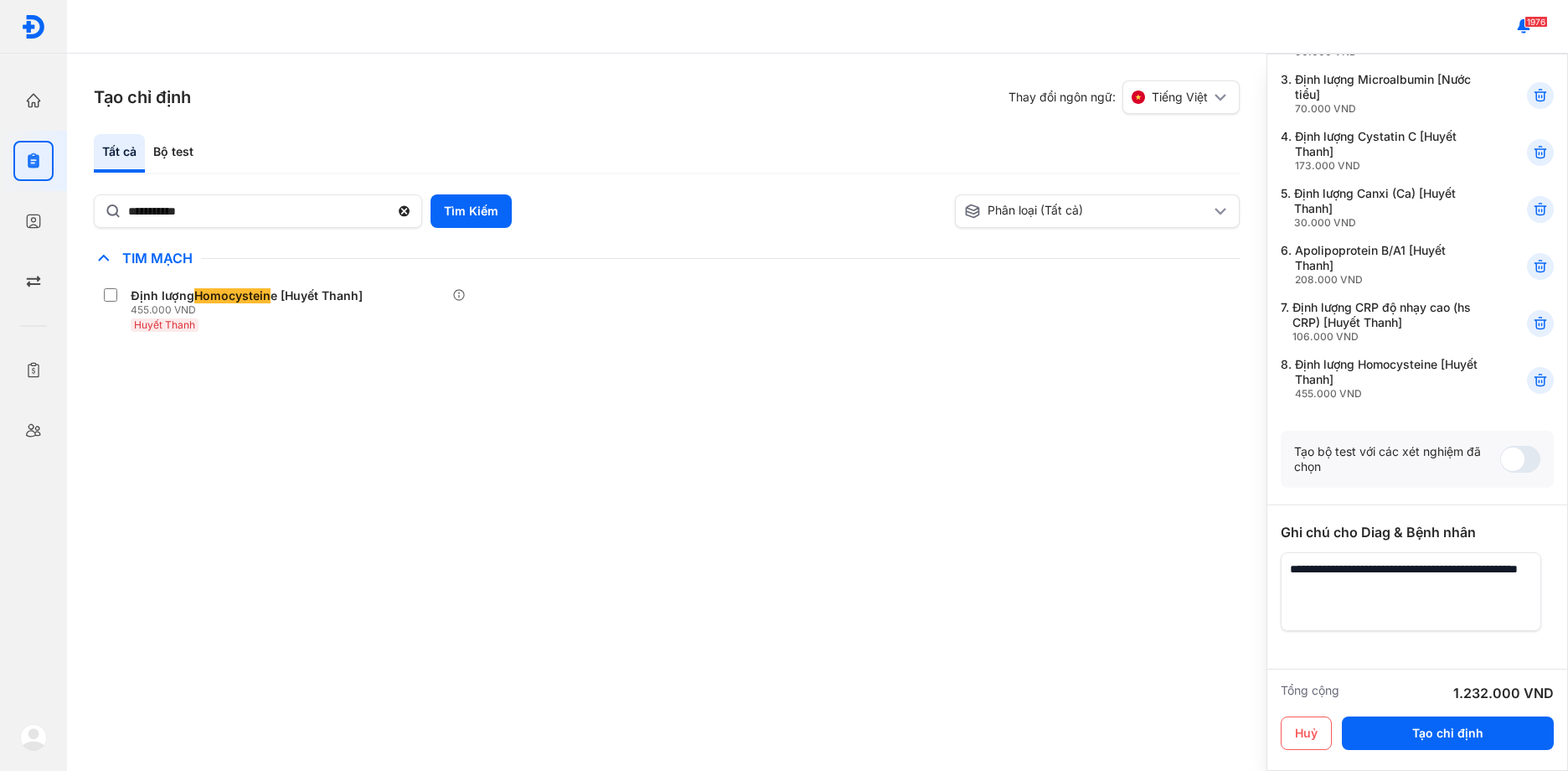 click at bounding box center [1411, 592] 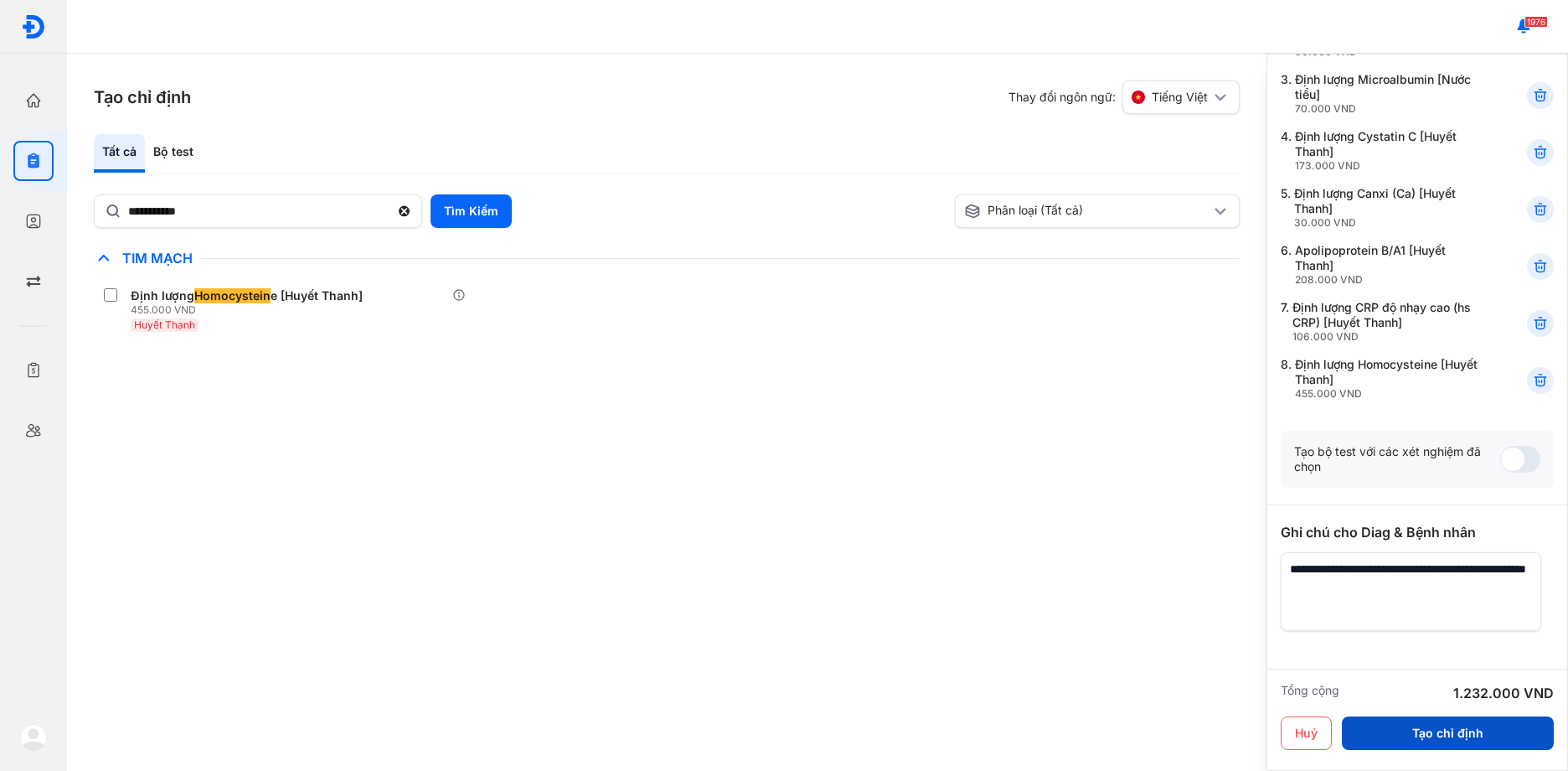 type on "**********" 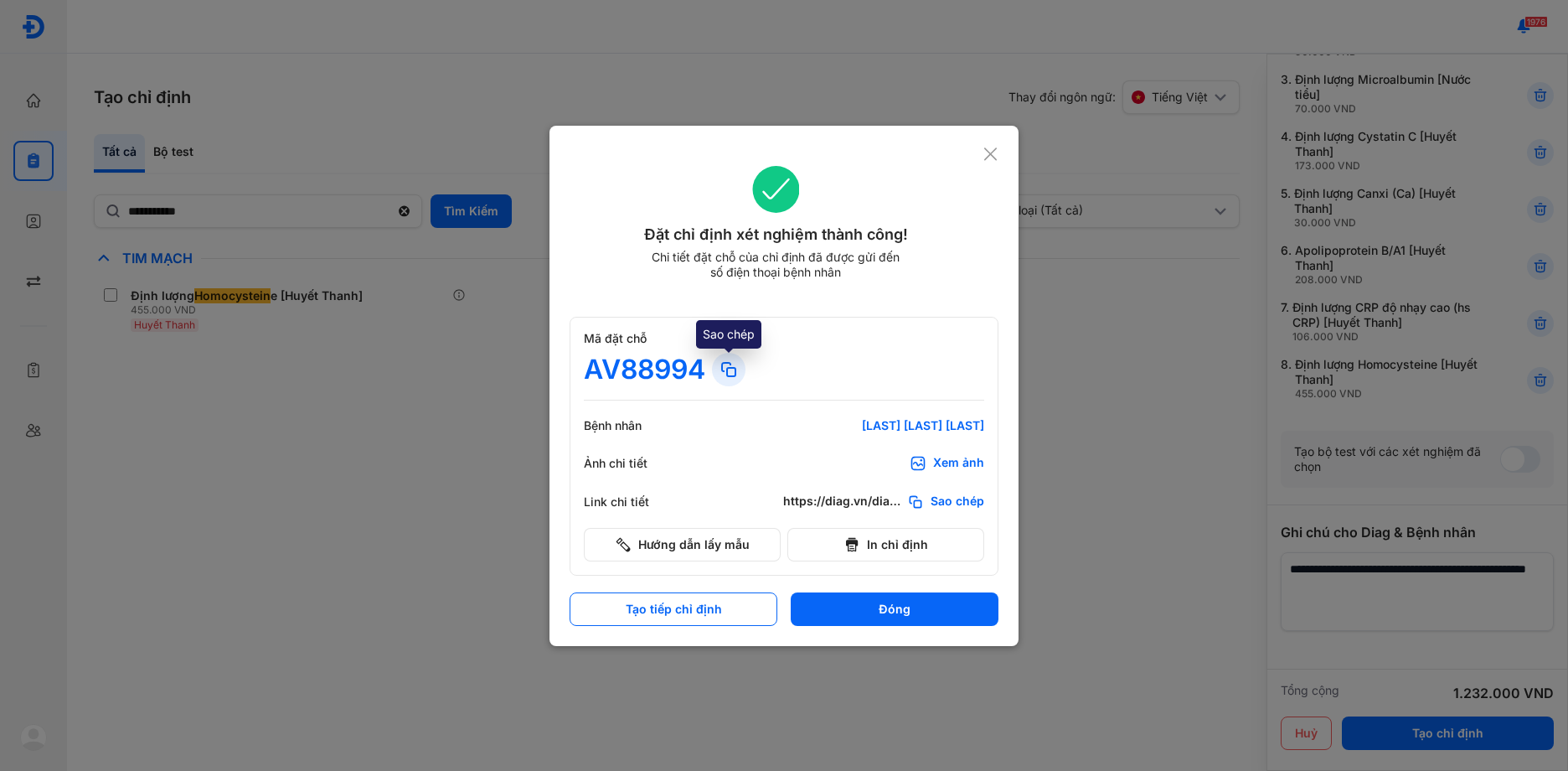 click 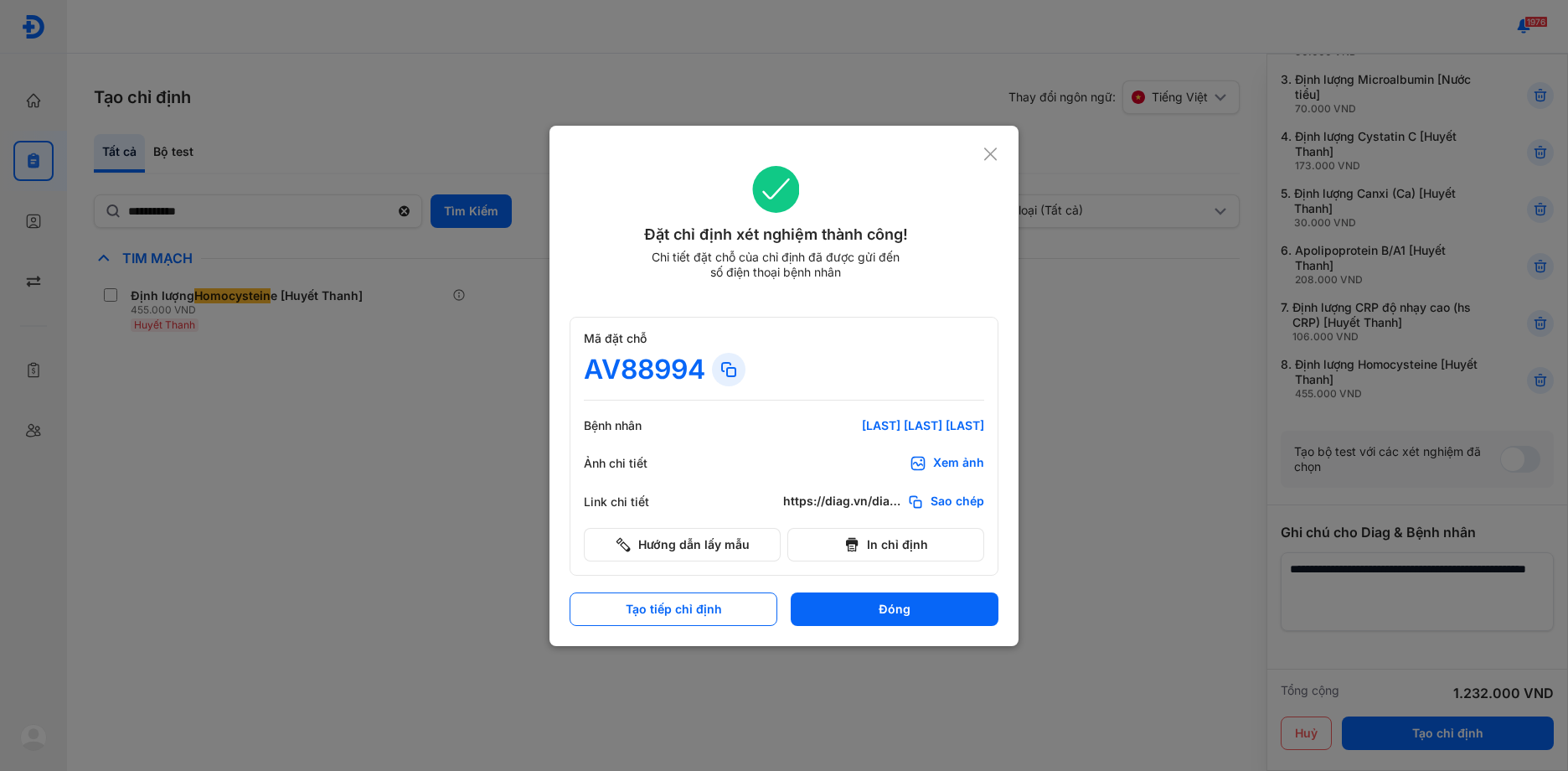 click 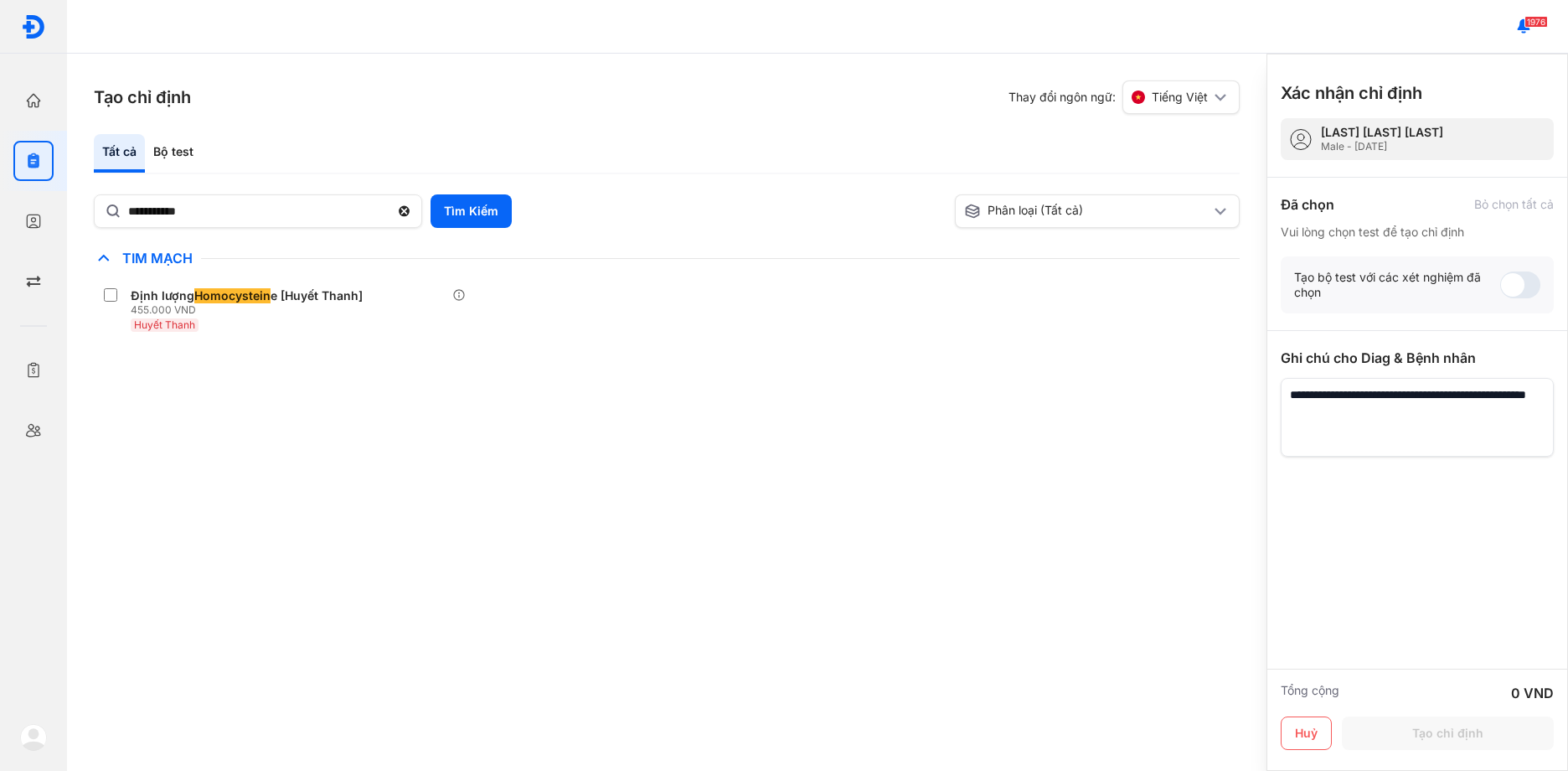 scroll, scrollTop: 0, scrollLeft: 0, axis: both 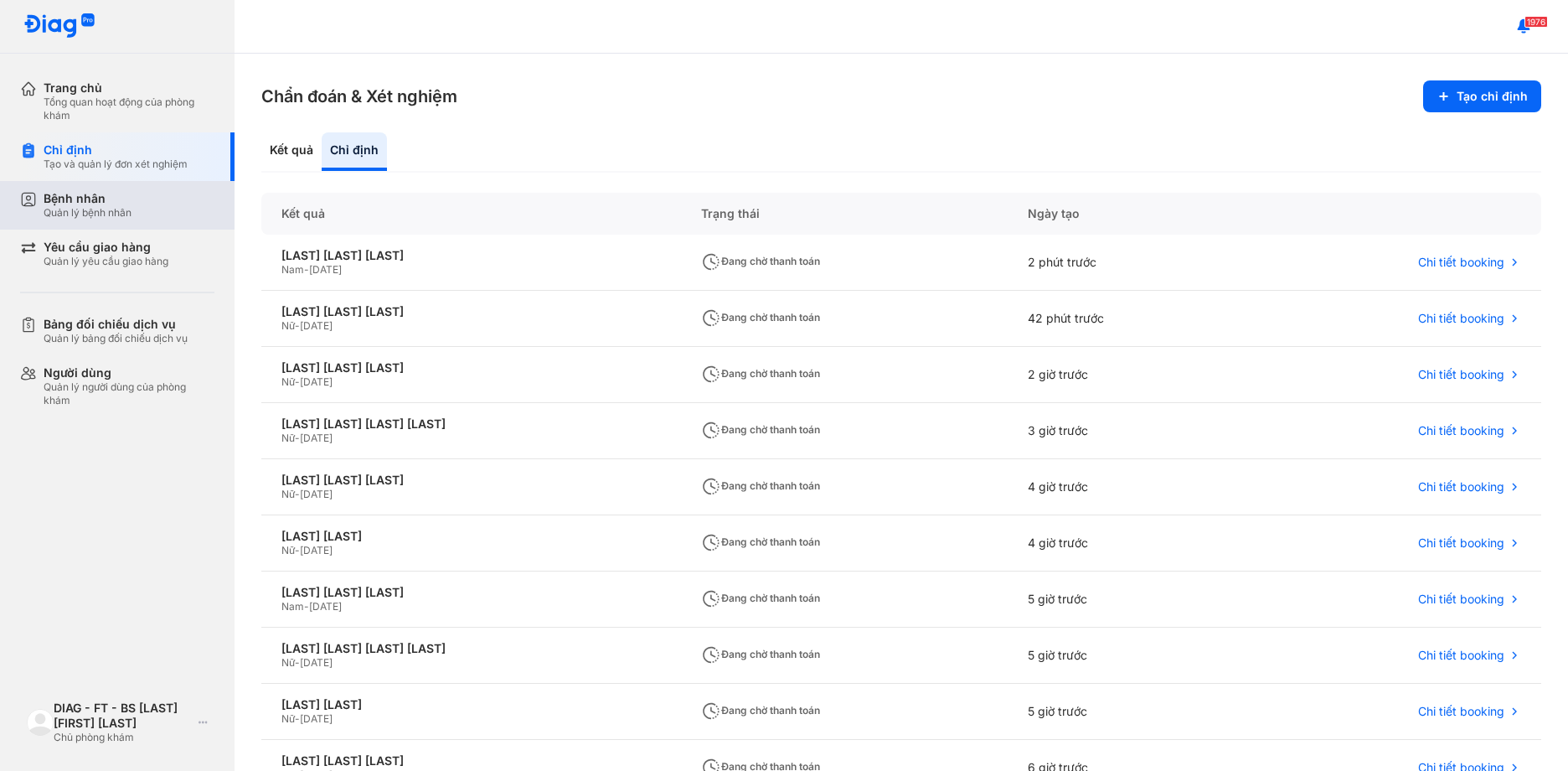 click on "Bệnh nhân Quản lý bệnh nhân" at bounding box center (127, 205) 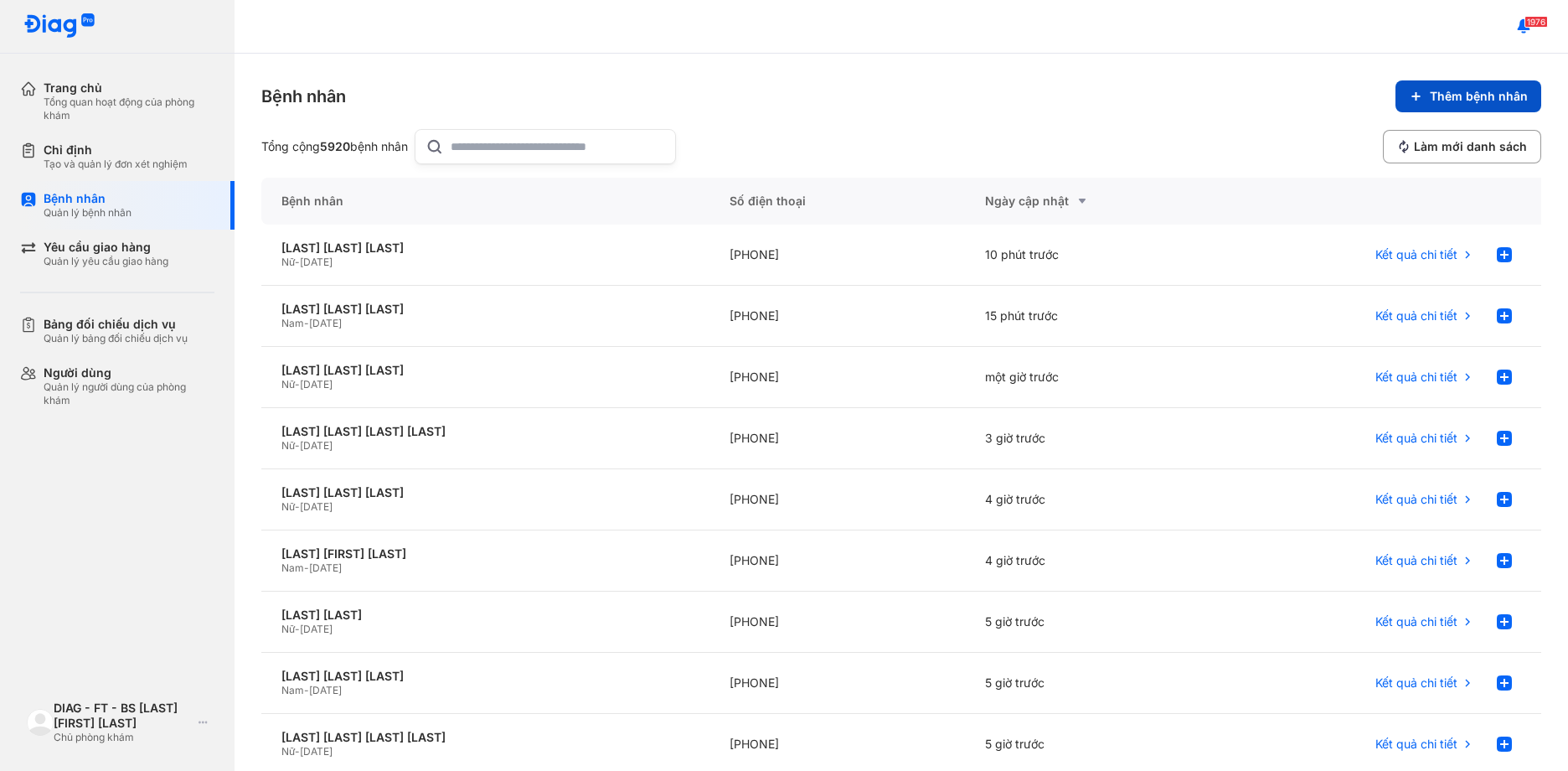 click on "Thêm bệnh nhân" 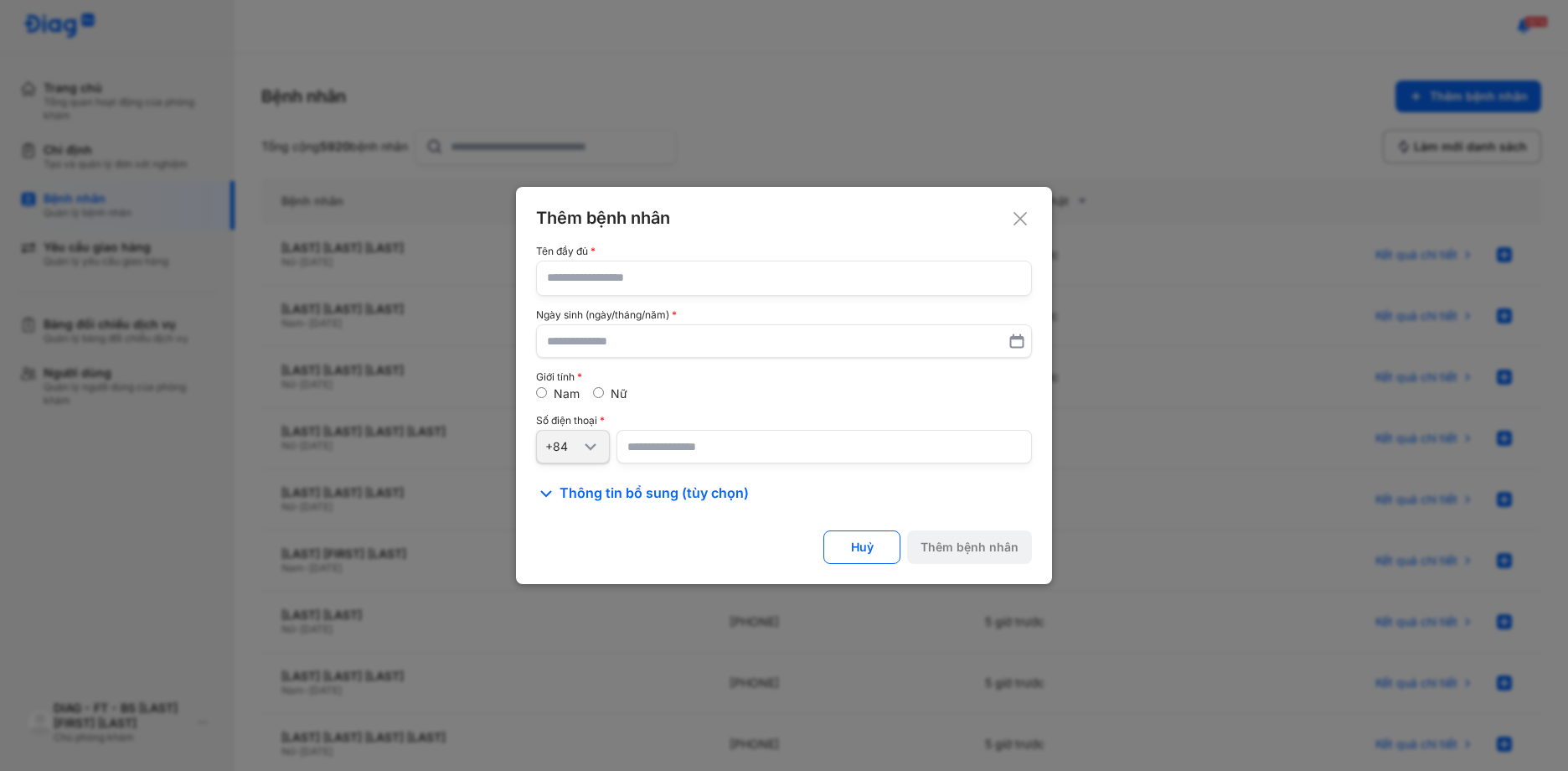 paste on "*********" 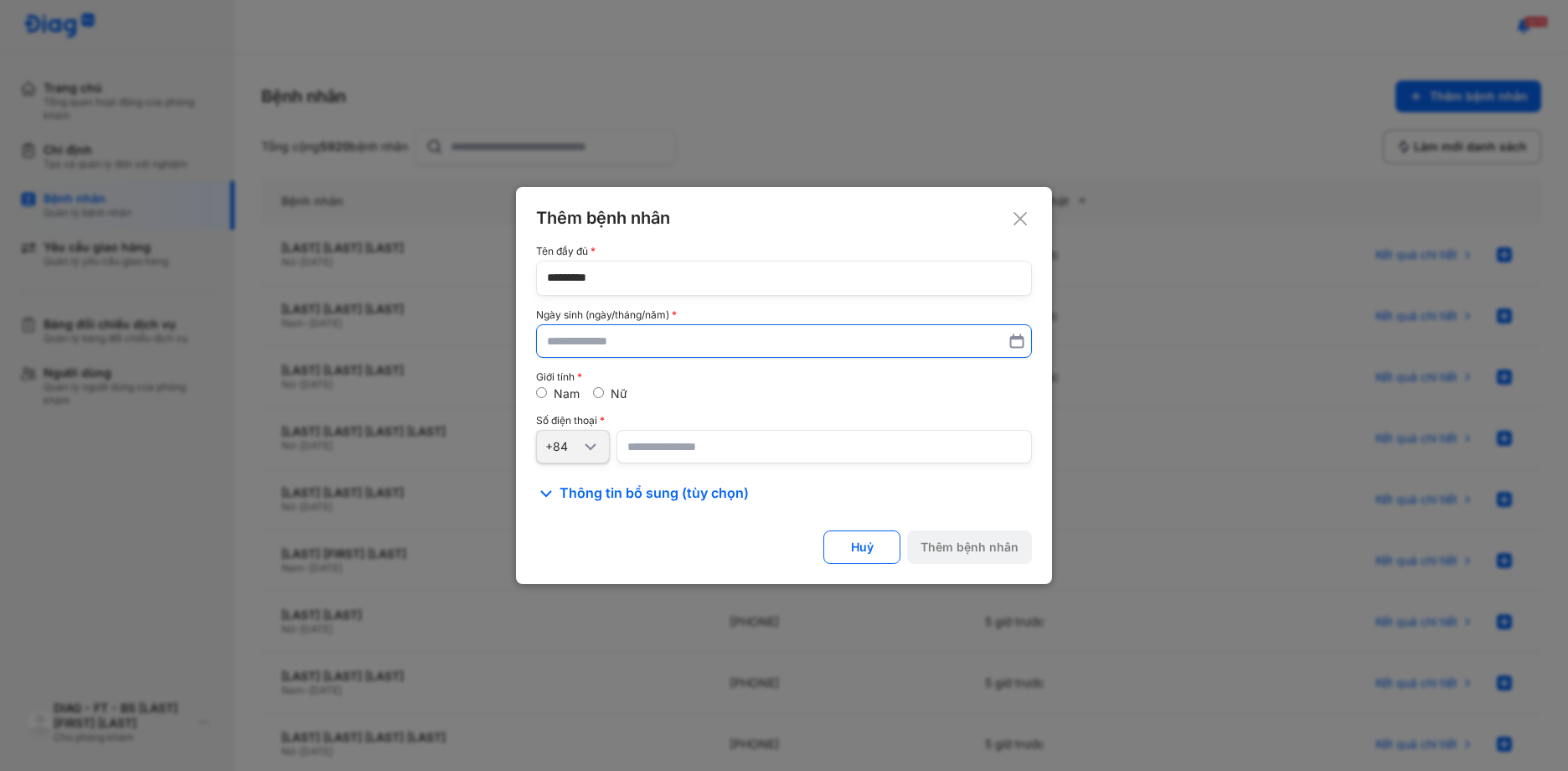 type on "*********" 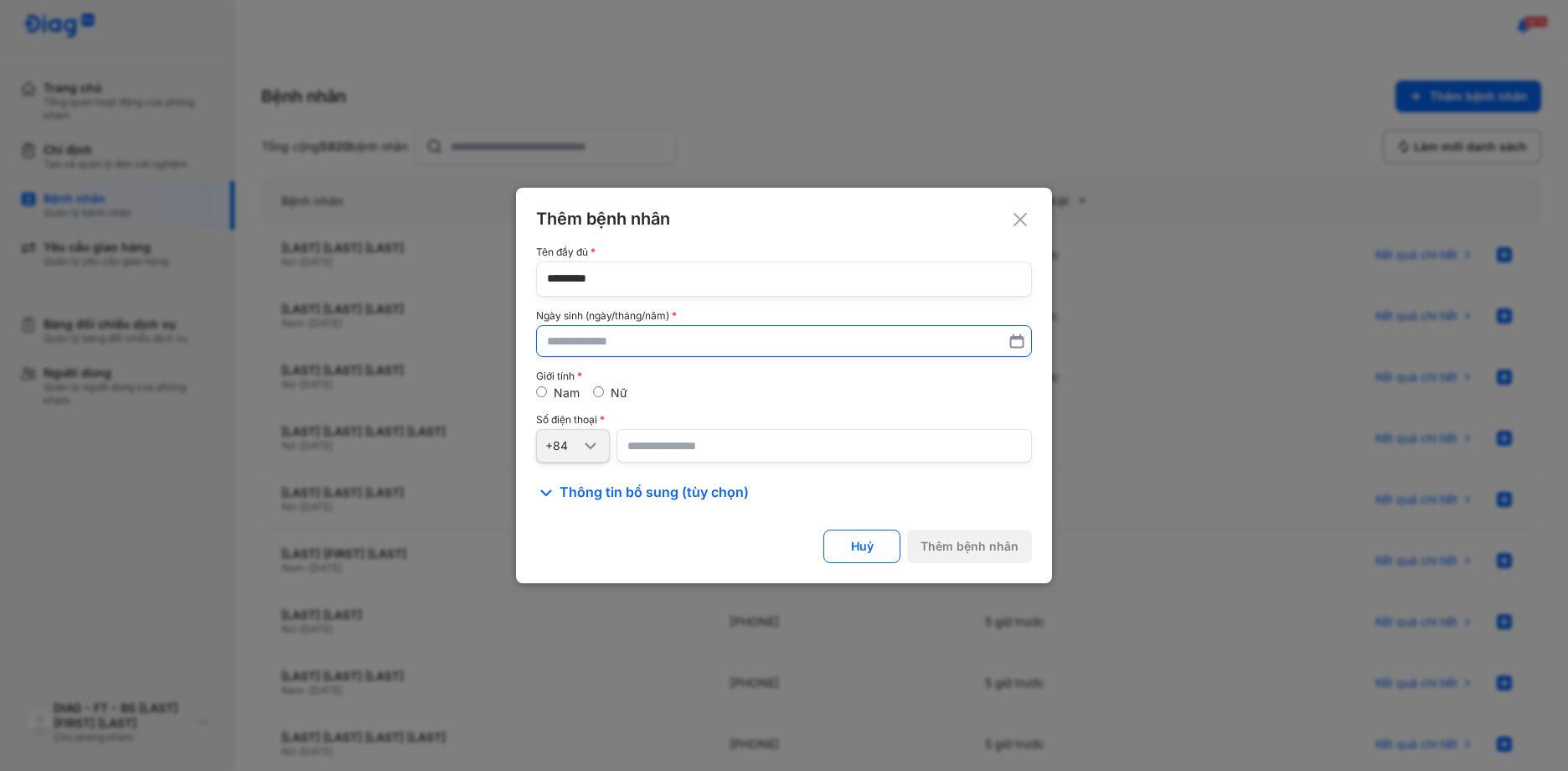 click at bounding box center [784, 341] 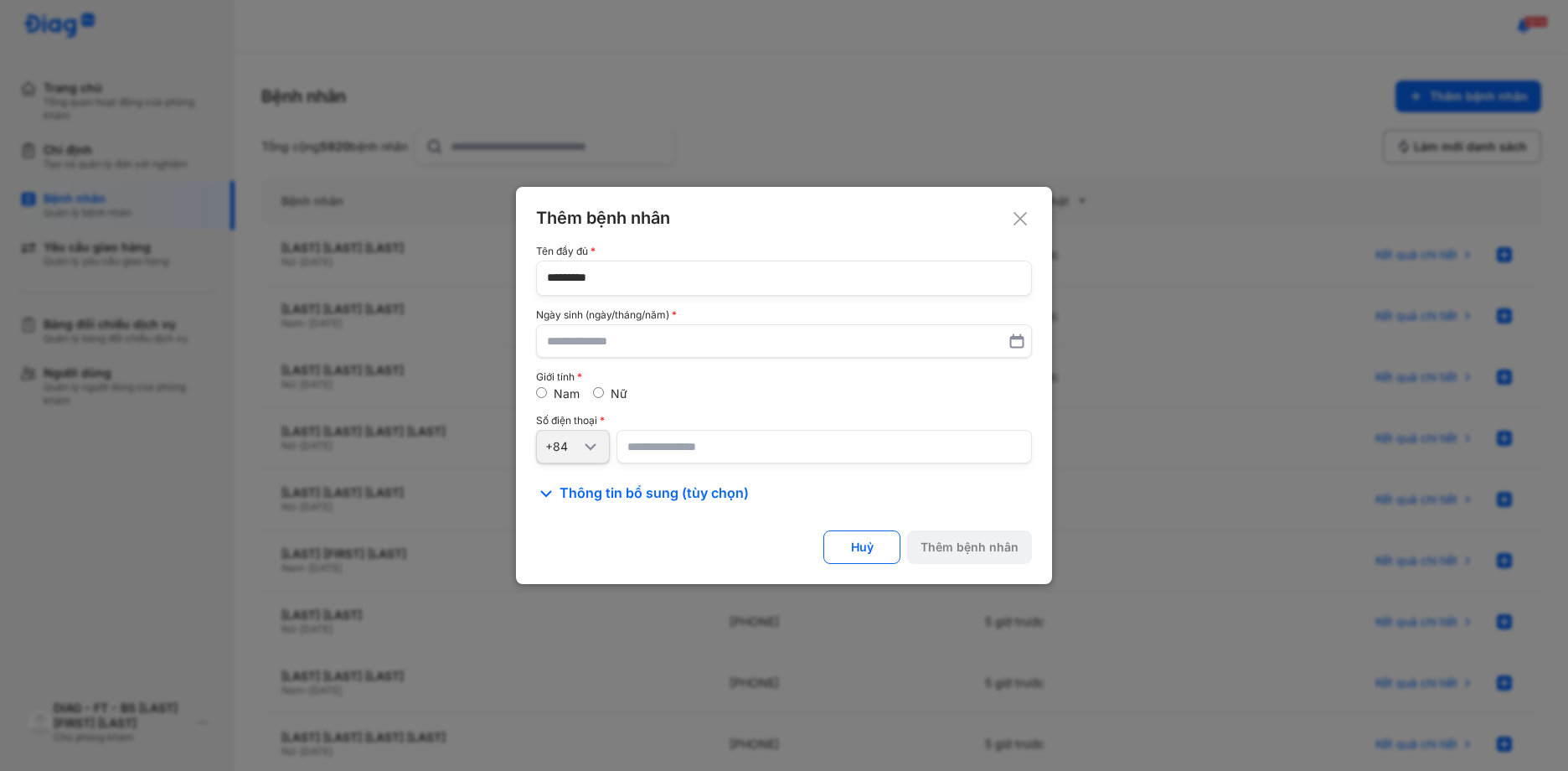 paste on "**********" 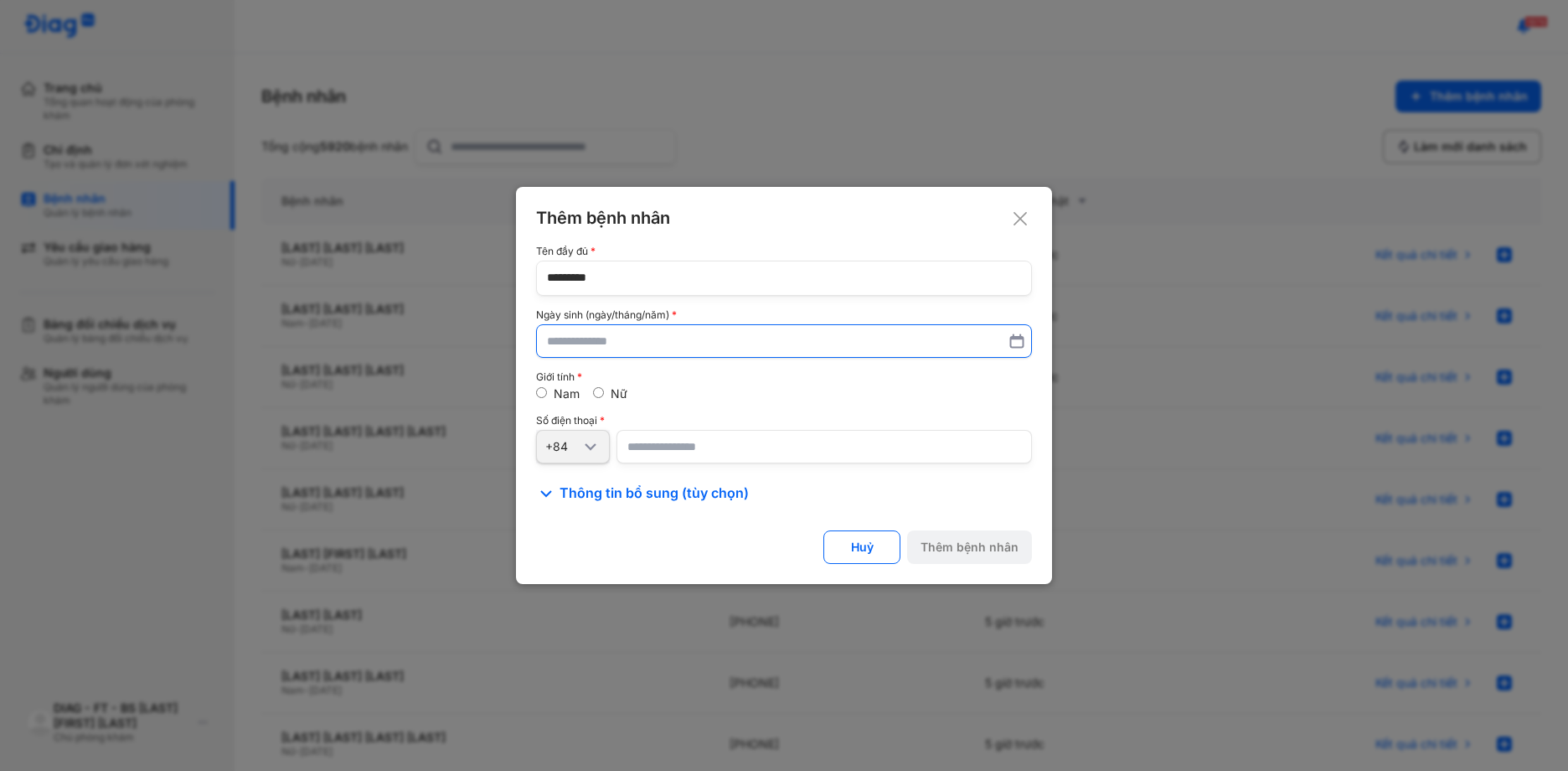 type on "**********" 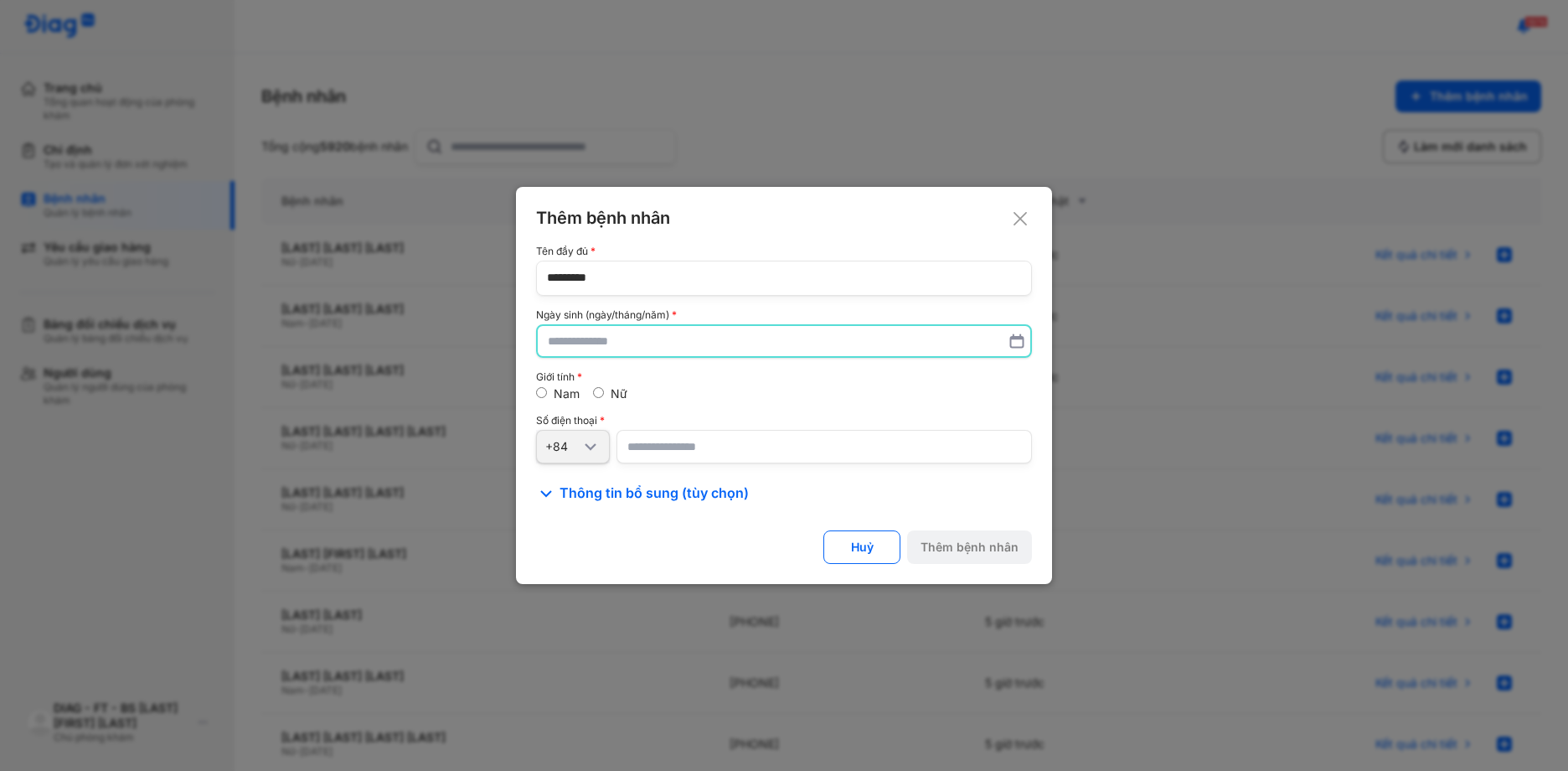click at bounding box center [784, 341] 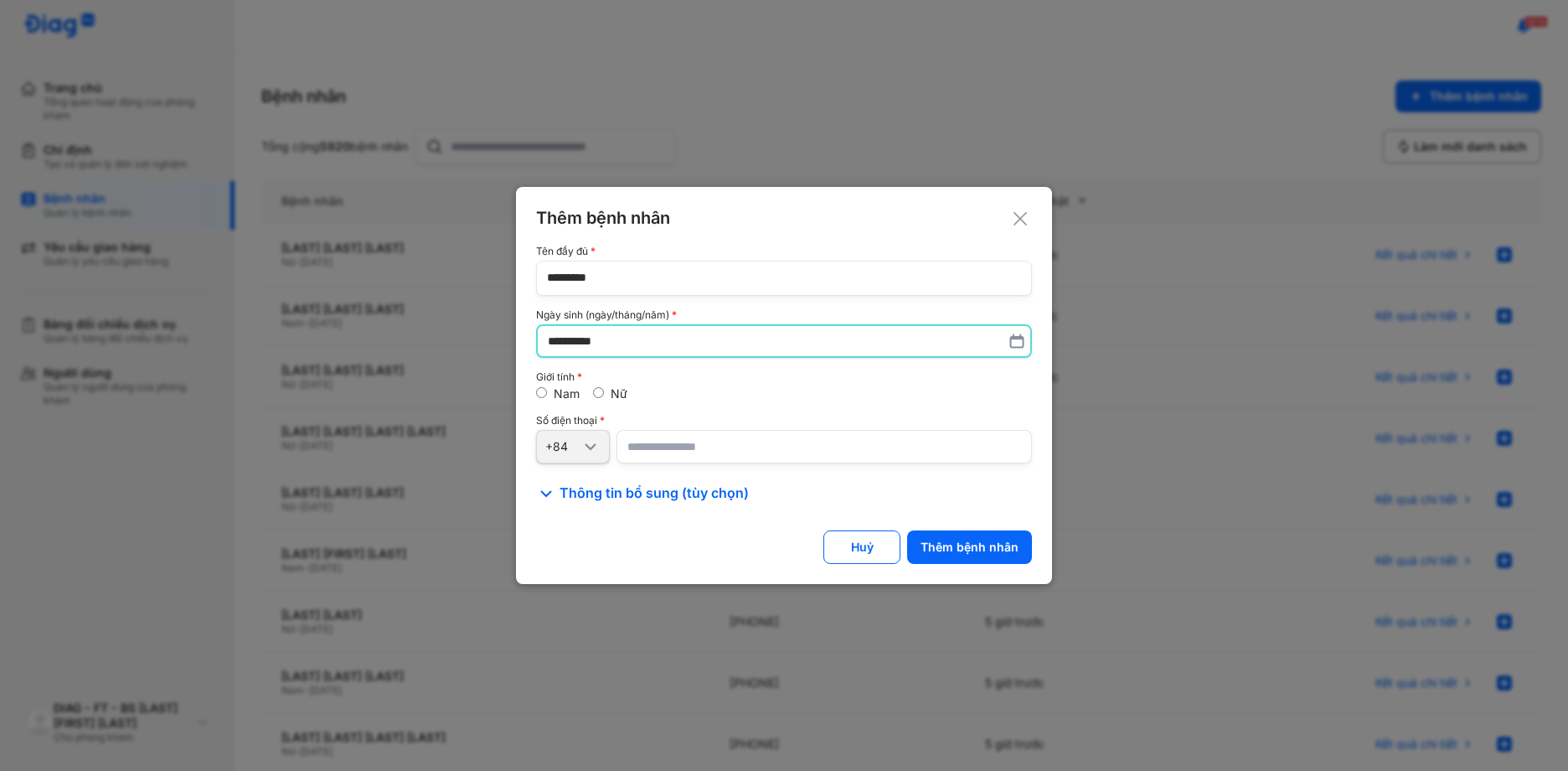 type on "**********" 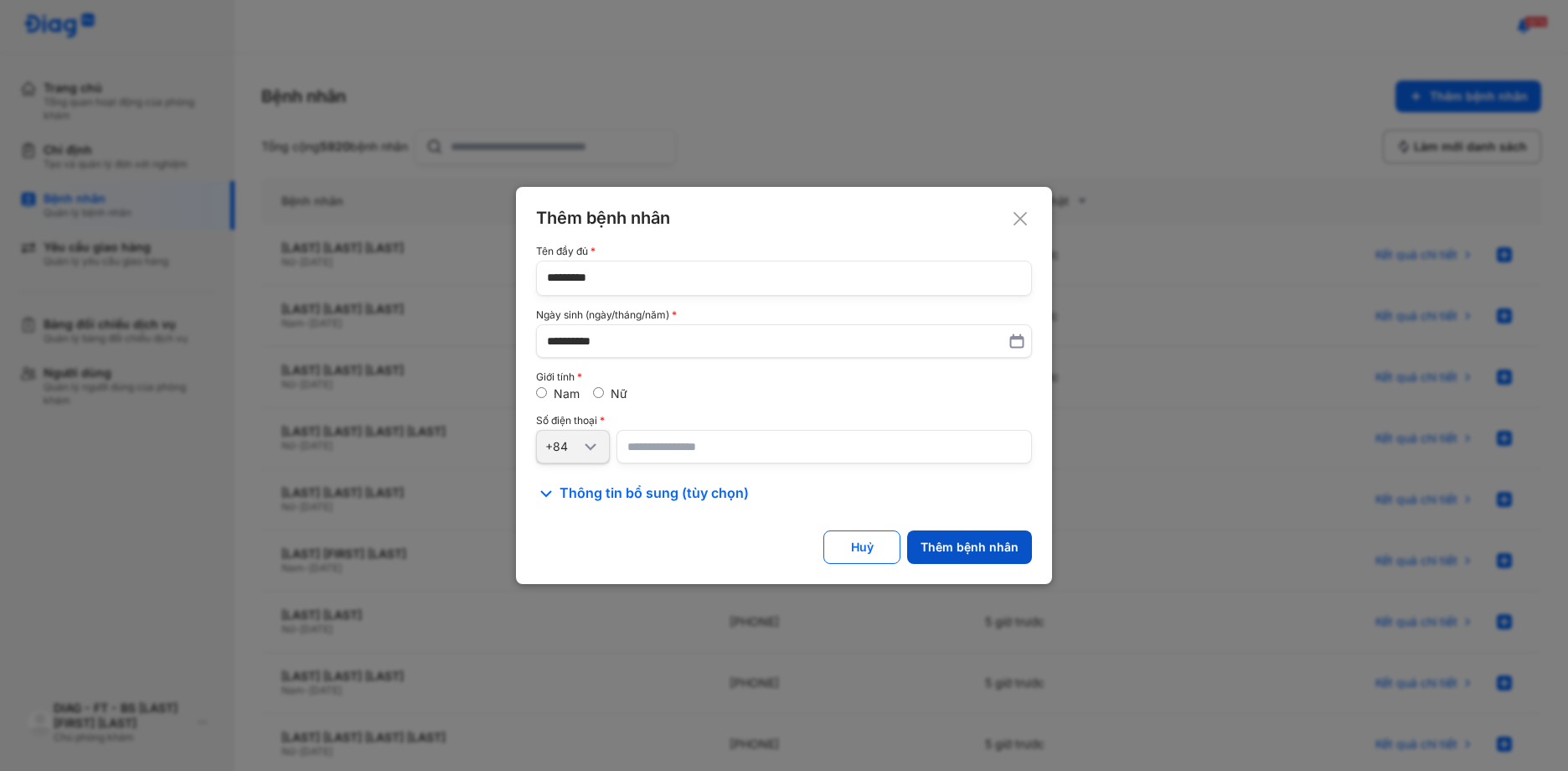 click on "Thêm bệnh nhân" 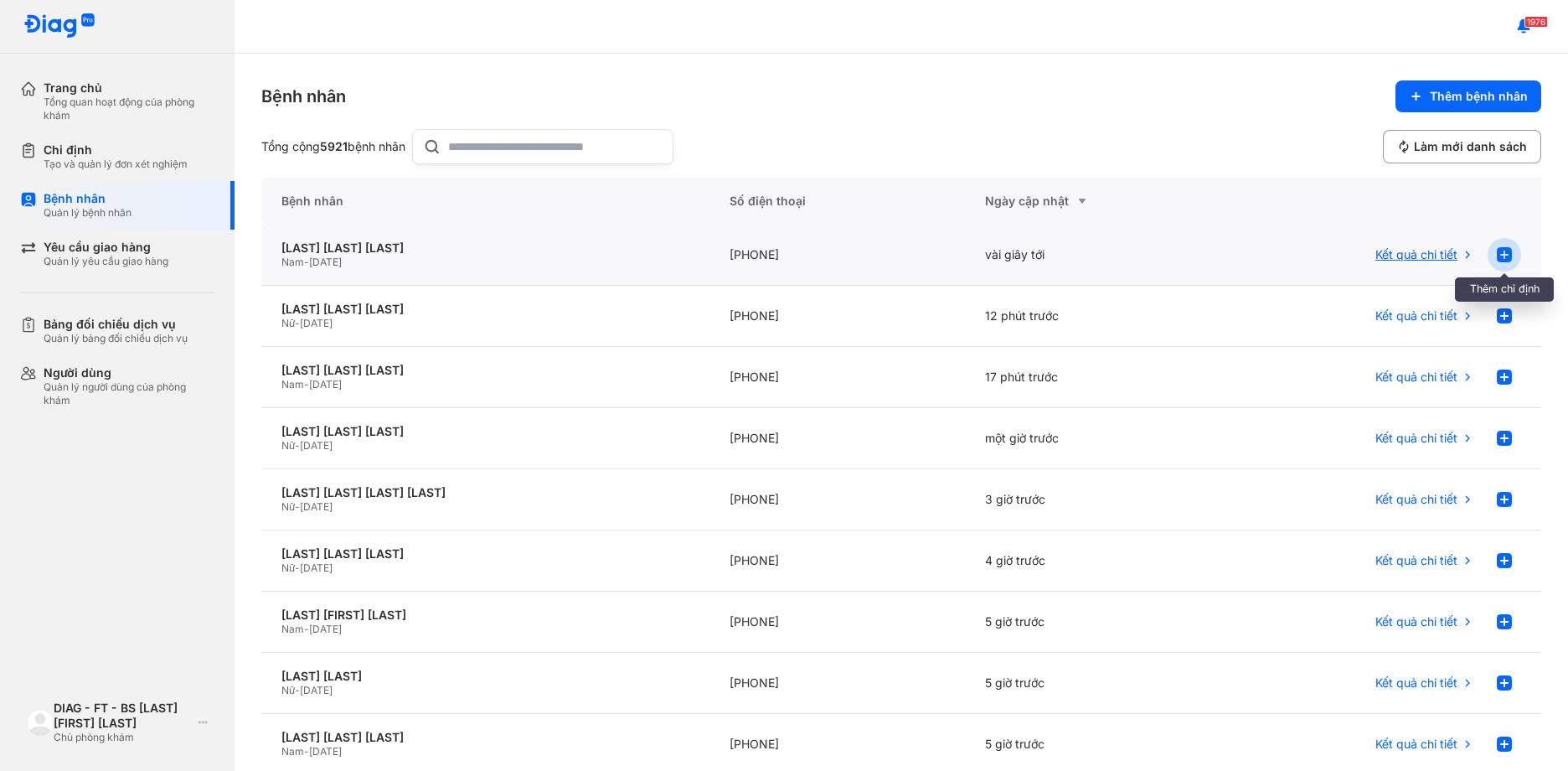 click 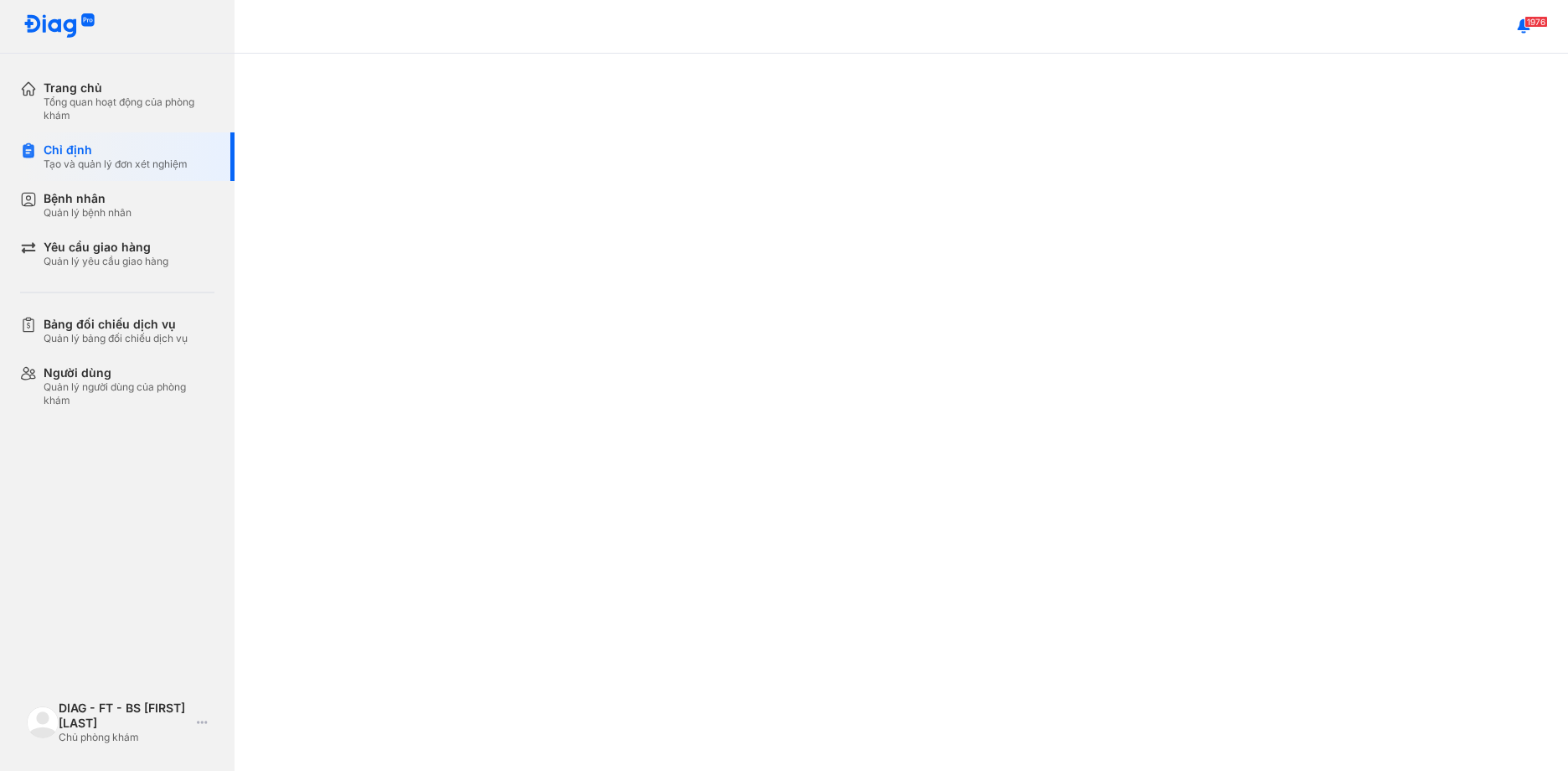 scroll, scrollTop: 0, scrollLeft: 0, axis: both 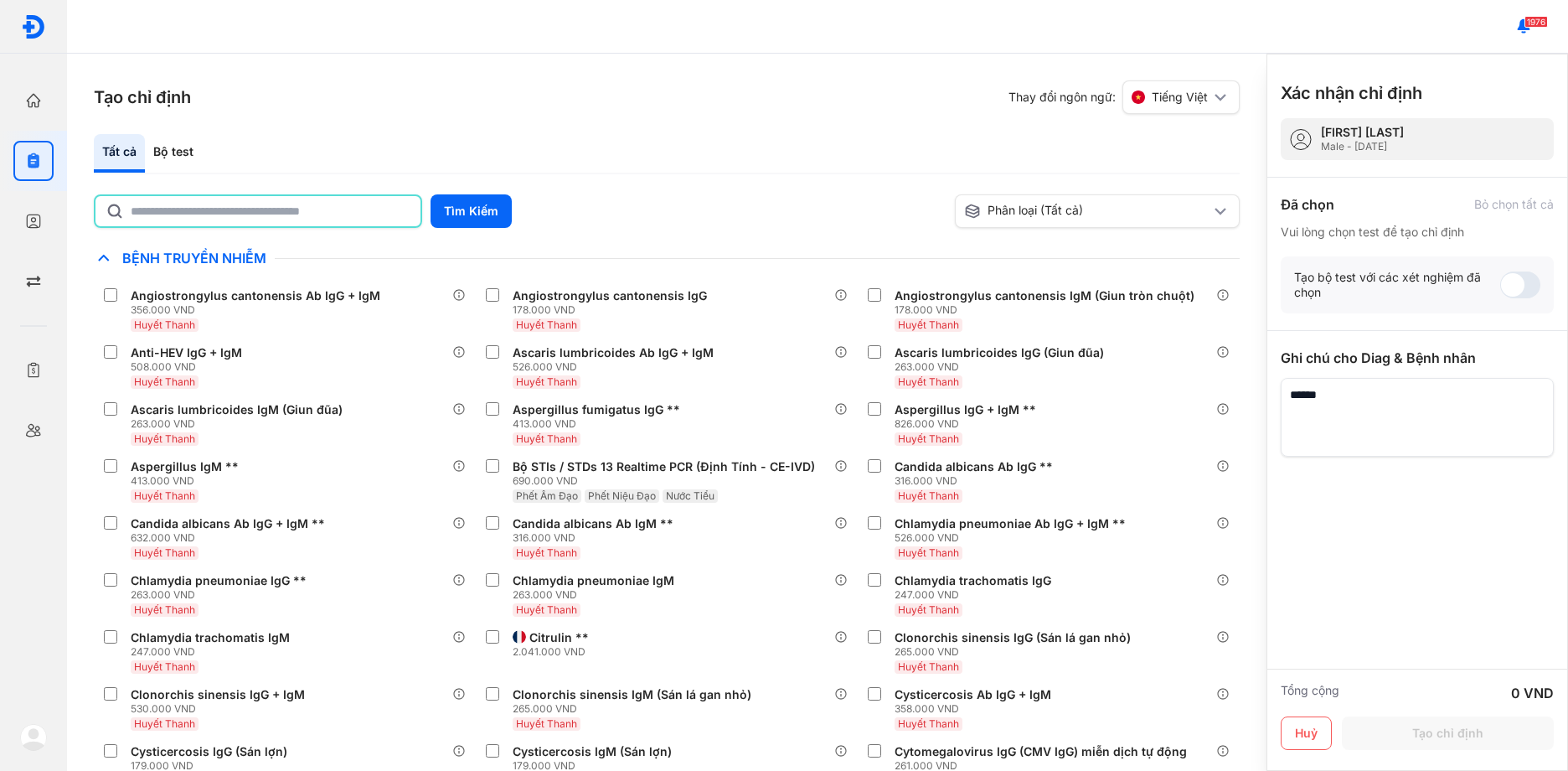 click 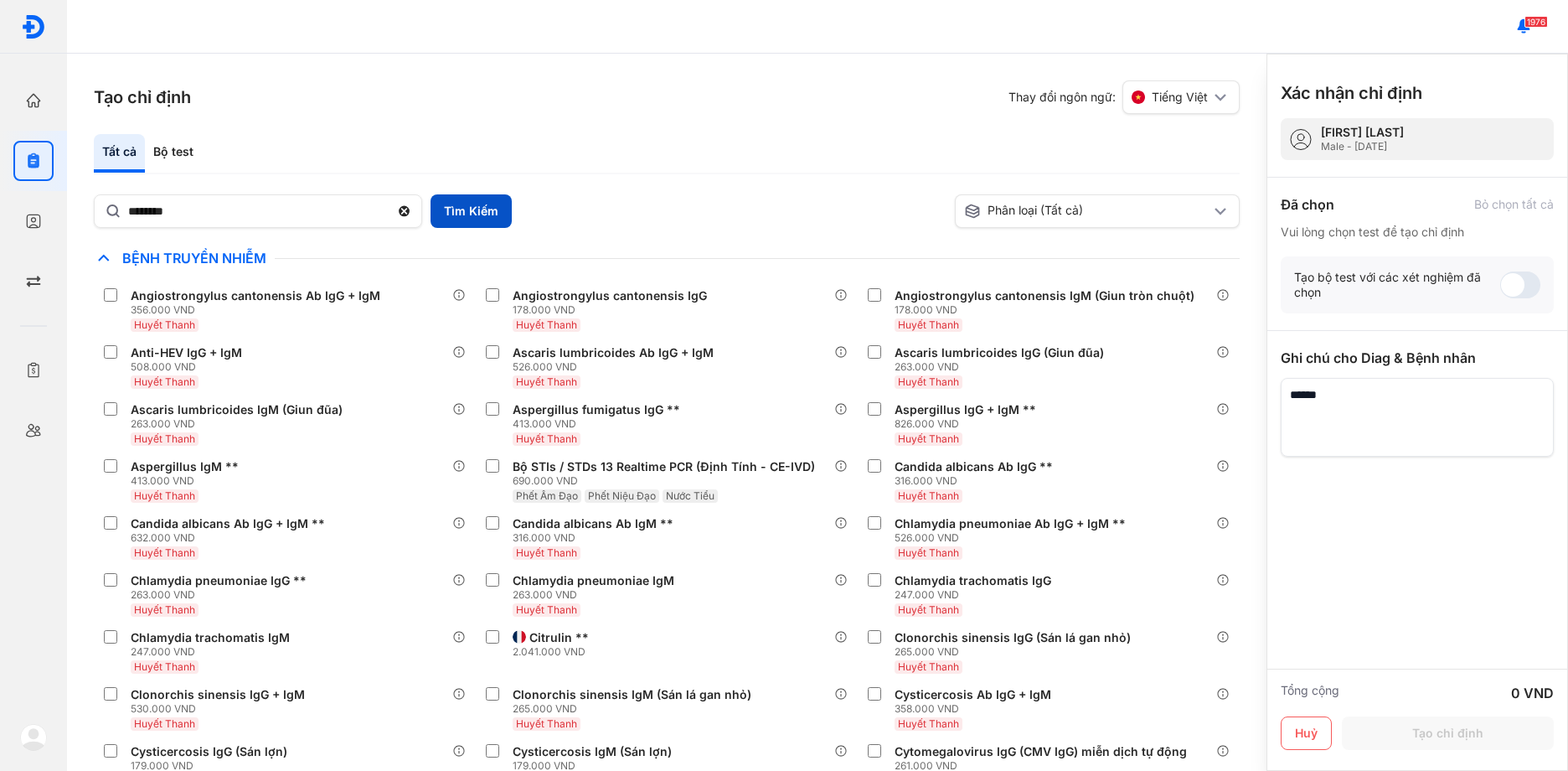 click on "Tìm Kiếm" at bounding box center (471, 211) 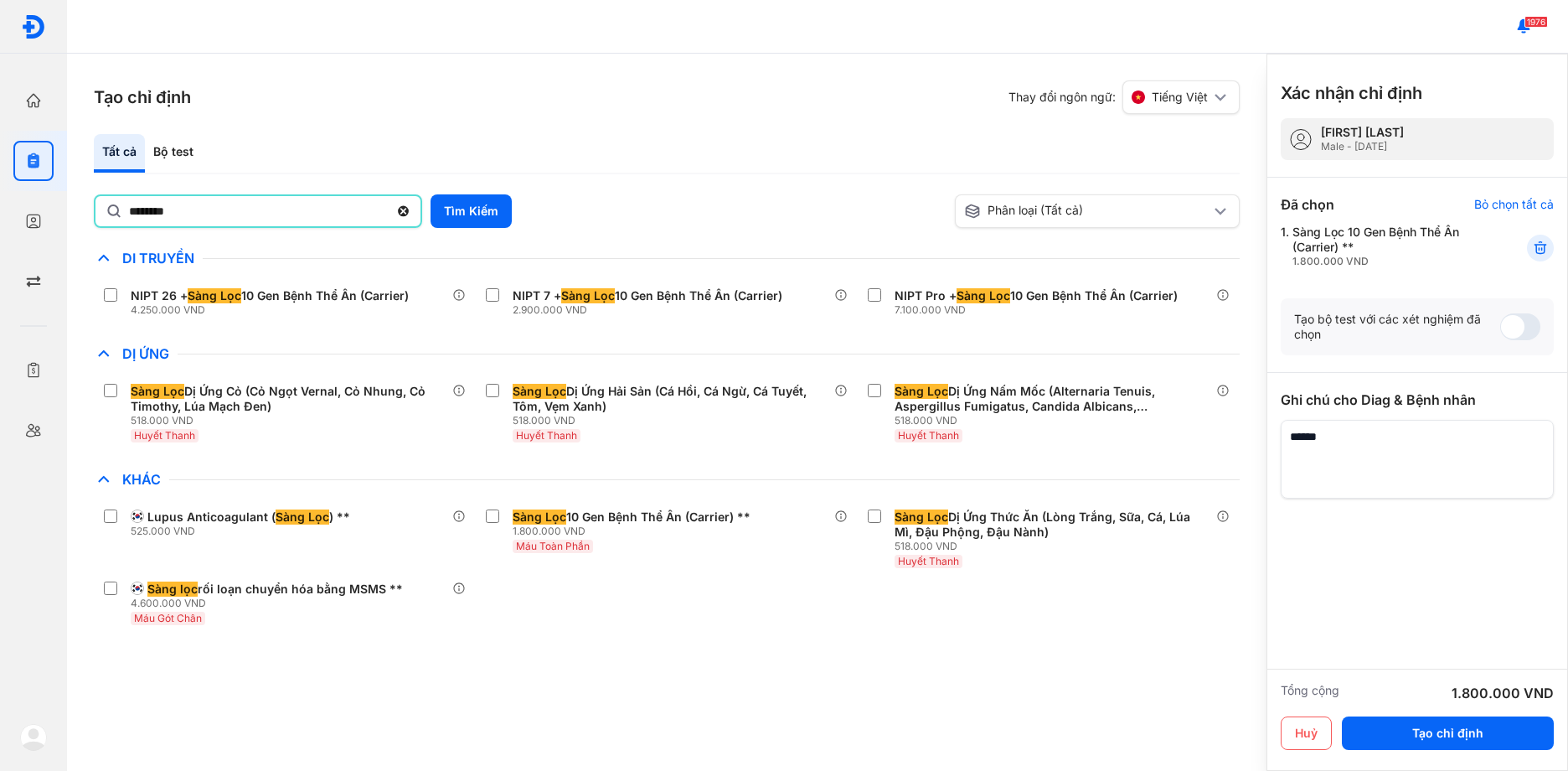 click on "********" 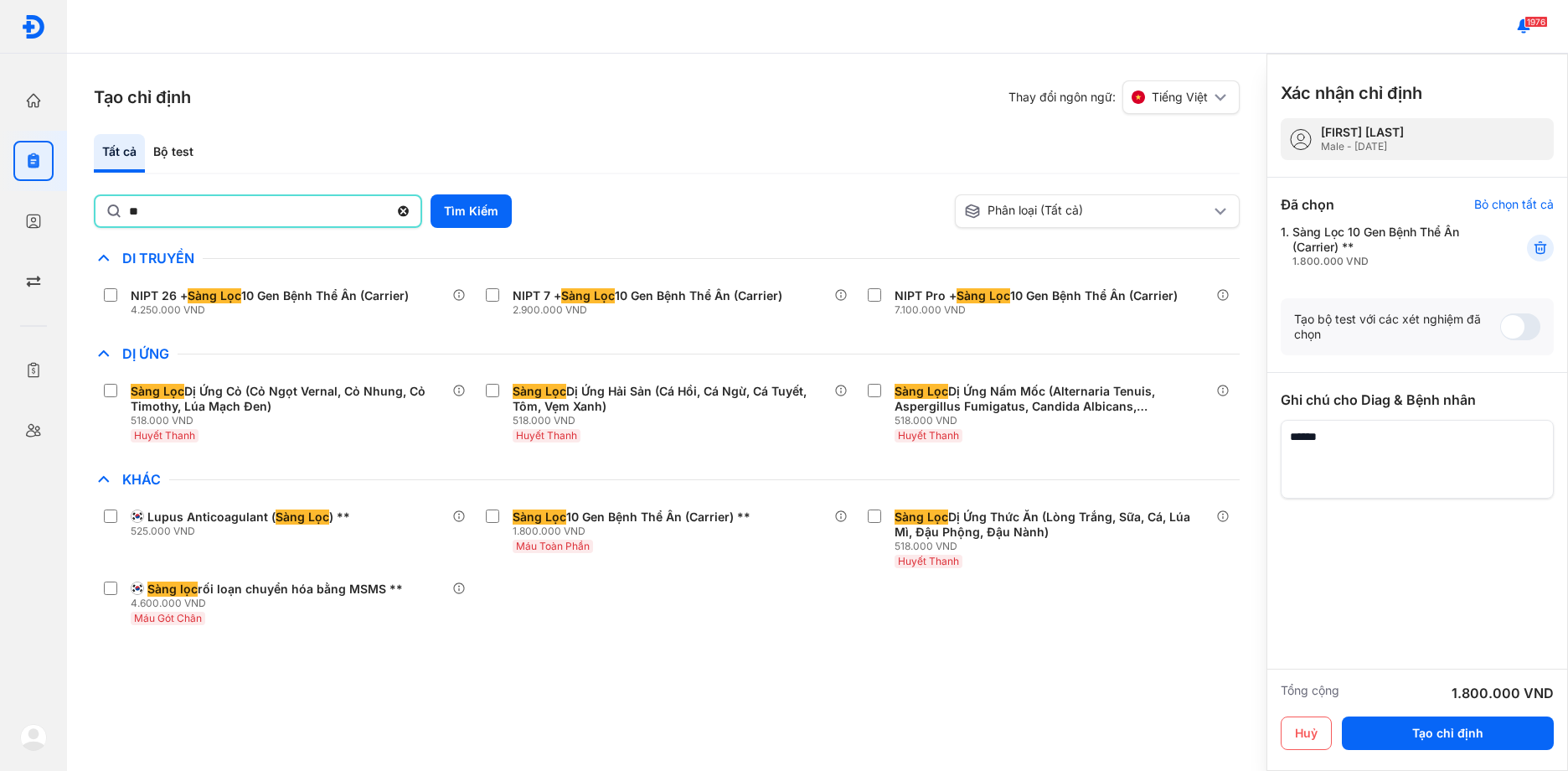 type on "*" 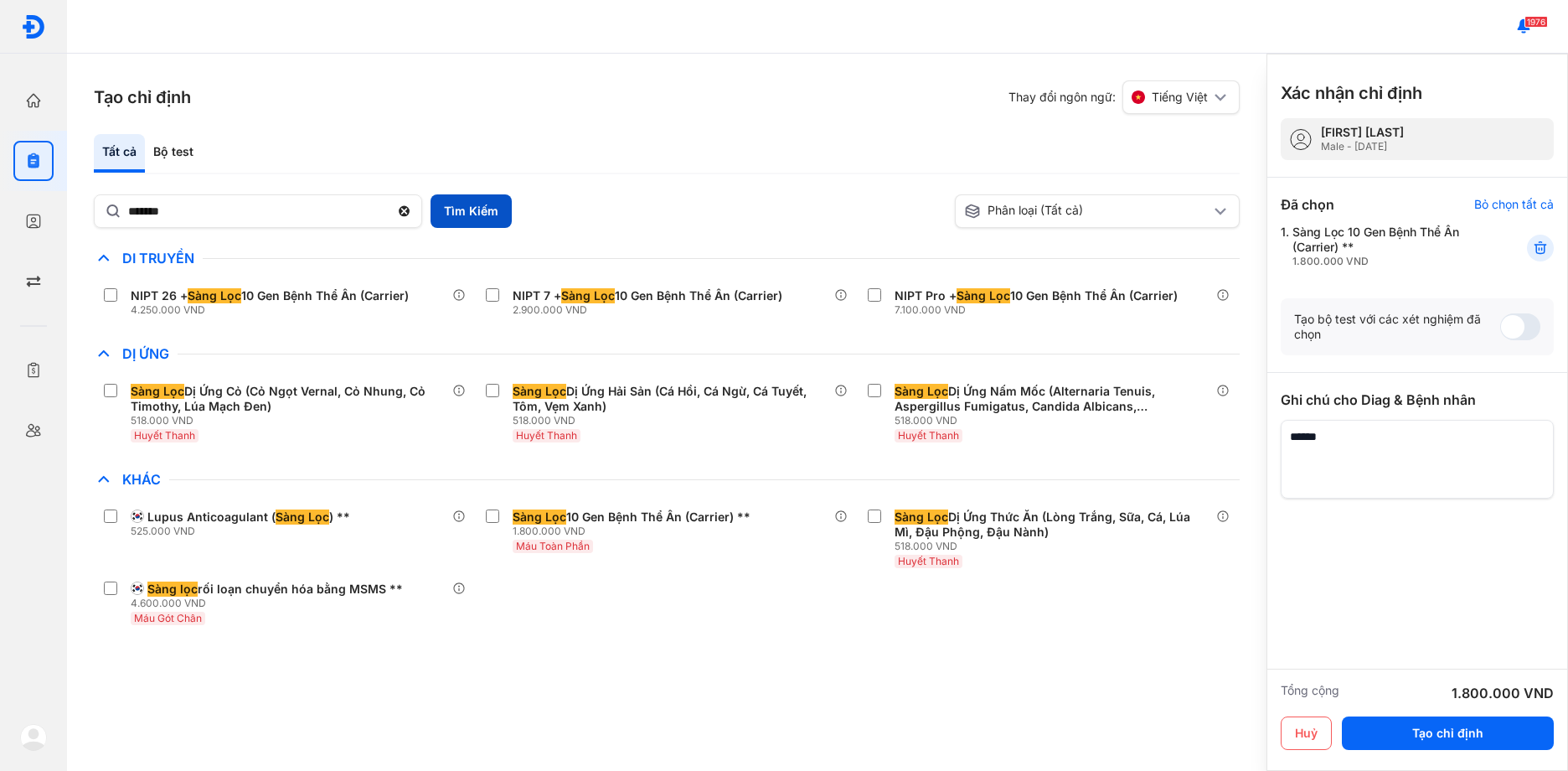 click on "Tìm Kiếm" at bounding box center (471, 211) 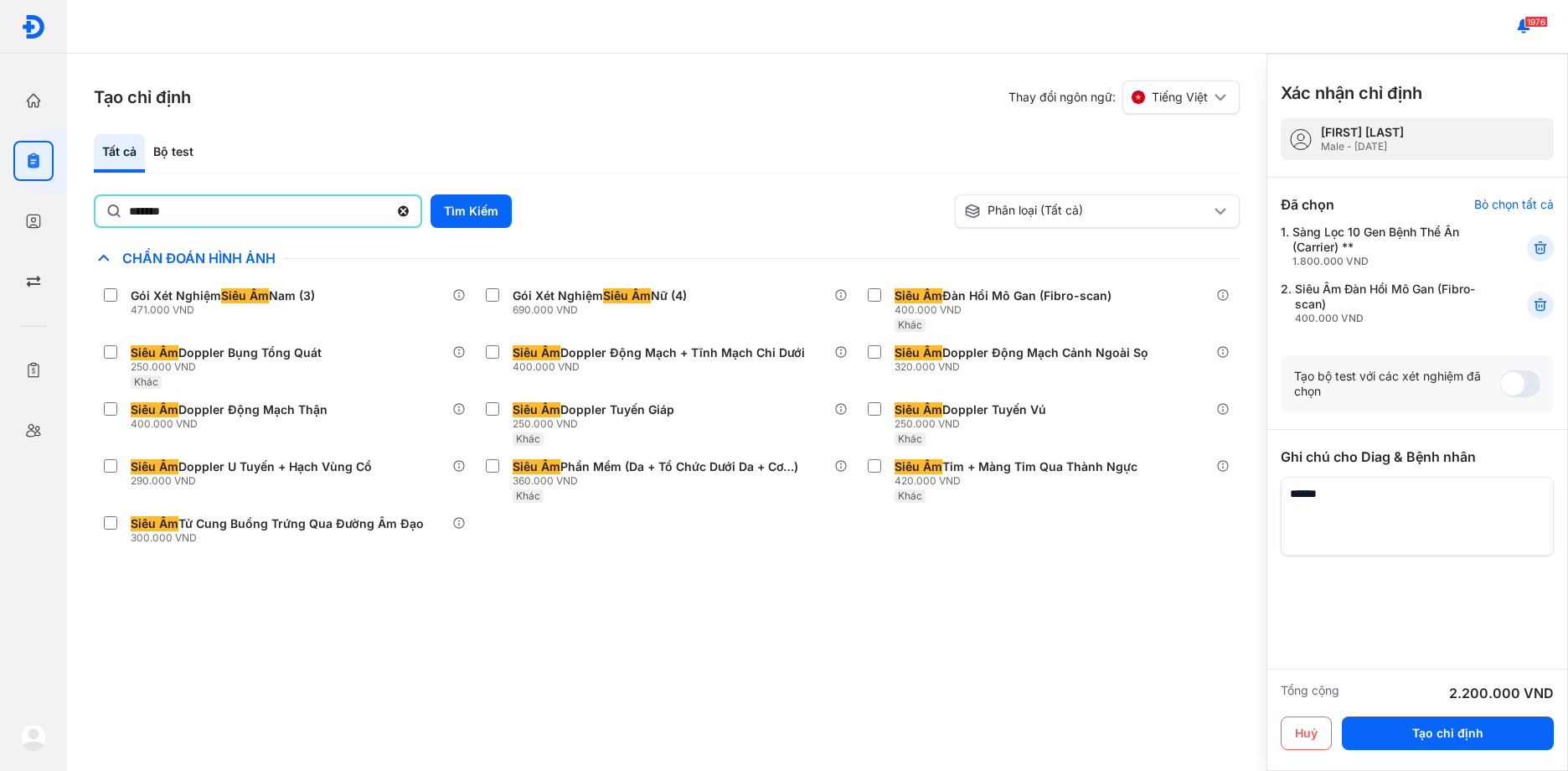 click on "*******" 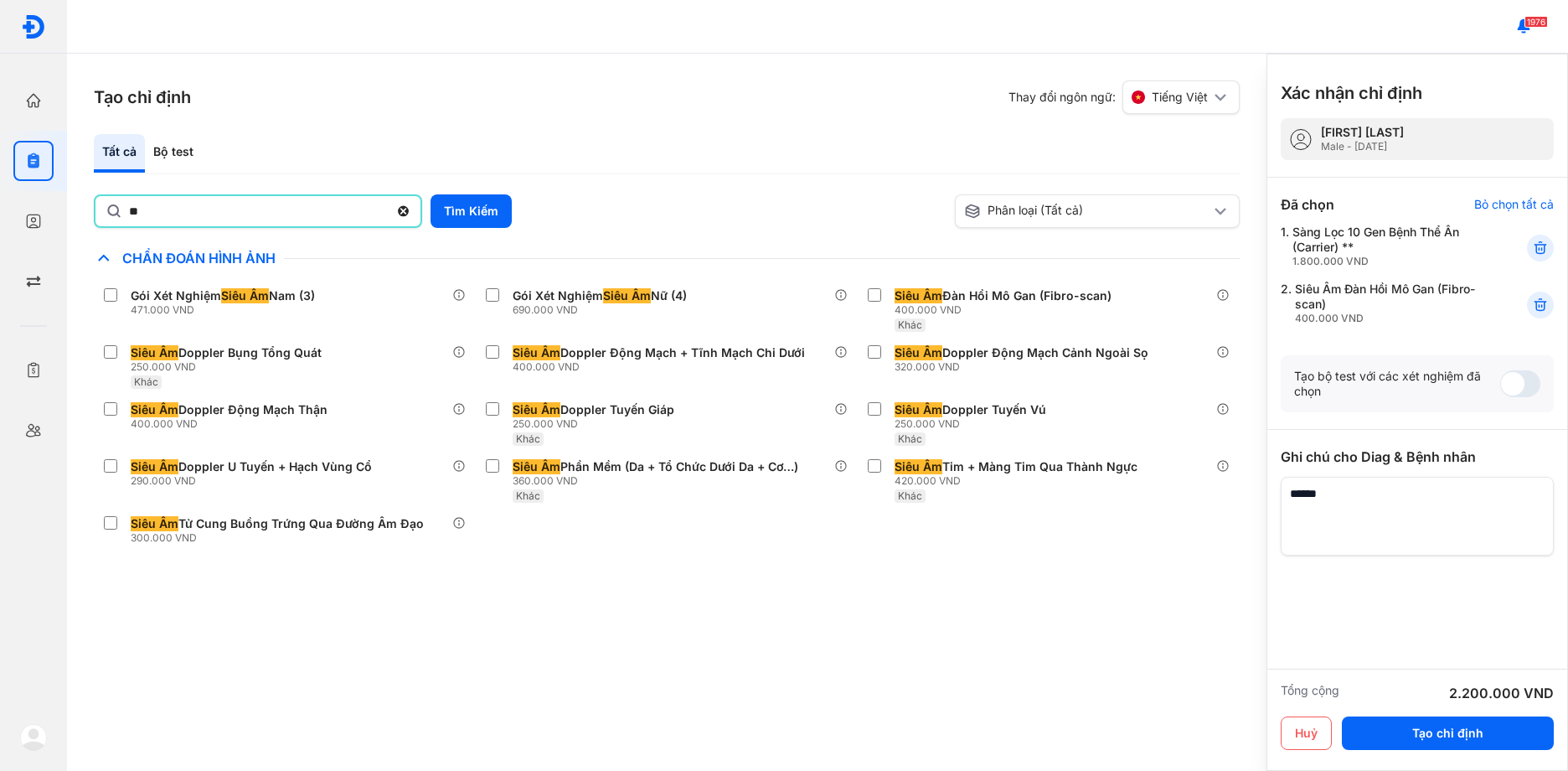 type on "*" 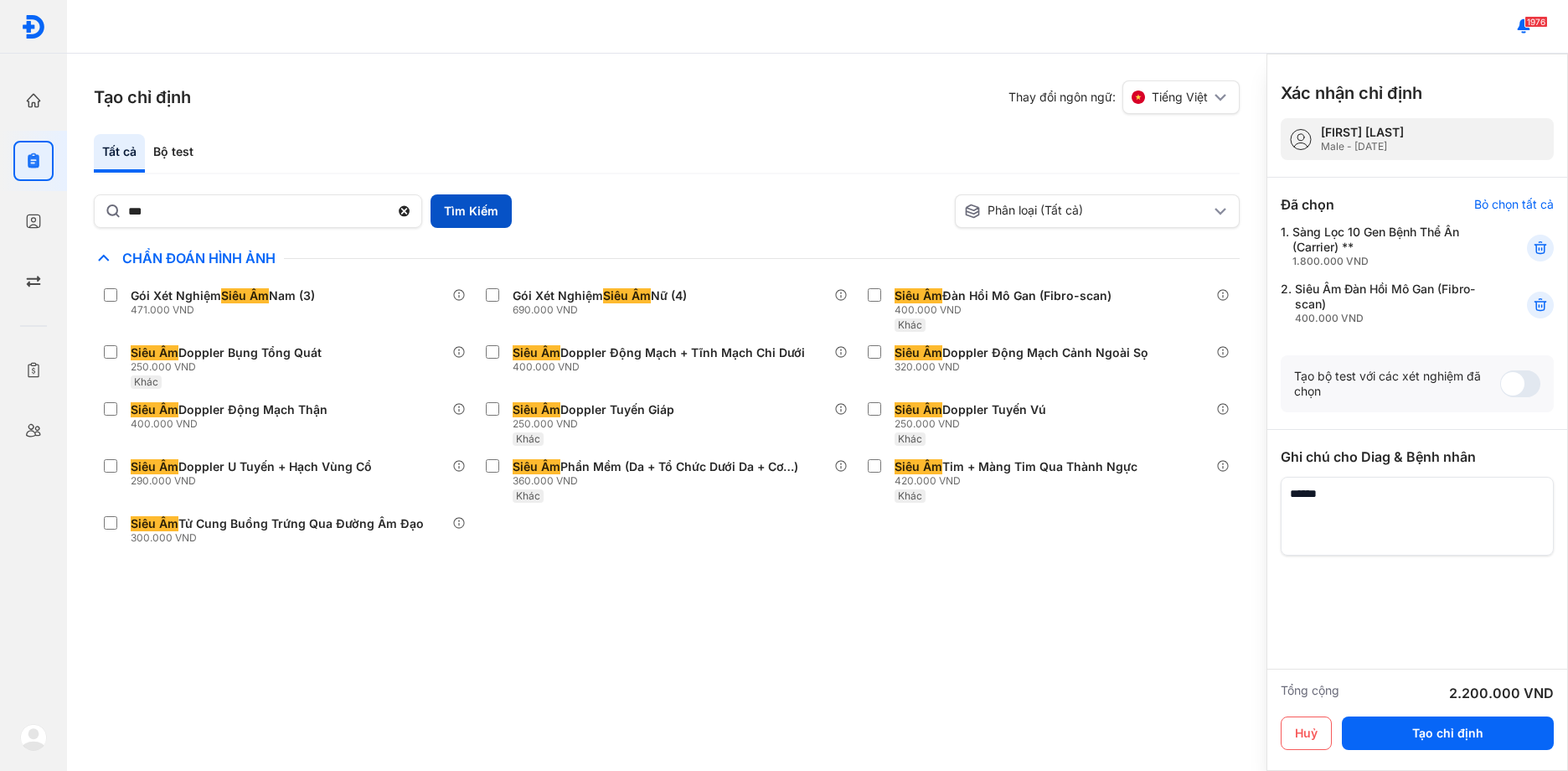 click on "Tìm Kiếm" at bounding box center [471, 211] 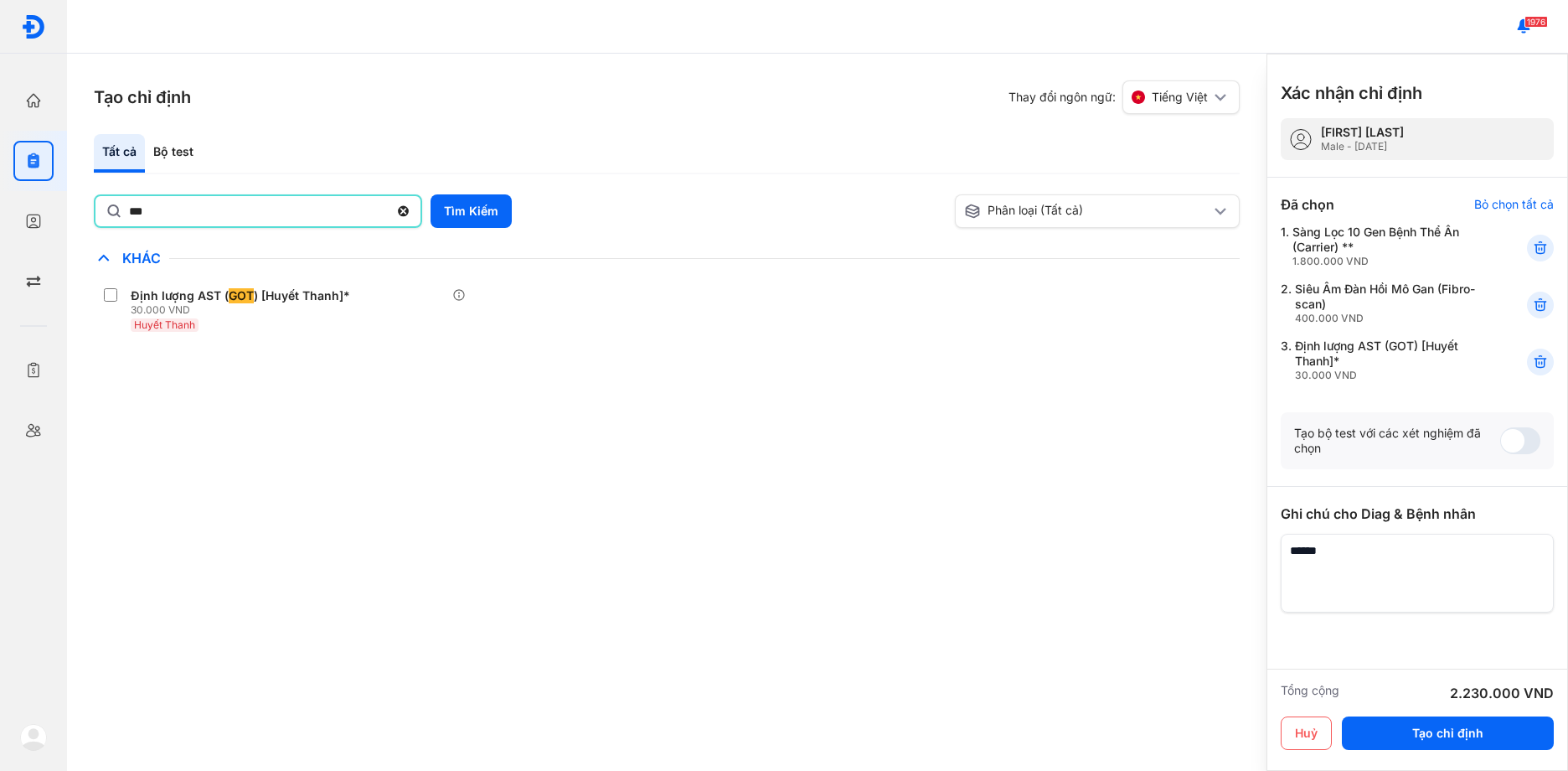 click on "***" 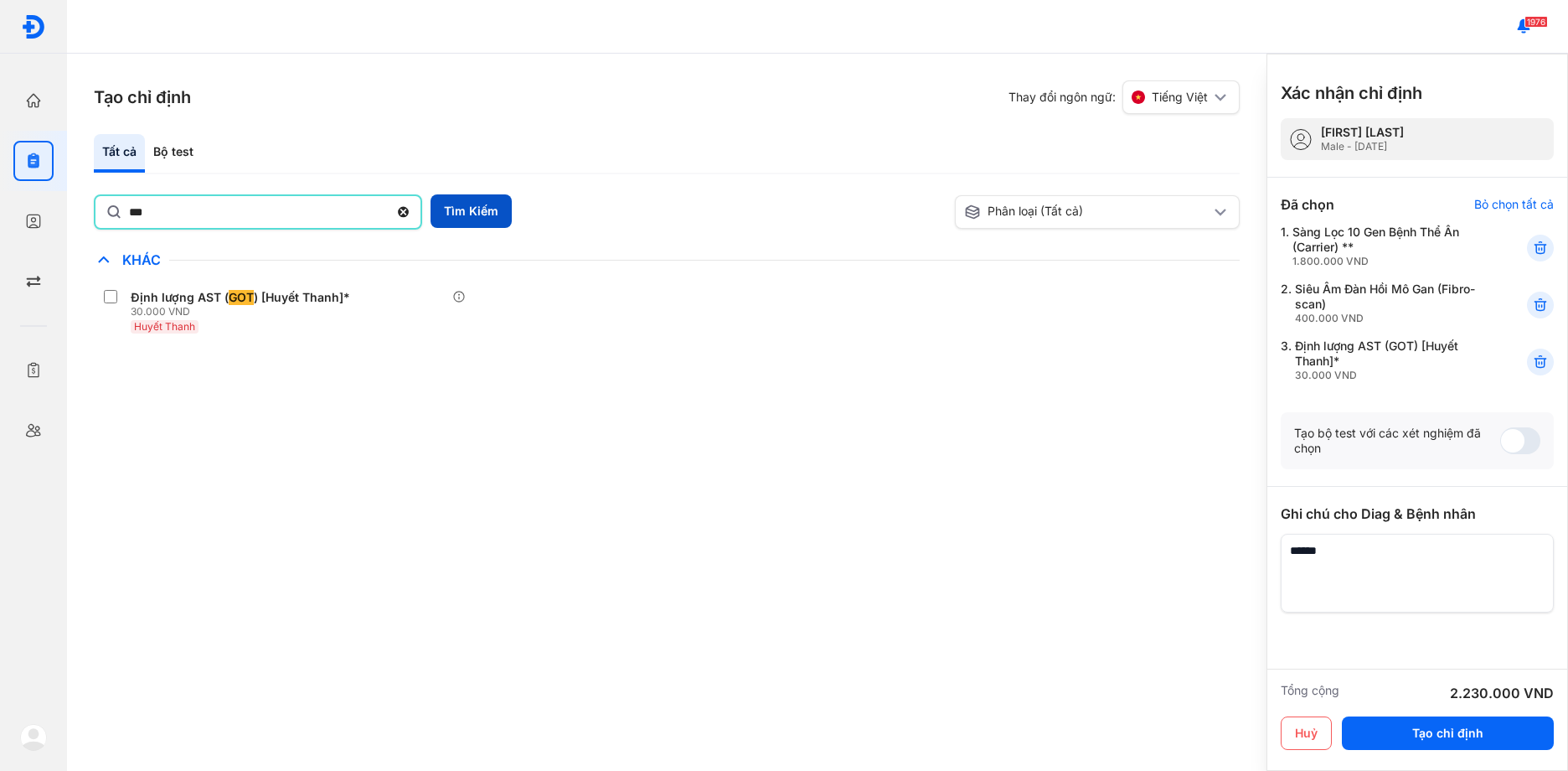 click on "Tìm Kiếm" at bounding box center (471, 211) 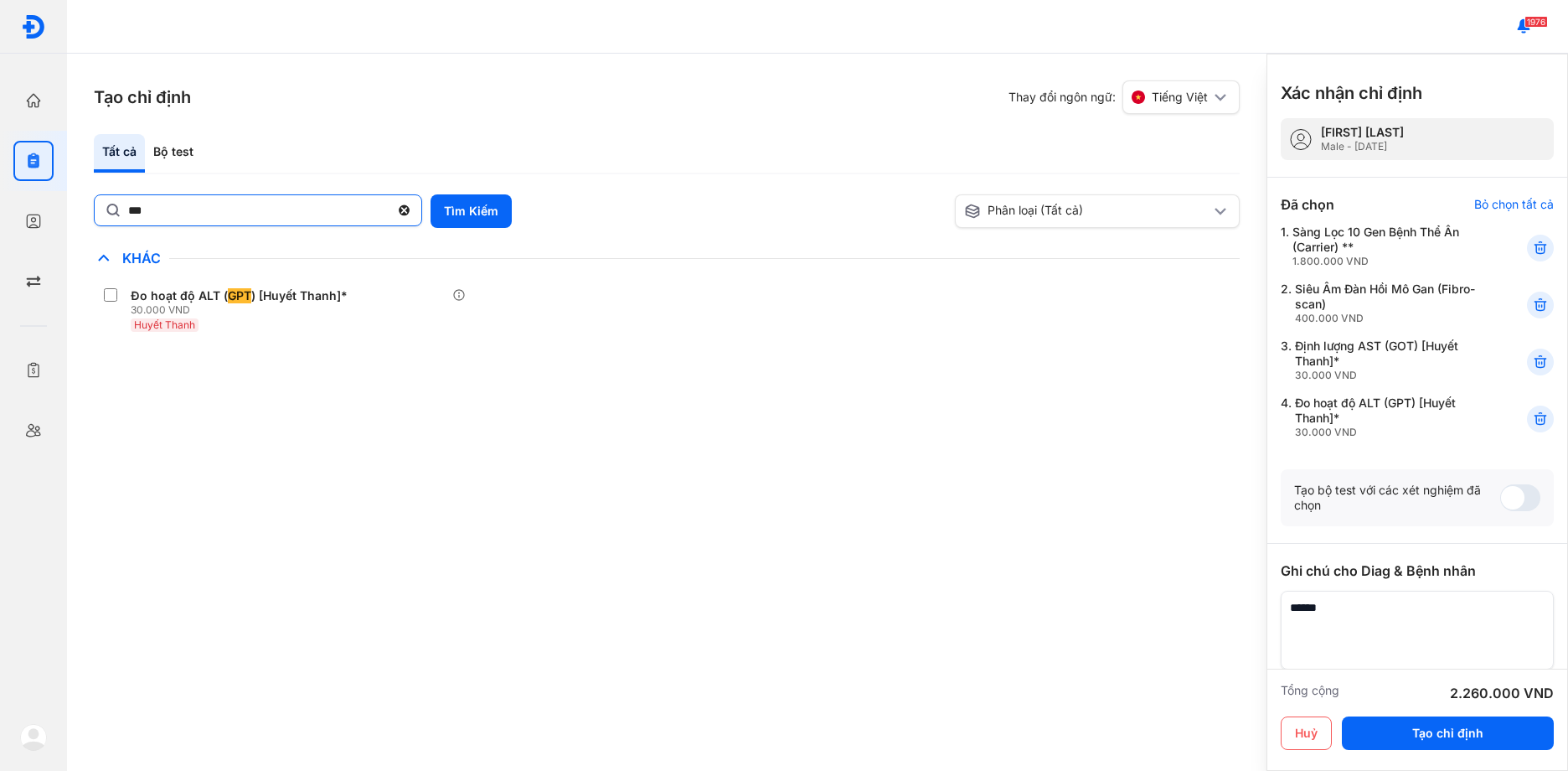 click on "***" 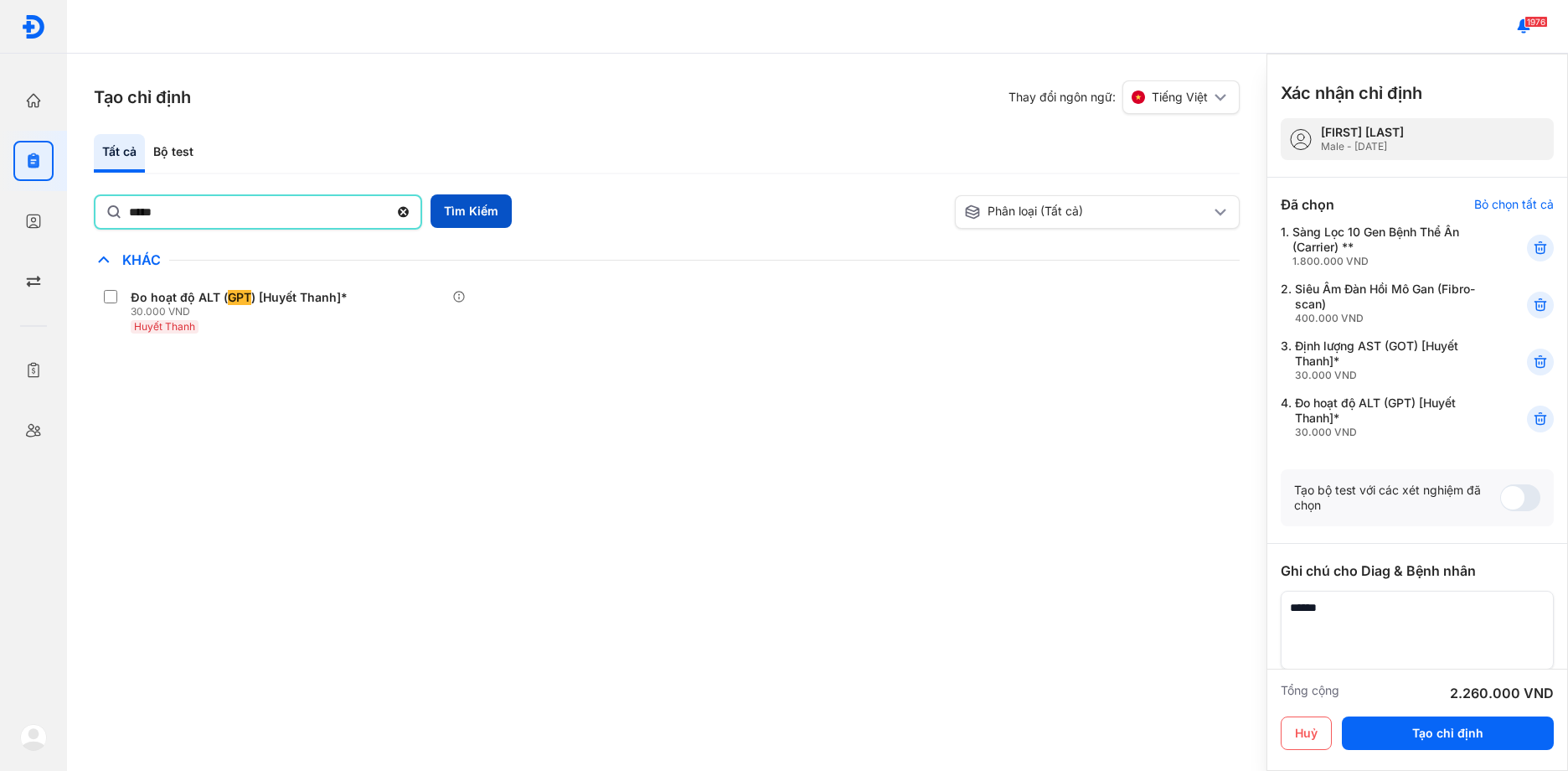 click on "Tìm Kiếm" at bounding box center [471, 211] 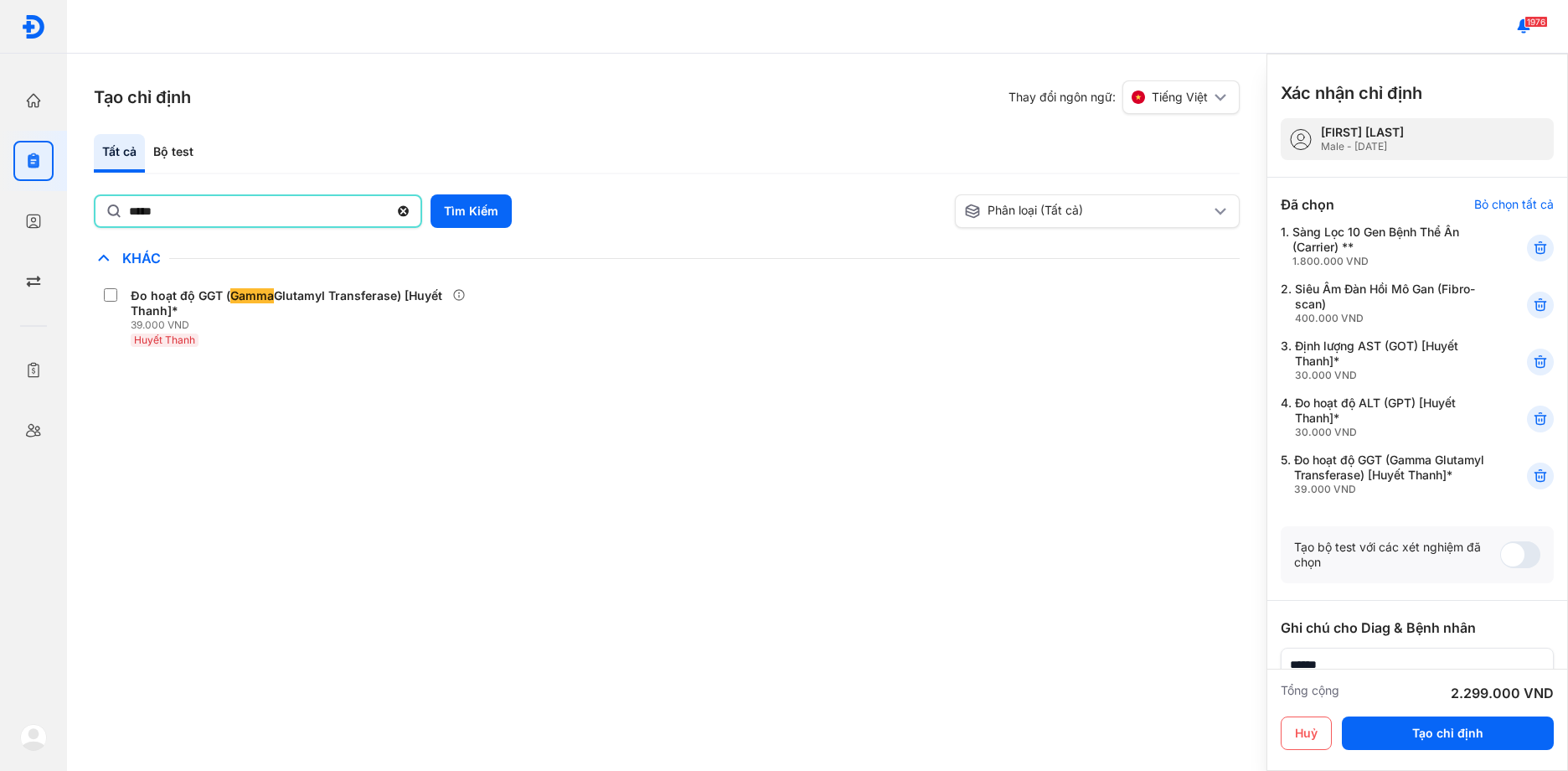 click on "*****" 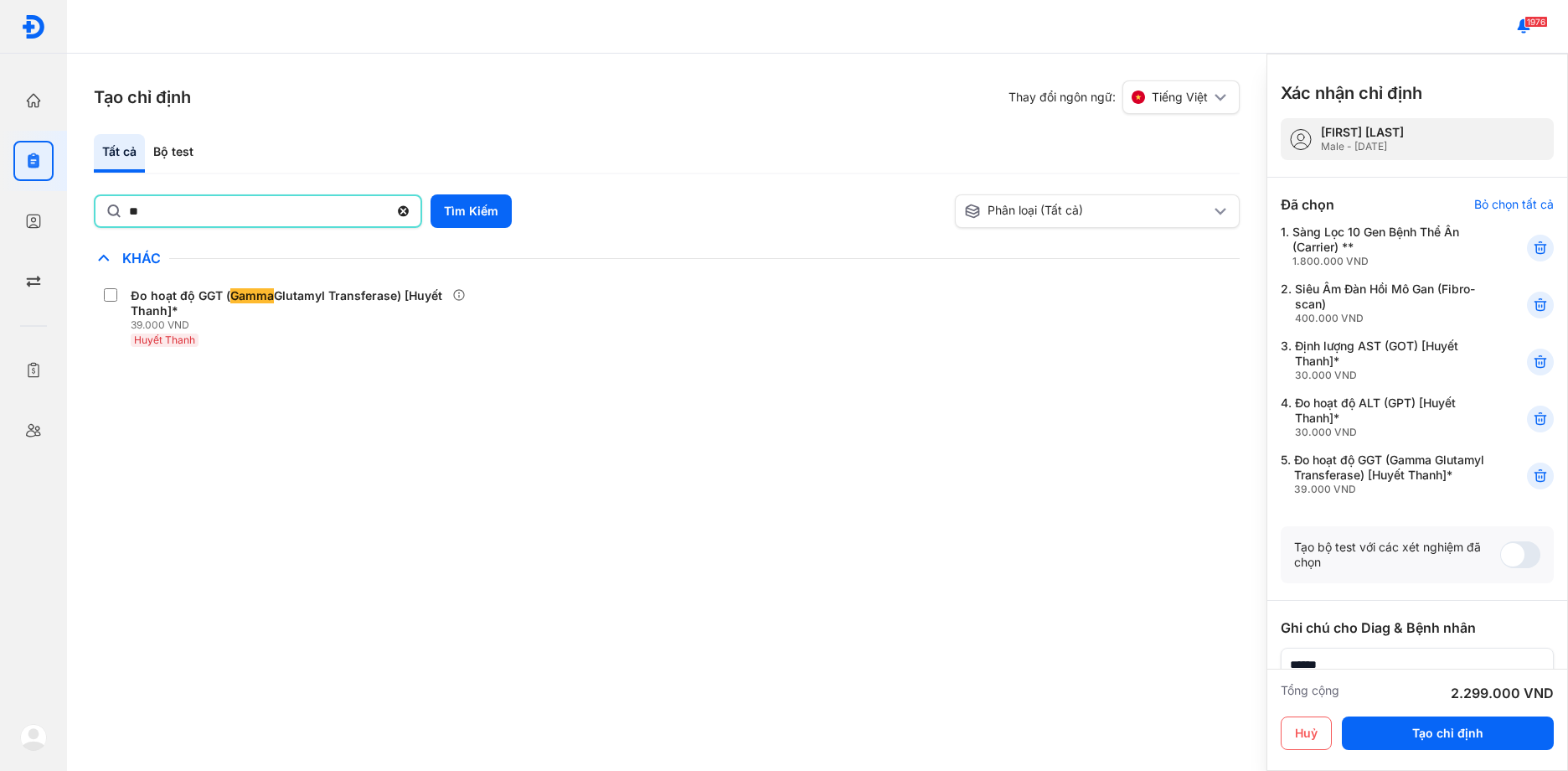 type on "*" 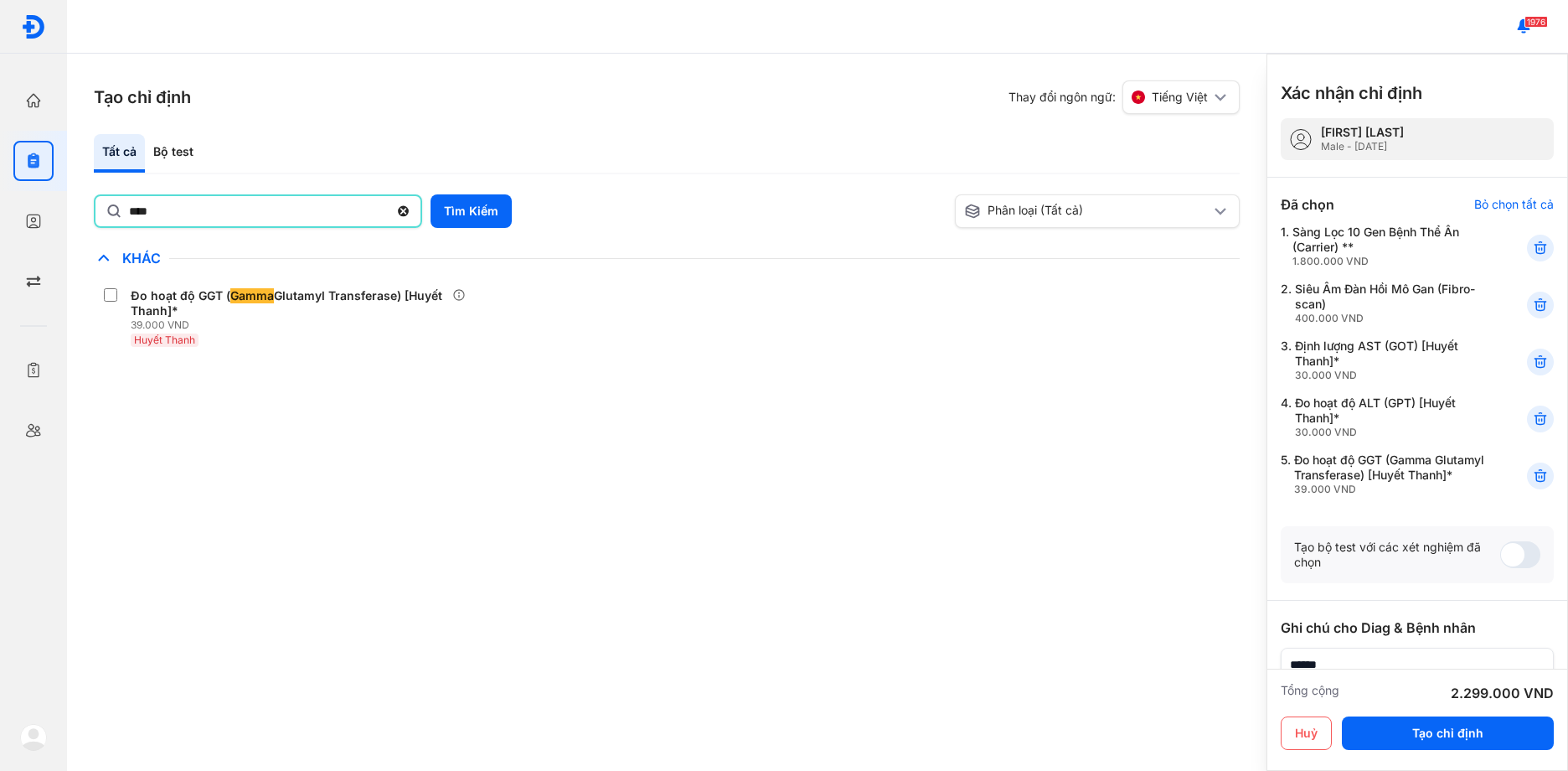 type on "**********" 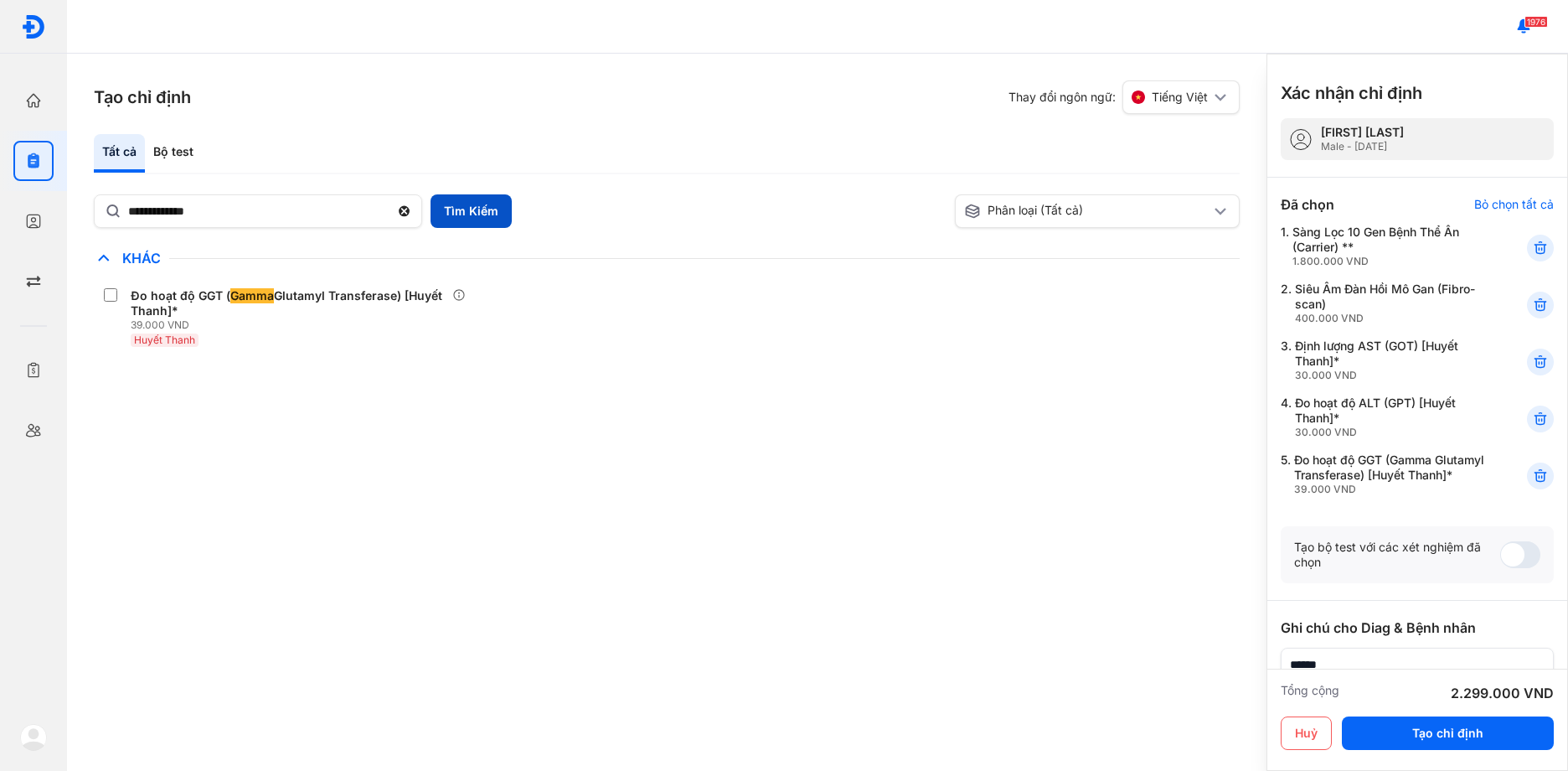 click on "Tìm Kiếm" at bounding box center [471, 211] 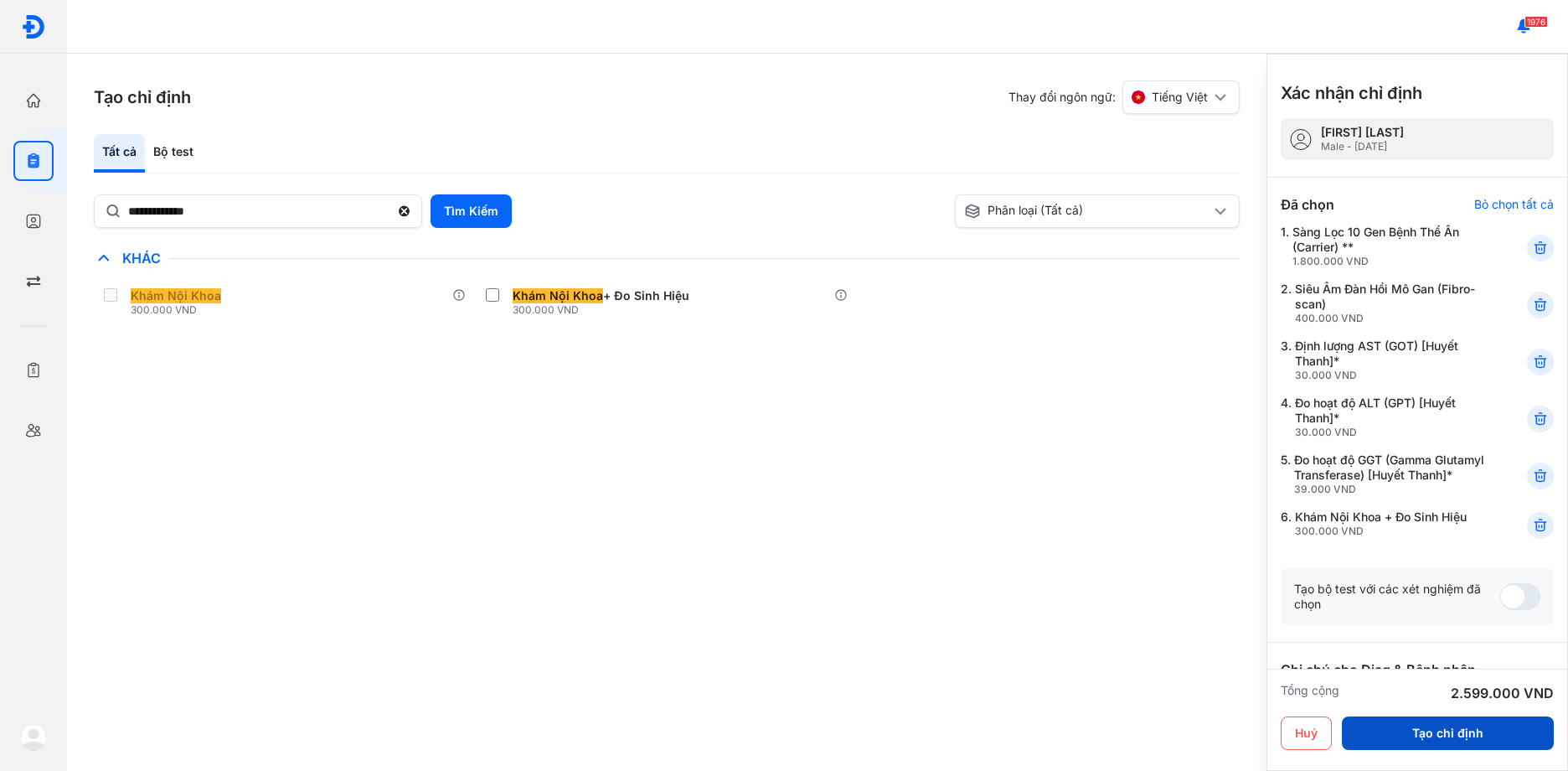 click on "Tạo chỉ định" at bounding box center (1447, 733) 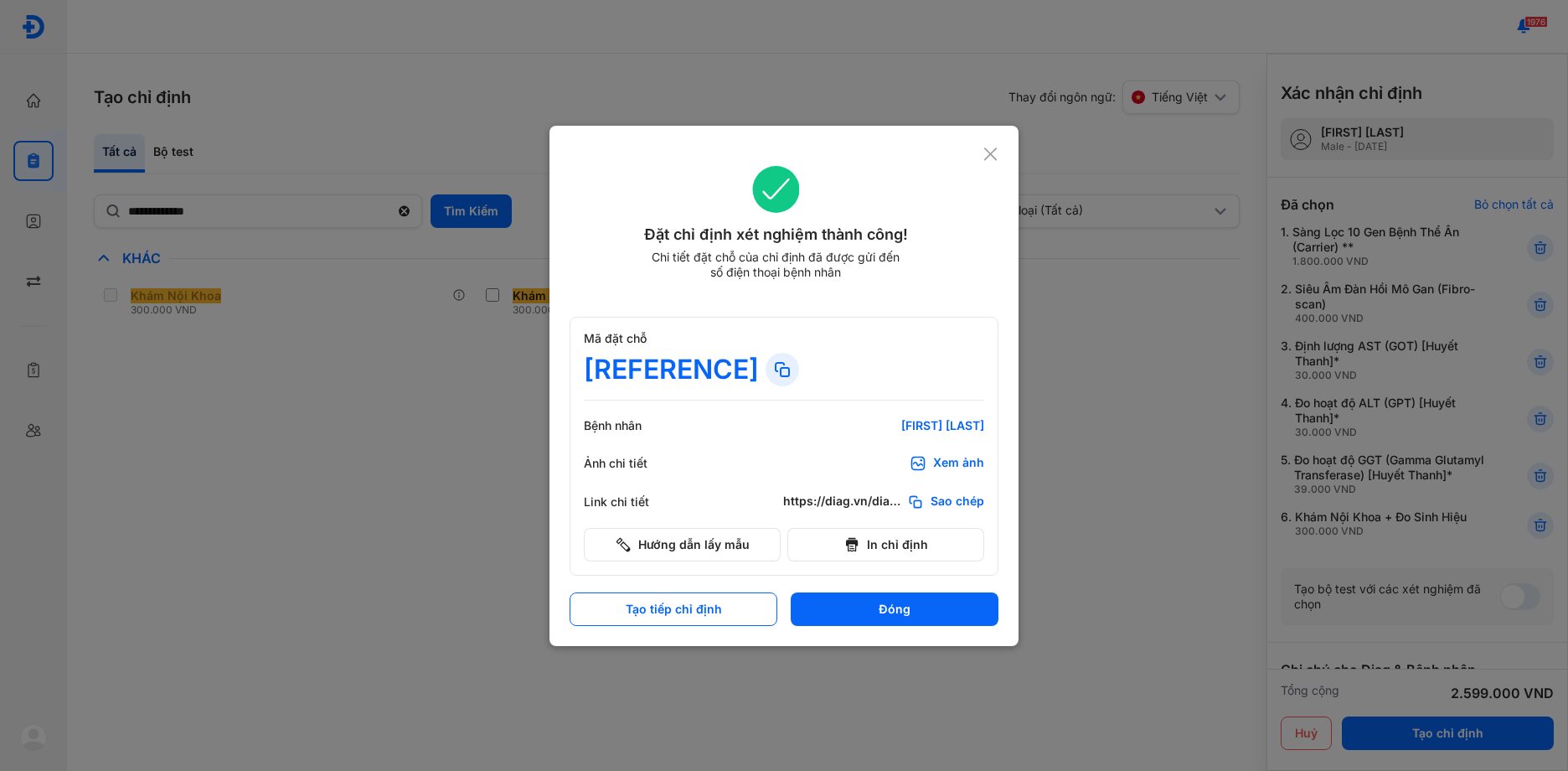 click 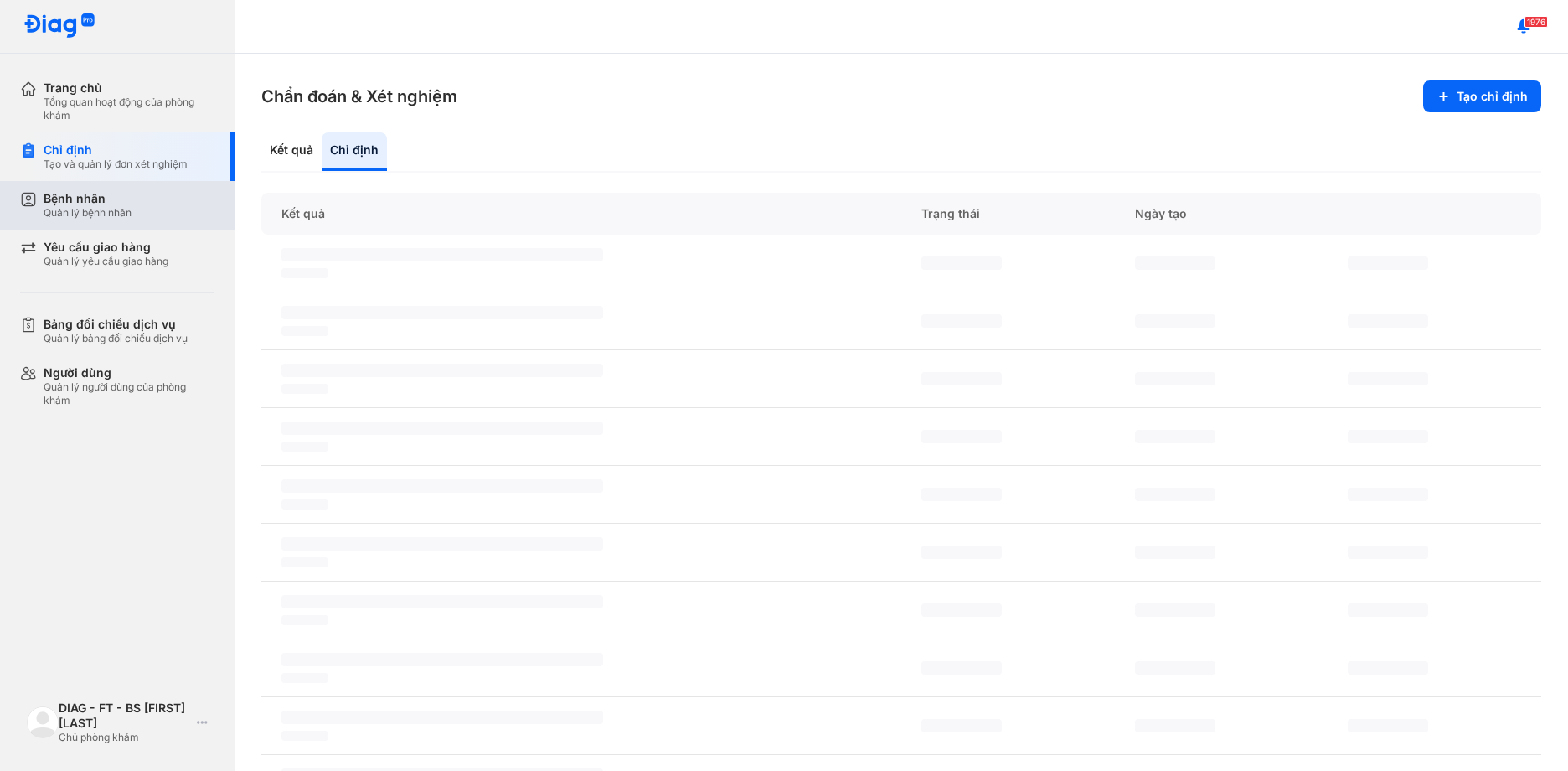 click on "Bệnh nhân" at bounding box center (87, 199) 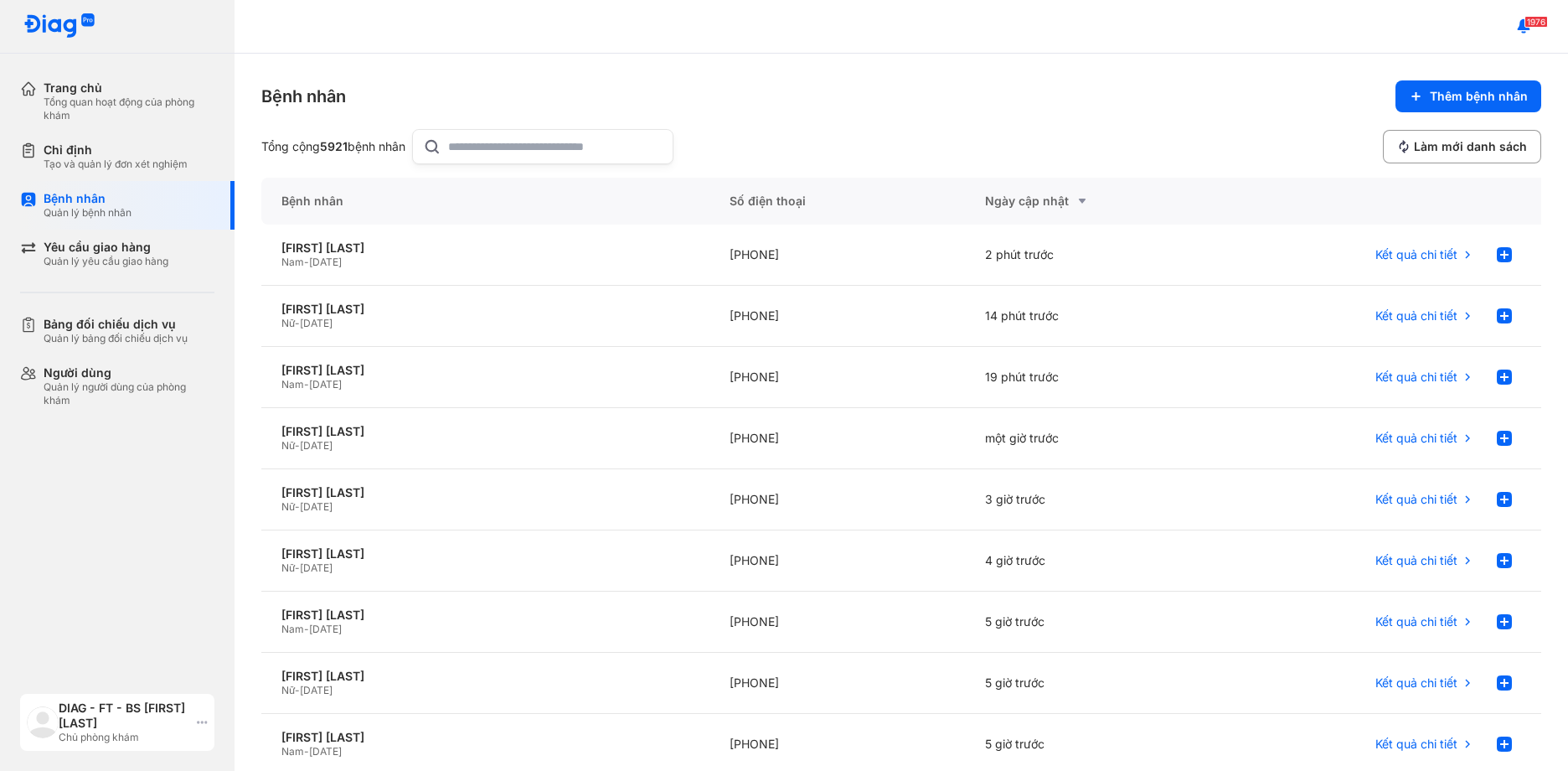 click on "DIAG - FT - BS Nguyễn Thị Ngọc Loan" at bounding box center [125, 716] 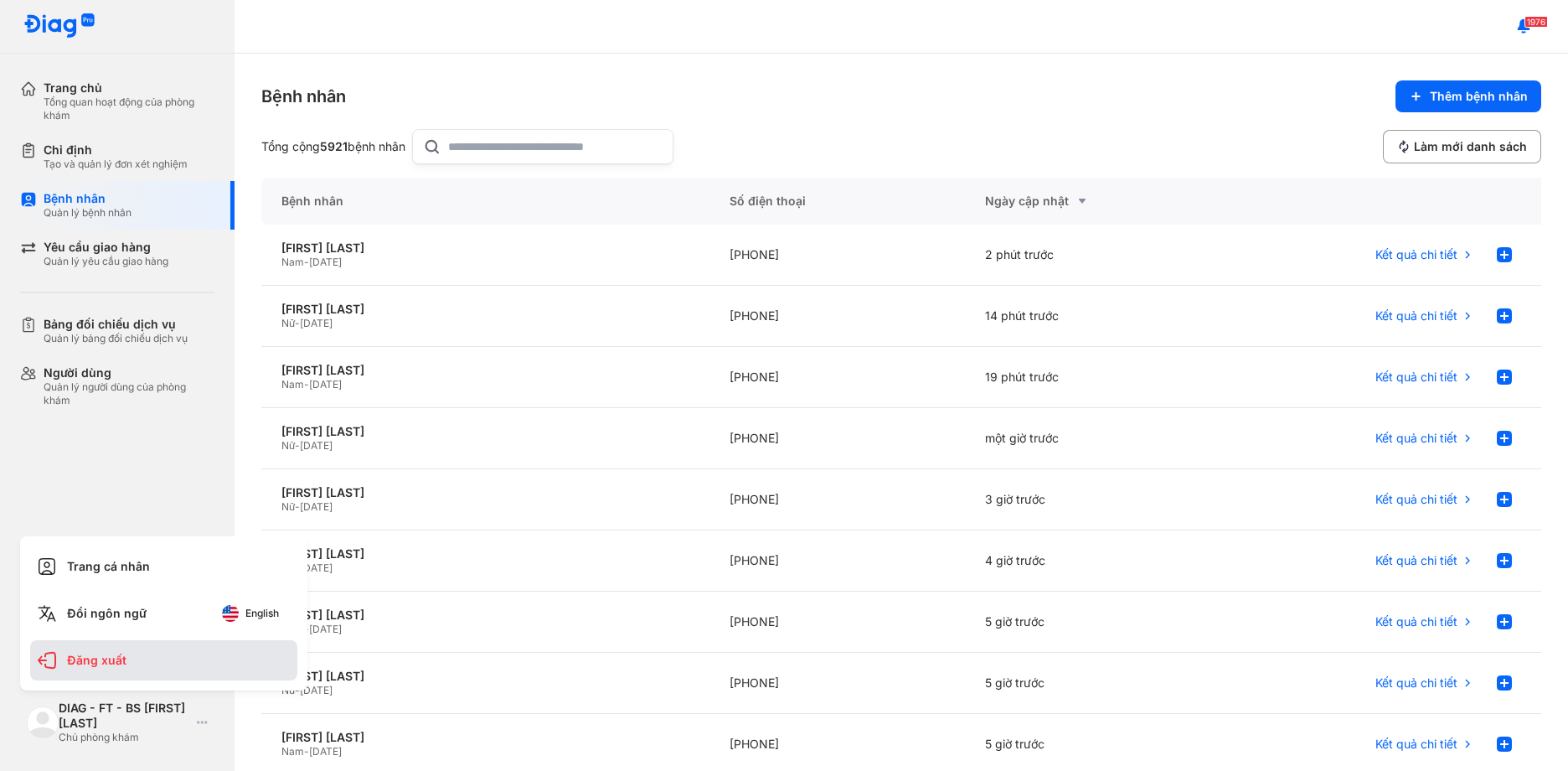 click on "Đăng xuất" 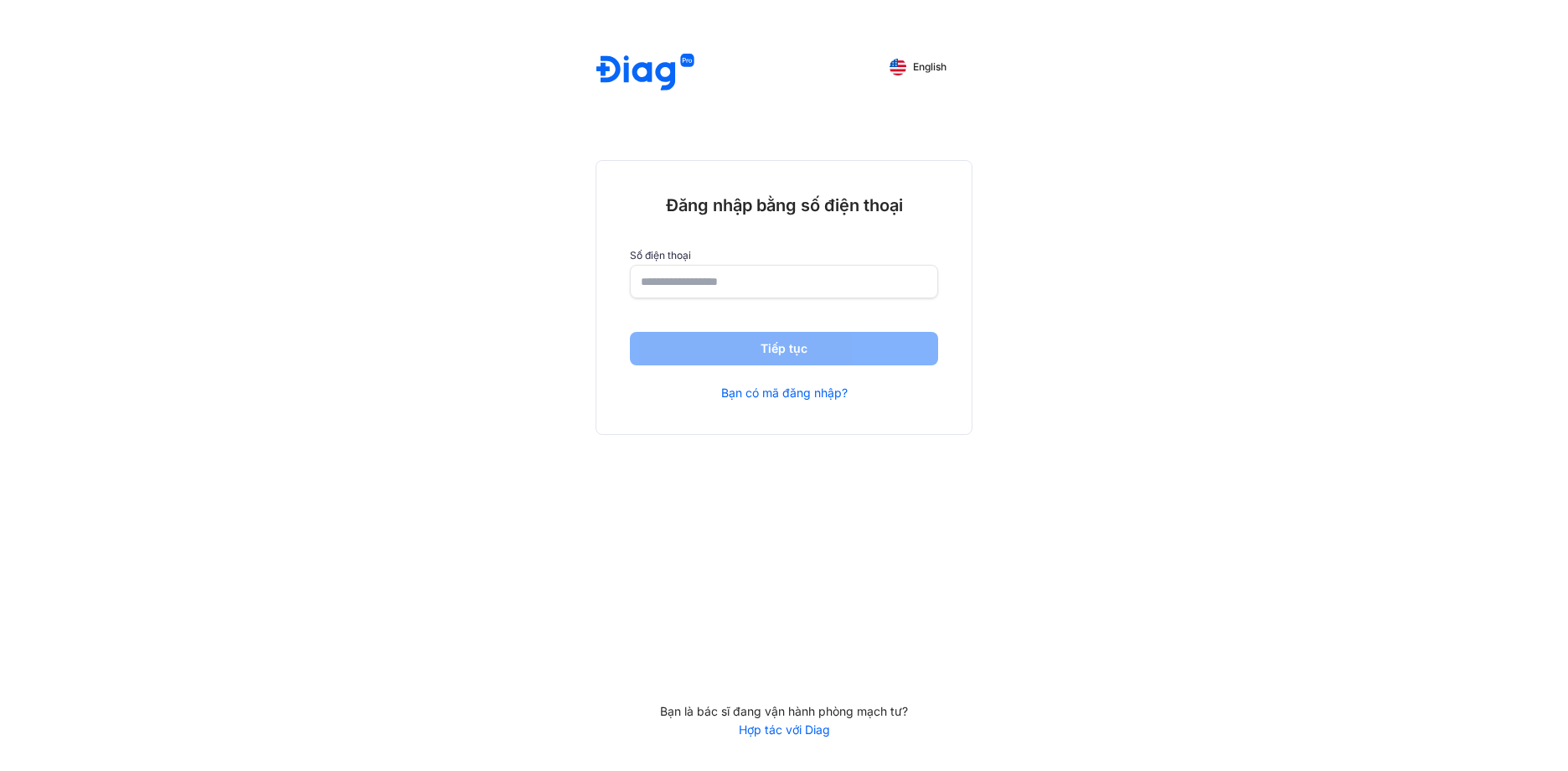 scroll, scrollTop: 0, scrollLeft: 0, axis: both 